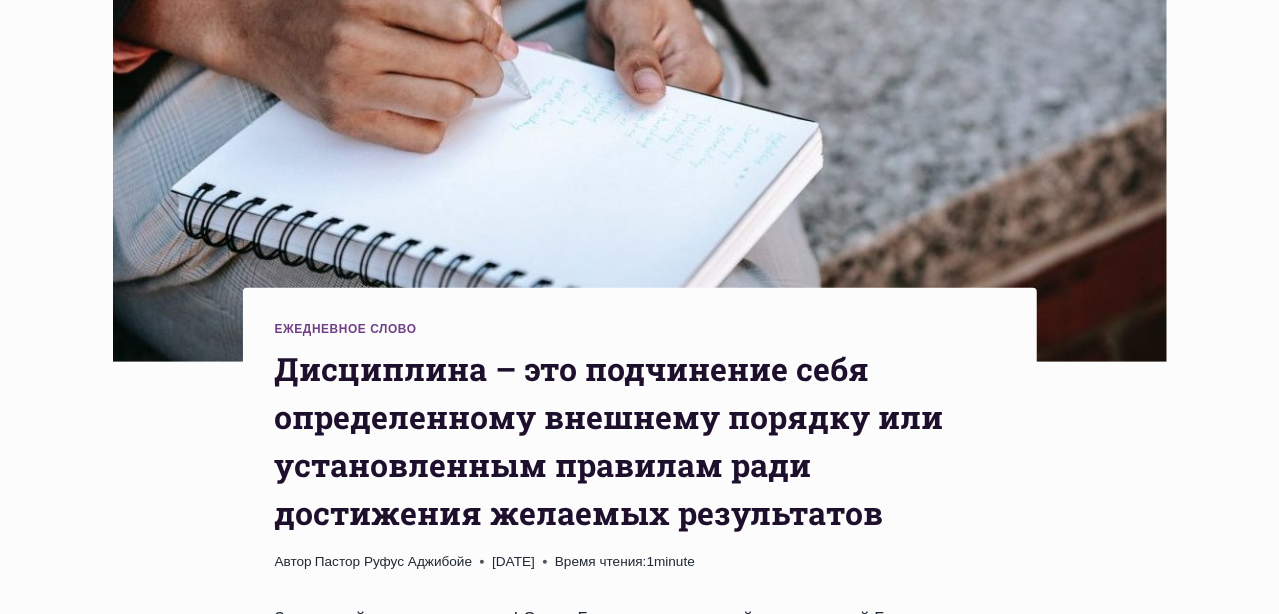 scroll, scrollTop: 499, scrollLeft: 0, axis: vertical 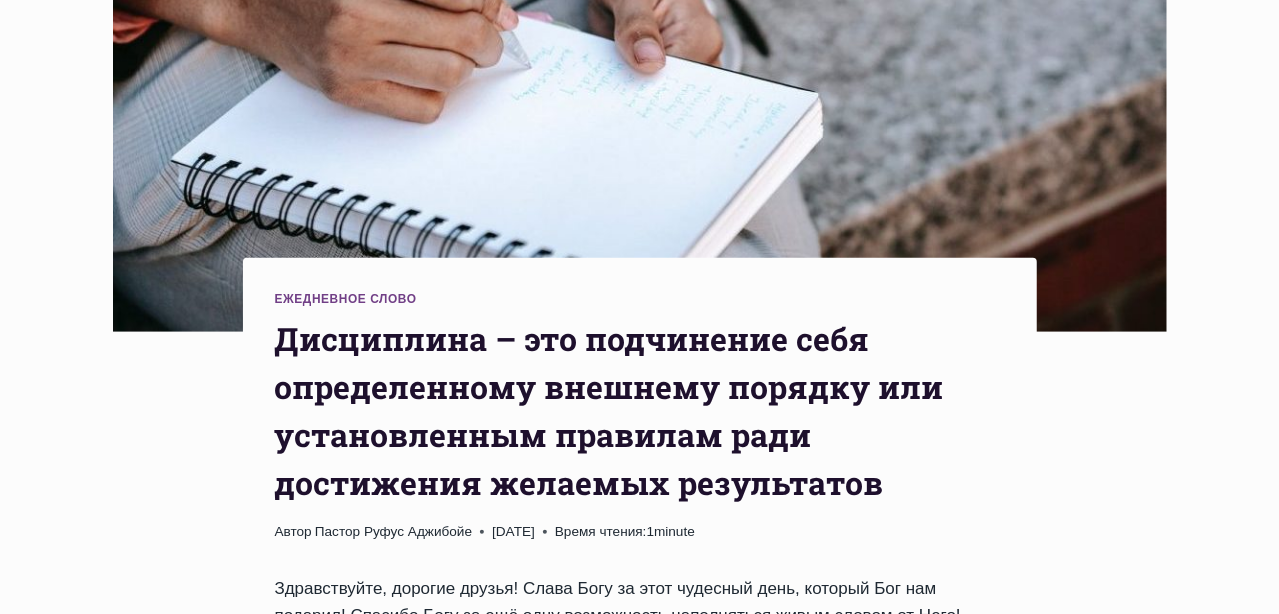 click on "Дисциплина – это подчинение себя определенному внешнему порядку или установленным правилам ради достижения желаемых результатов" at bounding box center [640, 411] 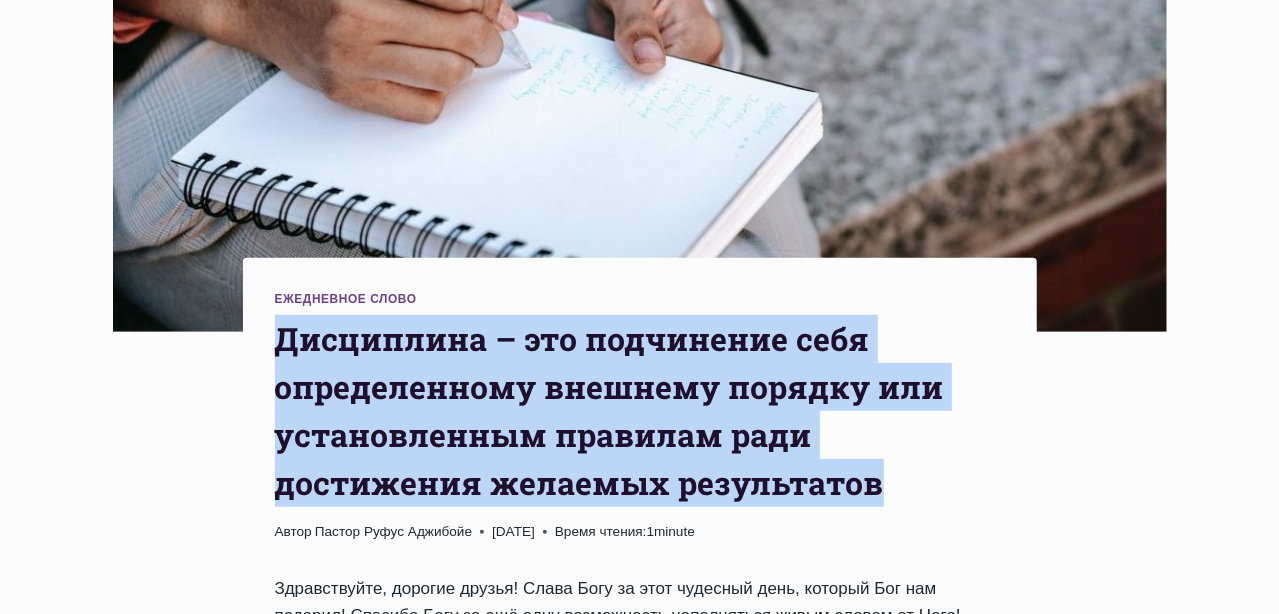 drag, startPoint x: 280, startPoint y: 336, endPoint x: 896, endPoint y: 501, distance: 637.71545 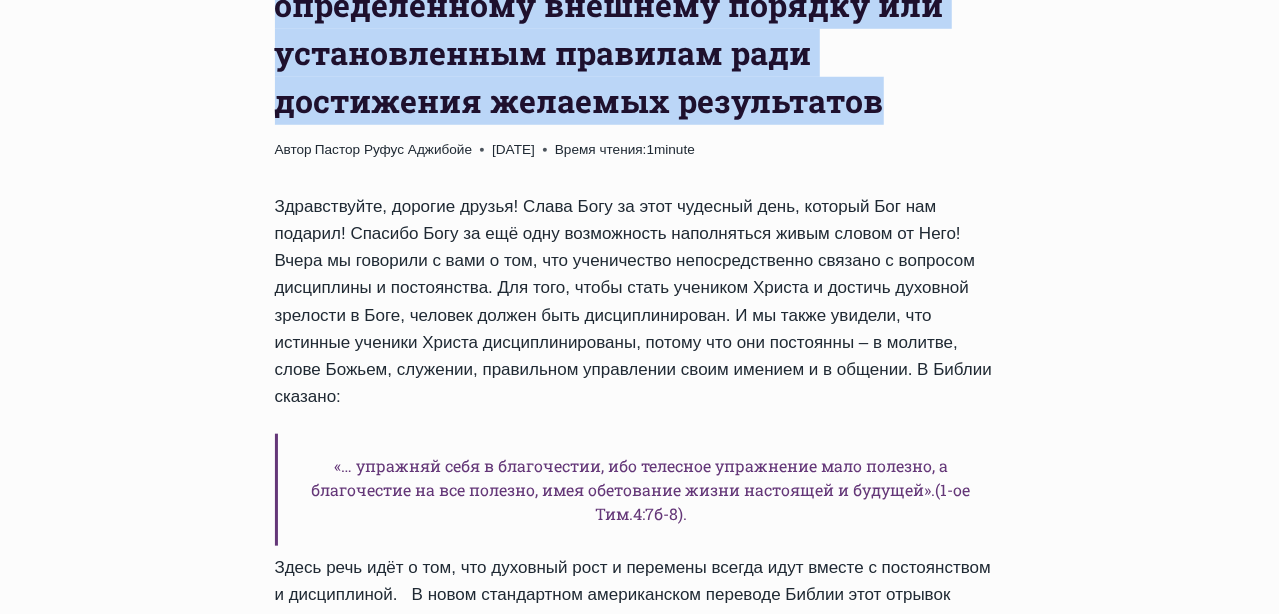 scroll, scrollTop: 899, scrollLeft: 0, axis: vertical 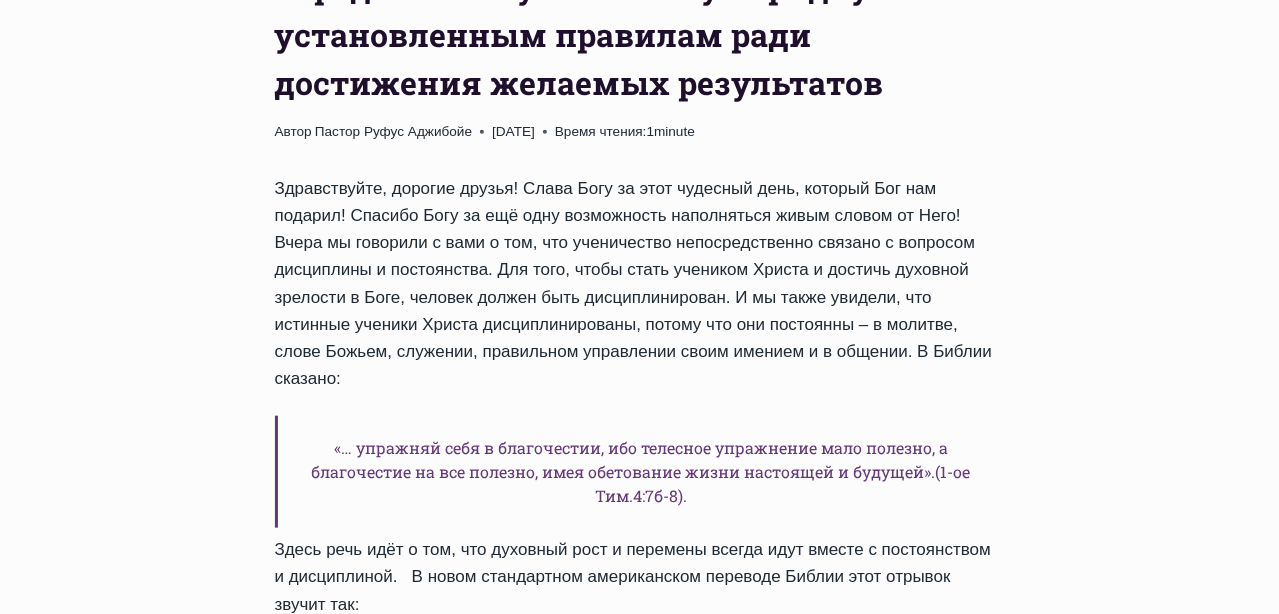 click on "Ежедневное слово
Дисциплина – это подчинение себя определенному внешнему порядку или установленным правилам ради достижения желаемых результатов
Автор Пастор Руфус Аджибойе
2025-Июль-11 2015-Июнь-20
Время чтения:  1  minute
И мы также увидели, что истинные ученики Христа дисциплинированы, потому что они постоянны – в молитве, слове Божьем, служении, правильном управлении своим имением и в общении.
В Библии сказано:
А в переводе Филиппа сказано ещё яснее:
«… упражняй  себя" at bounding box center [639, 1147] 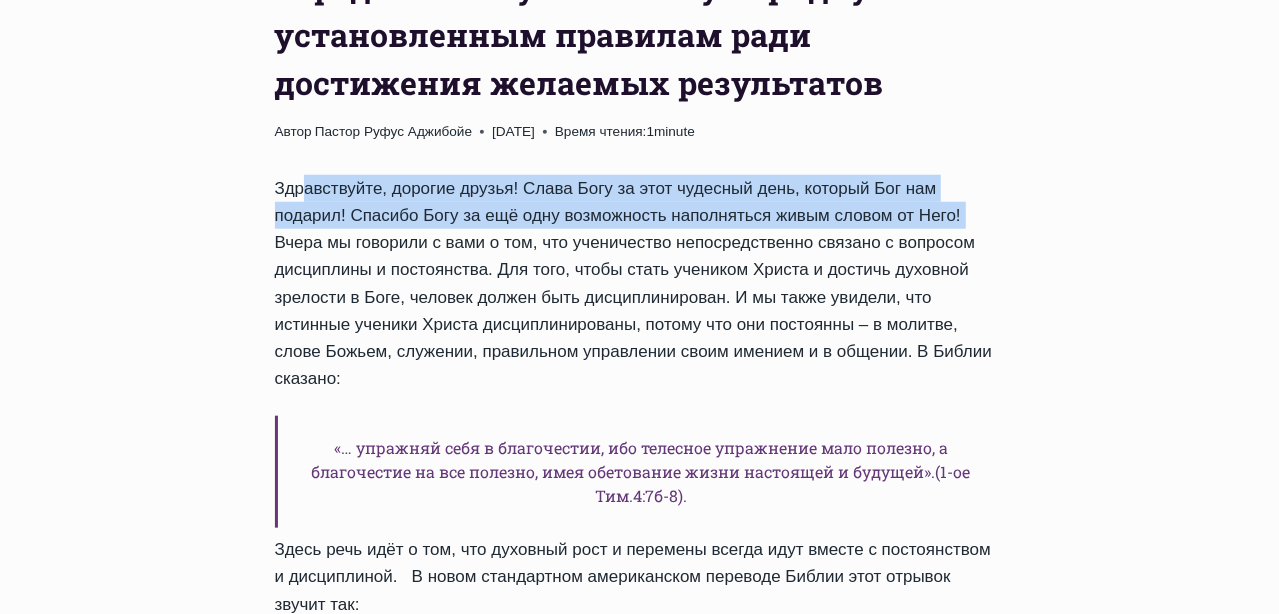 drag, startPoint x: 279, startPoint y: 187, endPoint x: 881, endPoint y: 218, distance: 602.79767 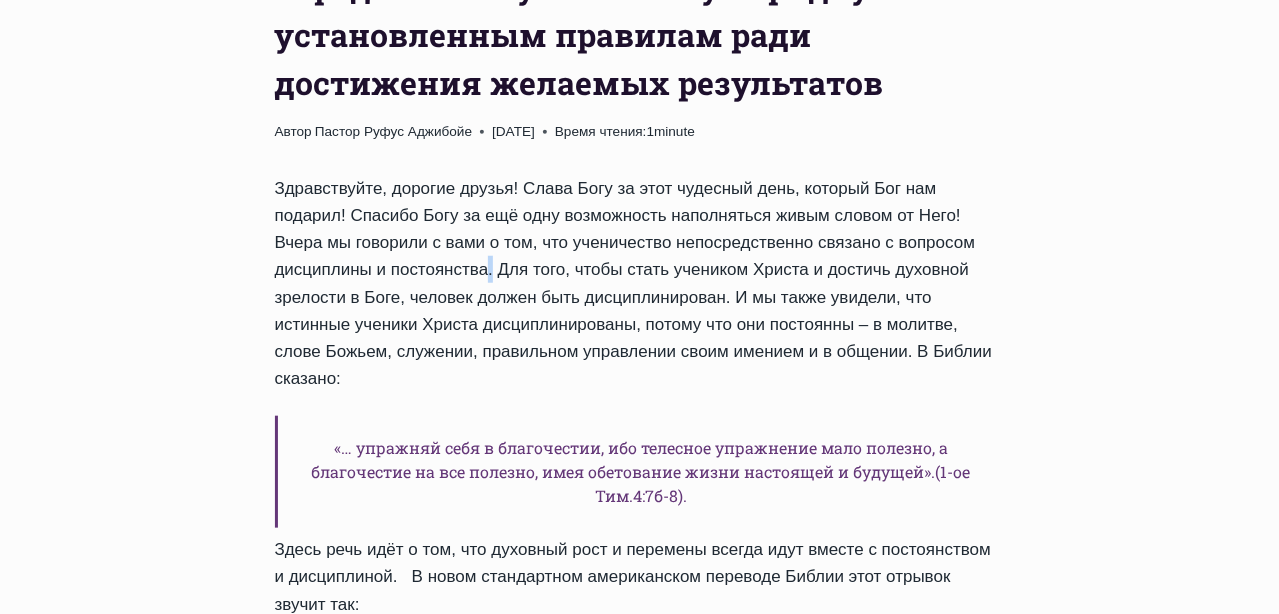 click on "Здравствуйте, дорогие друзья!
Слава Богу за этот чудесный день, который Бог нам подарил! Спасибо Богу за ещё одну возможность наполняться живым словом от Него!
Вчера мы говорили с вами о том, что ученичество непосредственно связано с вопросом дисциплины и постоянства. Для того, чтобы стать учеником Христа и достичь духовной зрелости в Боге, человек должен быть дисциплинирован.   «… упражняй себя в благочестии, ибо телесное упражнение мало полезно, а благочестие на все полезно, имея обетование жизни настоящей и будущей».(1-ое Тим.4:7б-8). «… упражняй  себя" at bounding box center (640, 1037) 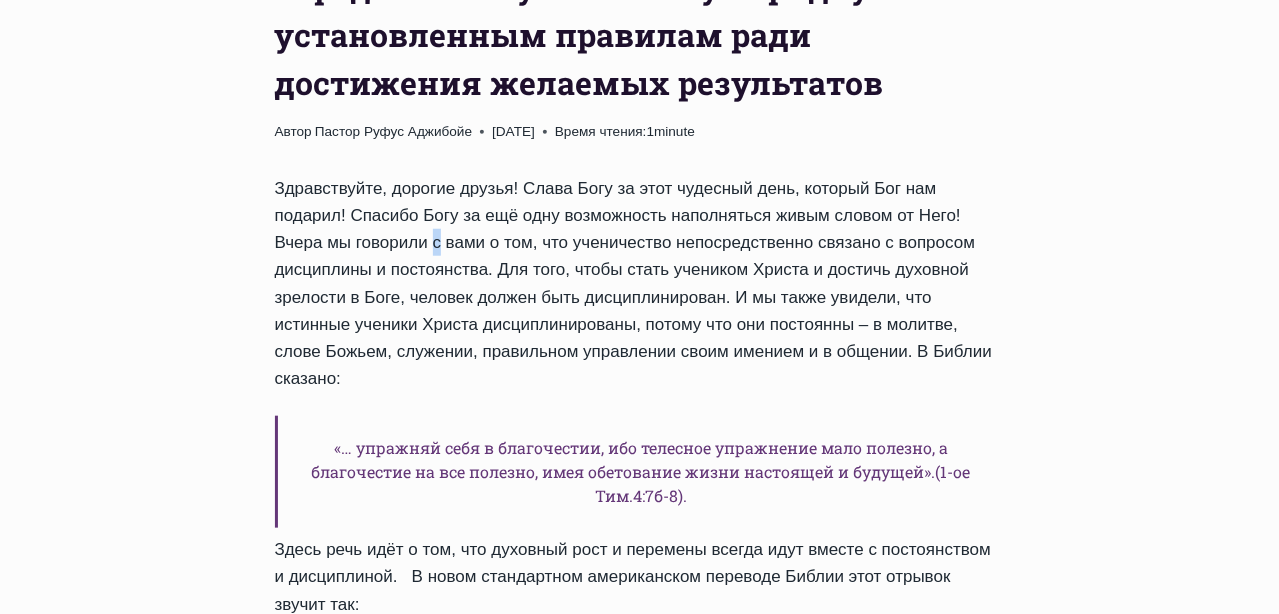 drag, startPoint x: 374, startPoint y: 267, endPoint x: 345, endPoint y: 245, distance: 36.40055 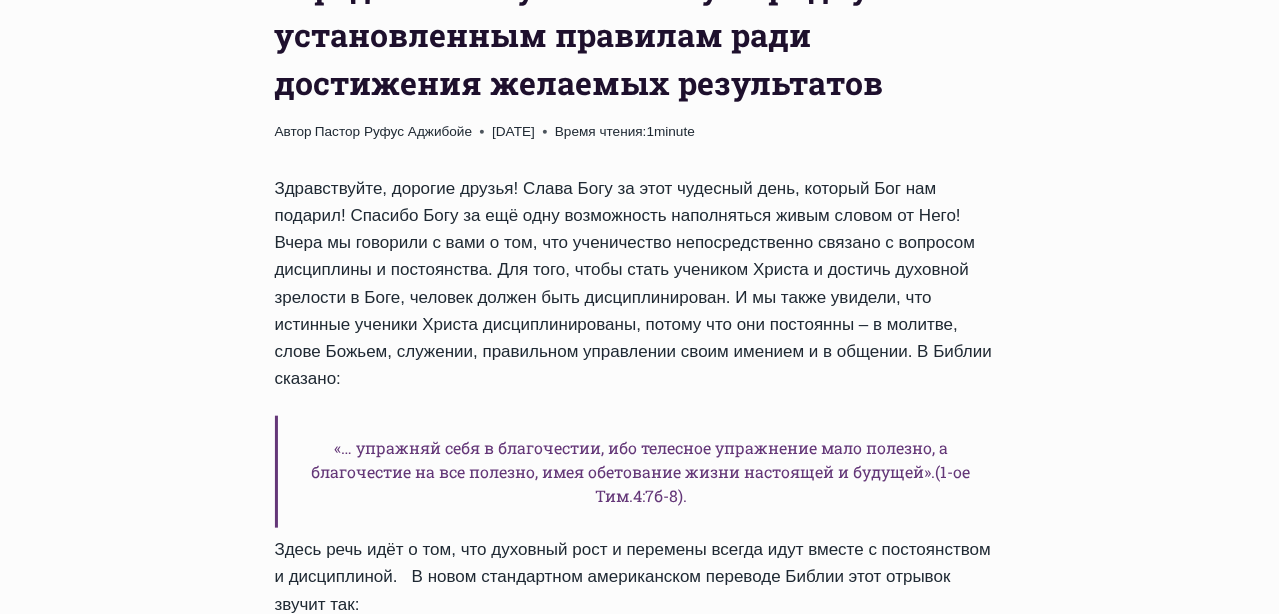 drag, startPoint x: 345, startPoint y: 245, endPoint x: 322, endPoint y: 239, distance: 23.769728 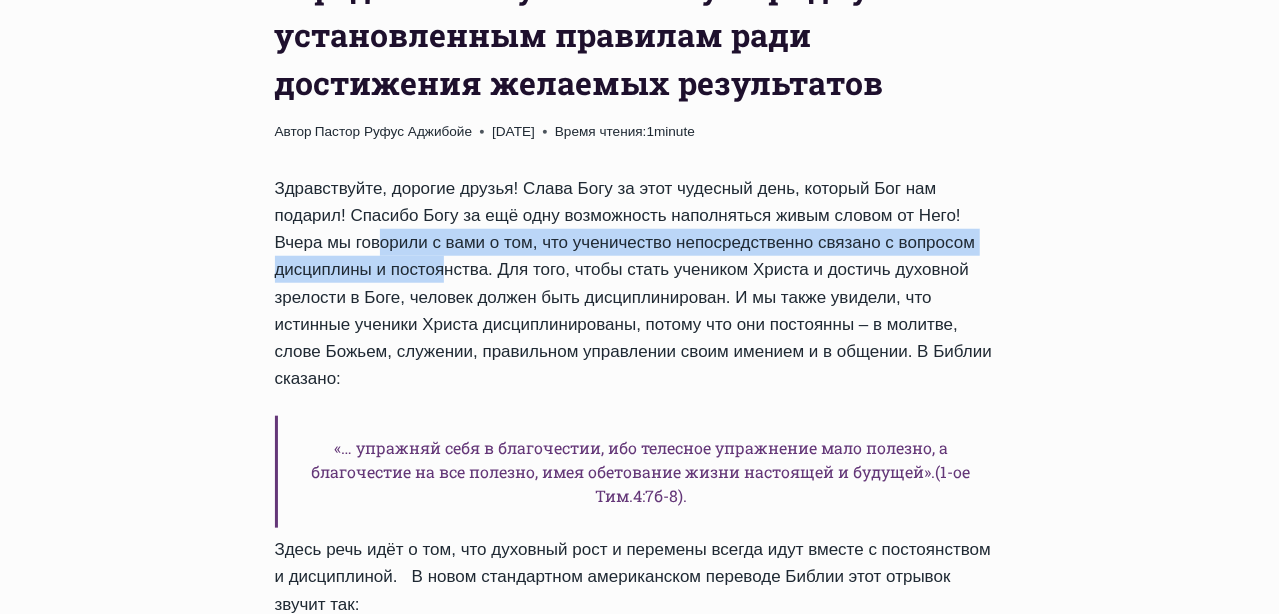 drag, startPoint x: 278, startPoint y: 241, endPoint x: 327, endPoint y: 258, distance: 51.86521 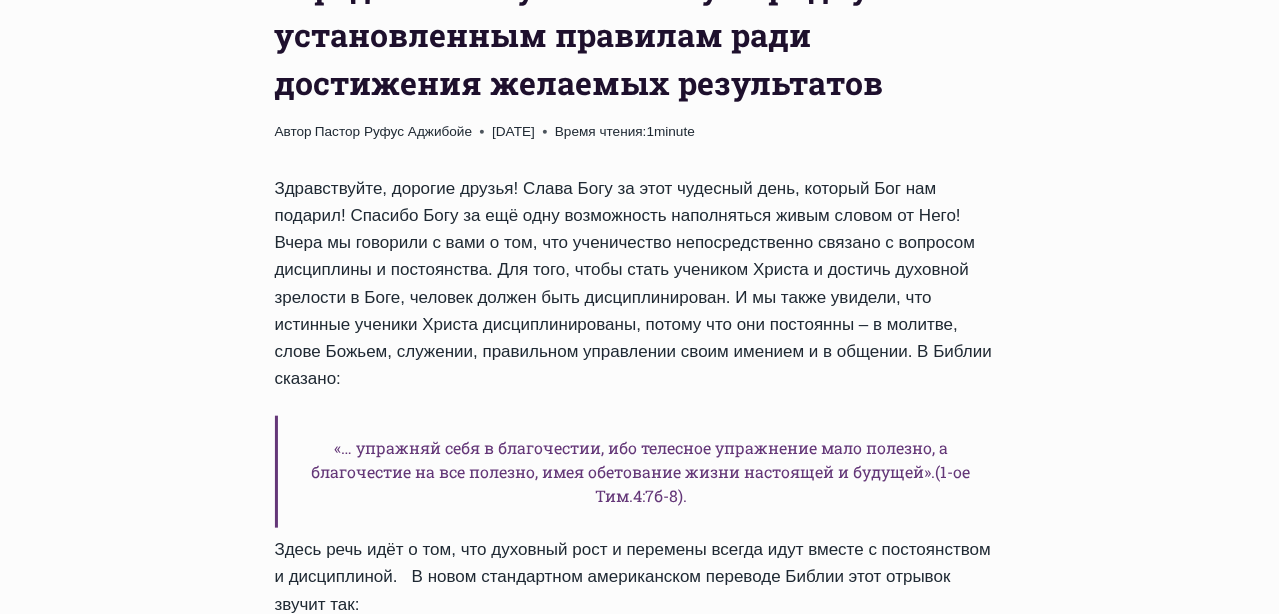 click on "Здравствуйте, дорогие друзья!
Слава Богу за этот чудесный день, который Бог нам подарил! Спасибо Богу за ещё одну возможность наполняться живым словом от Него!
Вчера мы говорили с вами о том, что ученичество непосредственно связано с вопросом дисциплины и постоянства. Для того, чтобы стать учеником Христа и достичь духовной зрелости в Боге, человек должен быть дисциплинирован.   «… упражняй себя в благочестии, ибо телесное упражнение мало полезно, а благочестие на все полезно, имея обетование жизни настоящей и будущей».(1-ое Тим.4:7б-8). «… упражняй  себя" at bounding box center [640, 1037] 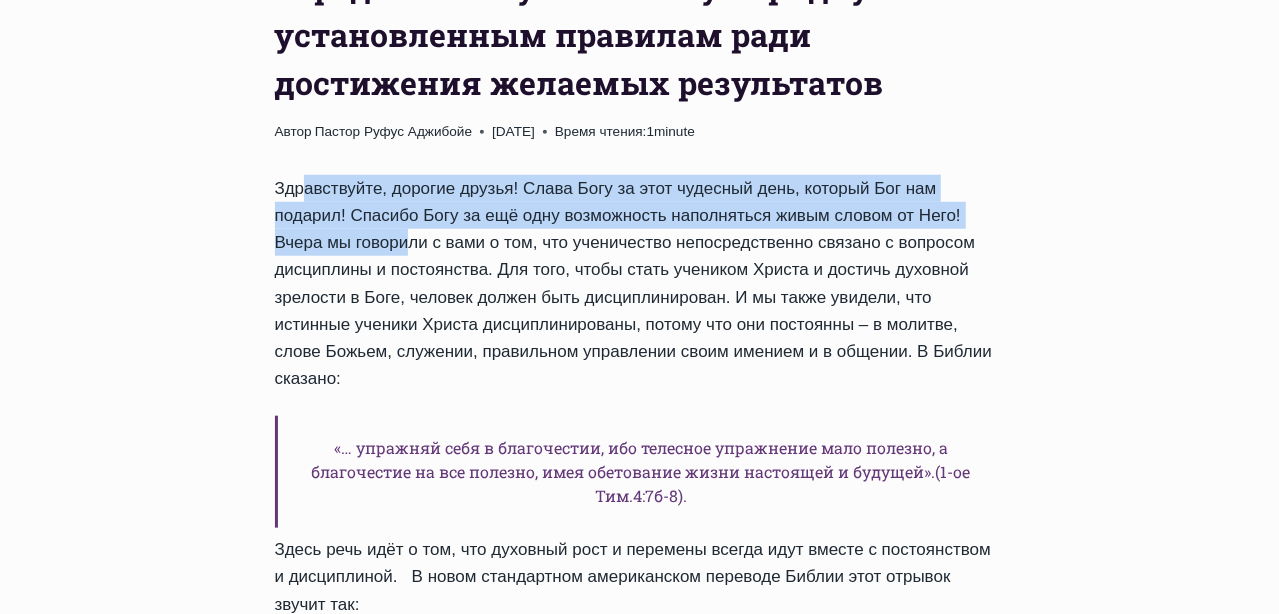 drag, startPoint x: 280, startPoint y: 188, endPoint x: 313, endPoint y: 229, distance: 52.63079 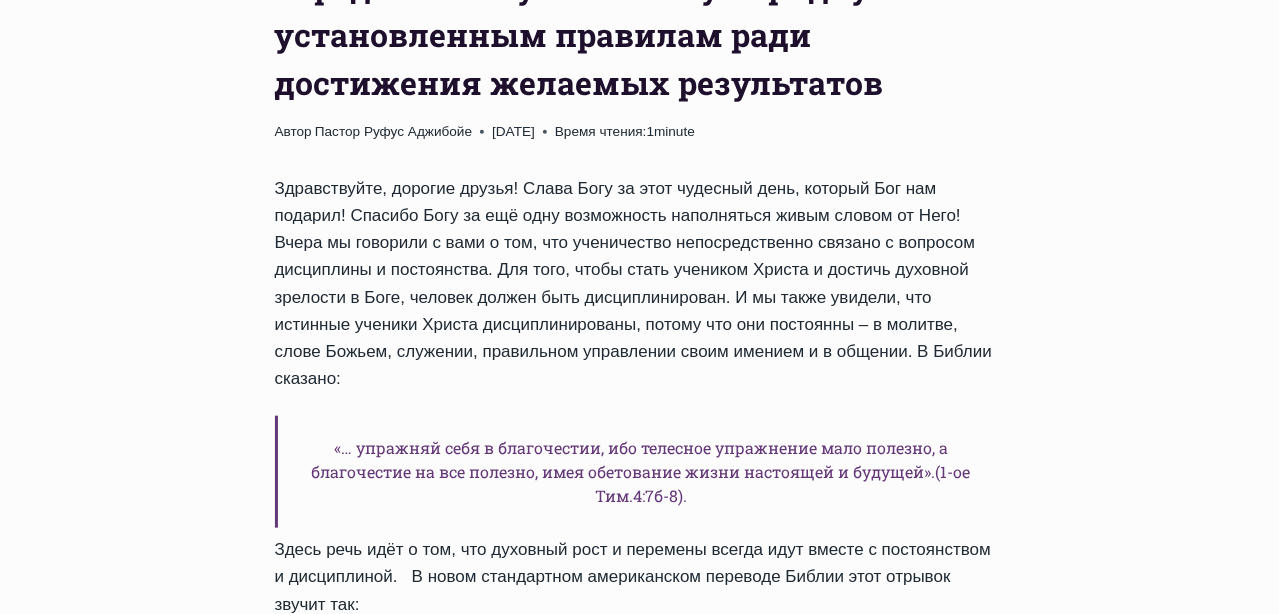 drag, startPoint x: 313, startPoint y: 229, endPoint x: 265, endPoint y: 190, distance: 61.846584 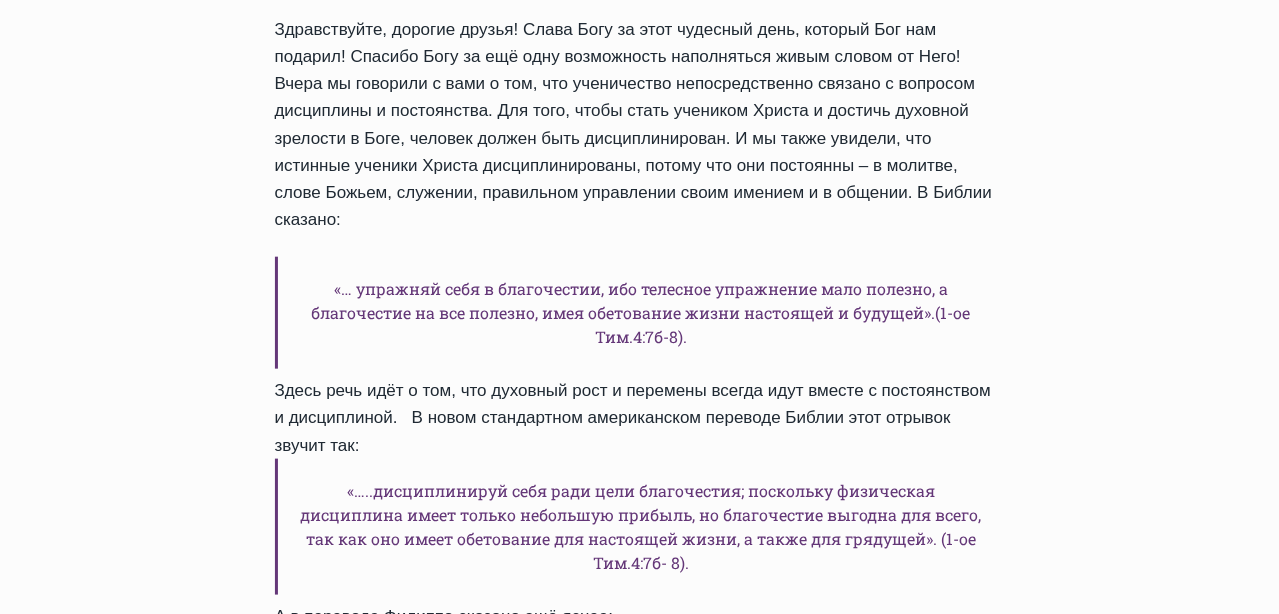 scroll, scrollTop: 1099, scrollLeft: 0, axis: vertical 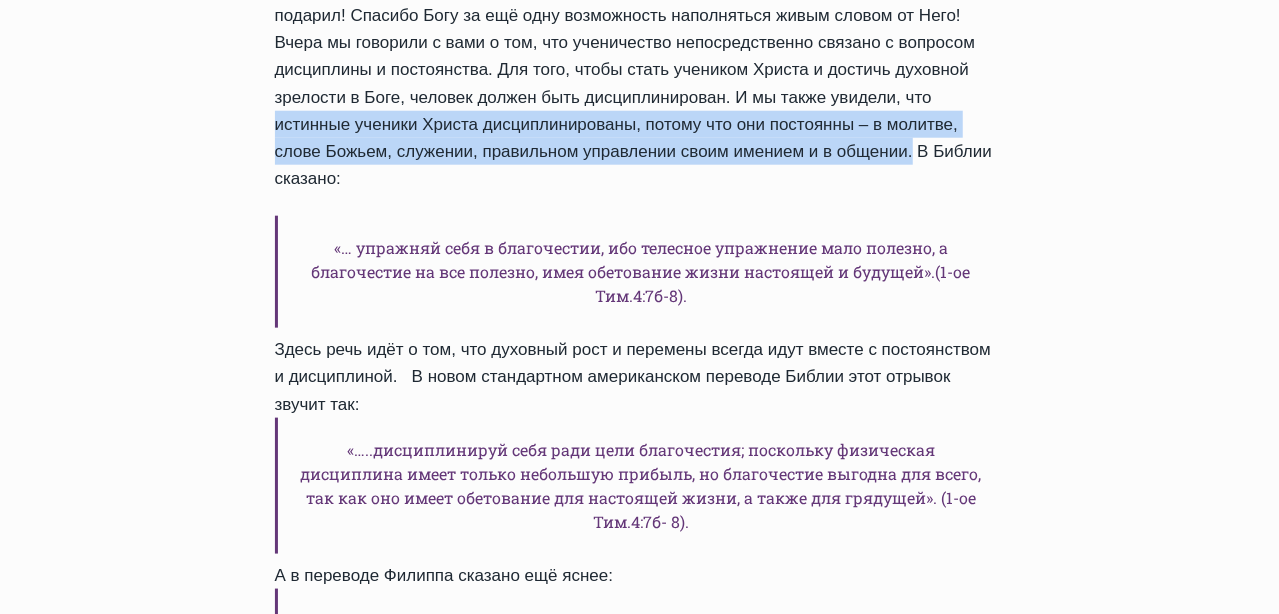 drag, startPoint x: 800, startPoint y: 98, endPoint x: 707, endPoint y: 141, distance: 102.45975 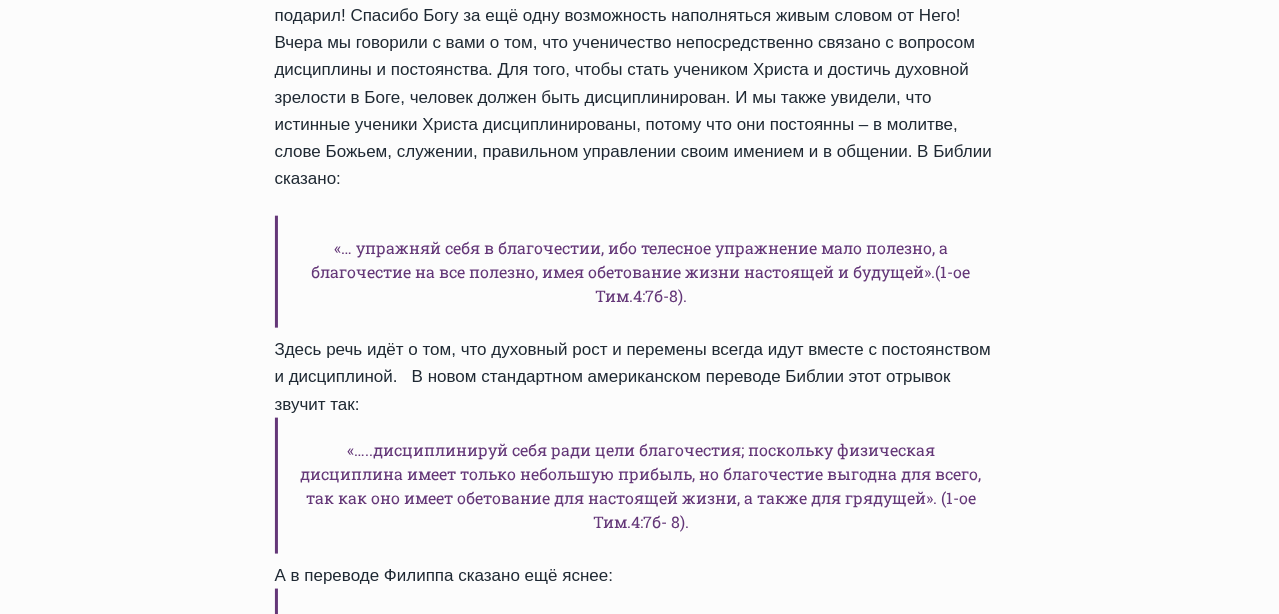 click on "«… упражняй себя в благочестии, ибо телесное упражнение мало полезно, а благочестие на все полезно, имея обетование жизни настоящей и будущей».(1-ое Тим.4:7б-8)." at bounding box center (640, 272) 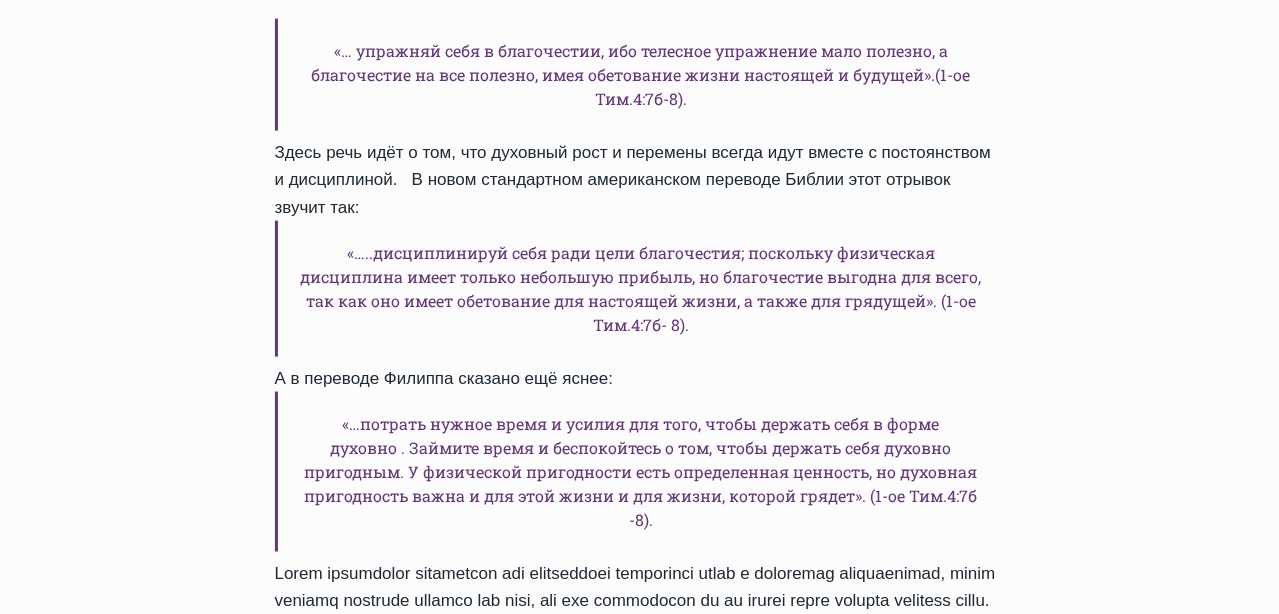 scroll, scrollTop: 1299, scrollLeft: 0, axis: vertical 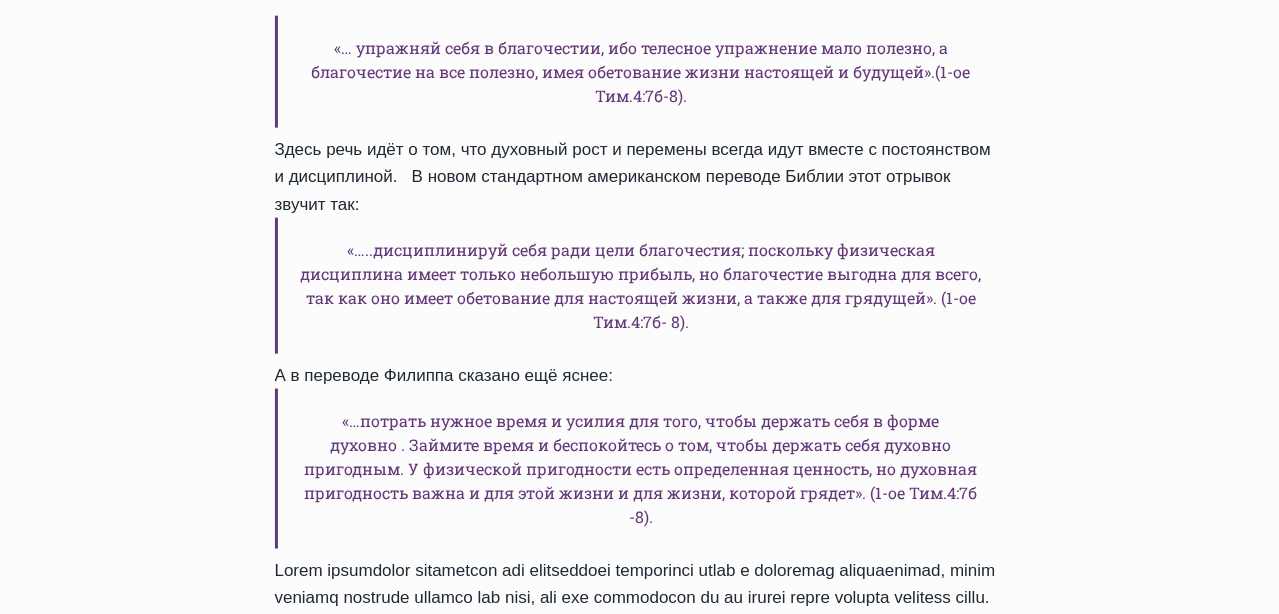 click on "«…..дисциплинируй себя ради цели благочестия; поскольку физическая дисциплина имеет только небольшую прибыль, но благочестие выгодна для всего, так как оно имеет обетование для настоящей жизни, а также для грядущей». (1-ое Тим.4:7б- 8)." at bounding box center [640, 286] 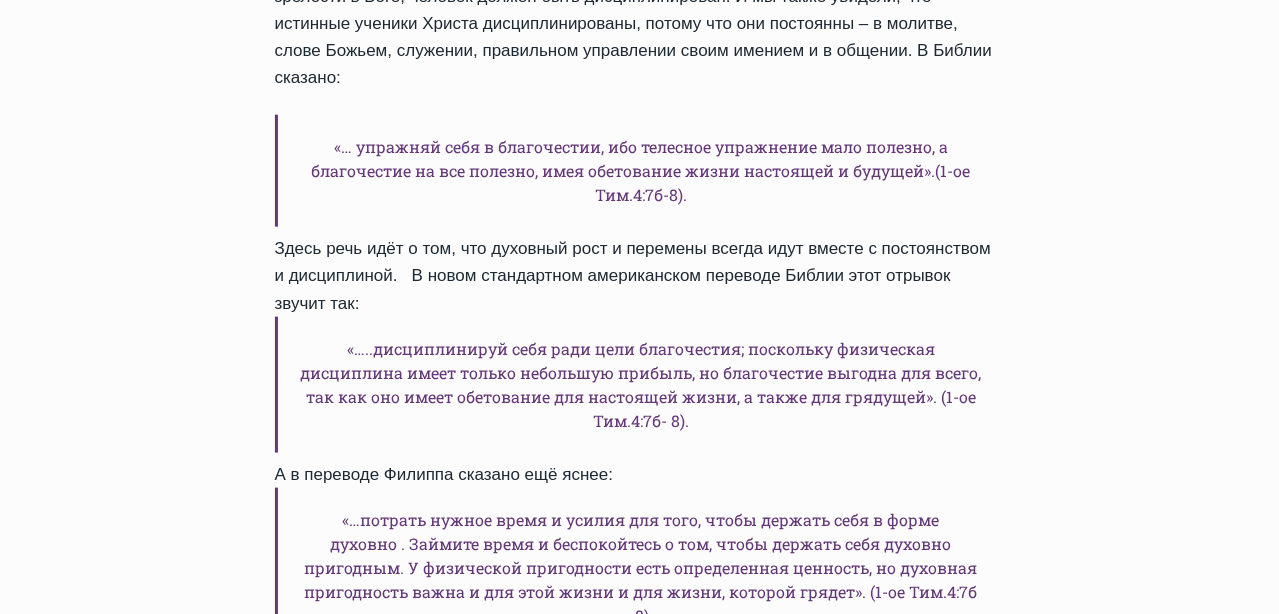 click on "«… упражняй себя в благочестии, ибо телесное упражнение мало полезно, а благочестие на все полезно, имея обетование жизни настоящей и будущей».(1-ое Тим.4:7б-8)." at bounding box center [640, 171] 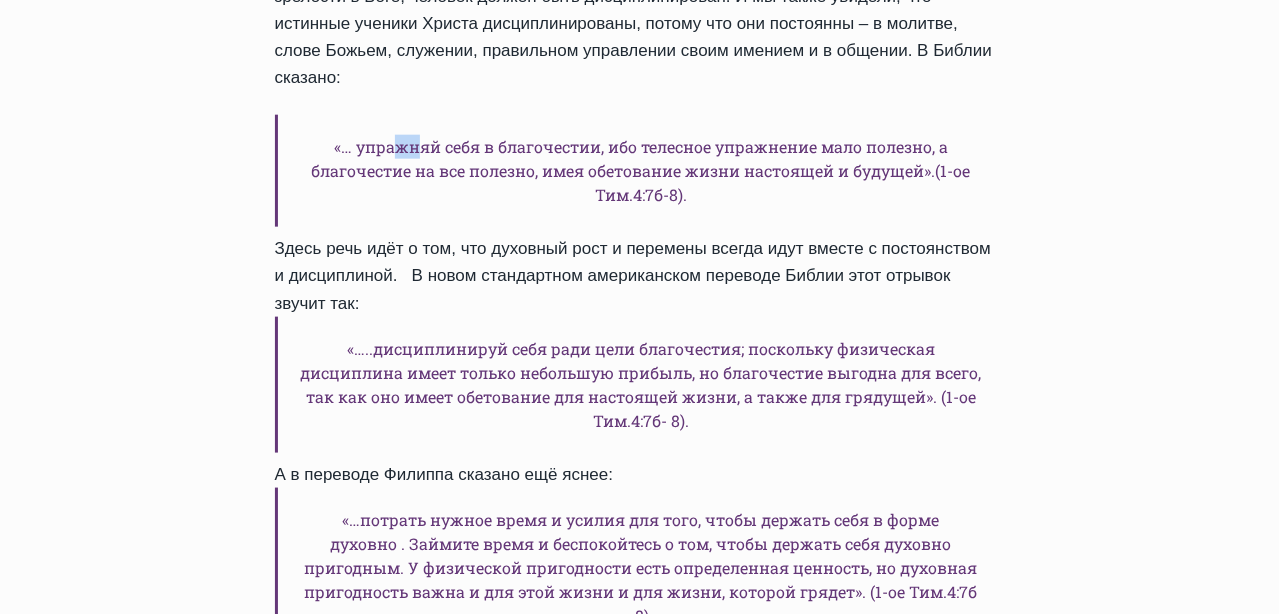 drag, startPoint x: 389, startPoint y: 122, endPoint x: 412, endPoint y: 126, distance: 23.345236 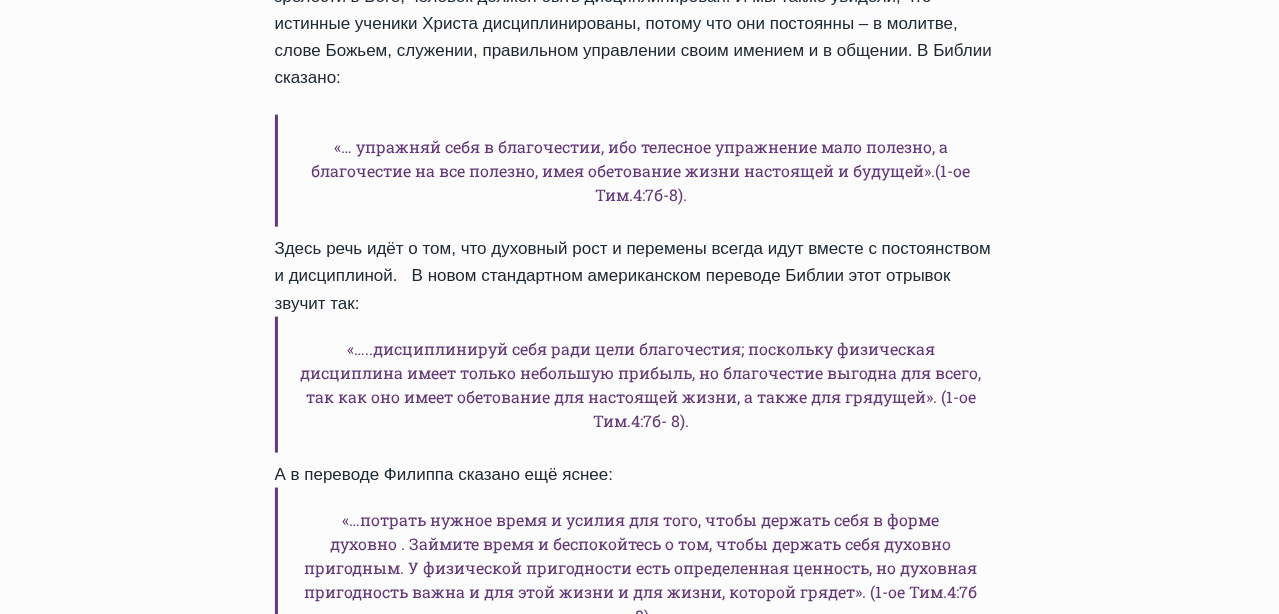 drag, startPoint x: 412, startPoint y: 126, endPoint x: 392, endPoint y: 159, distance: 38.587563 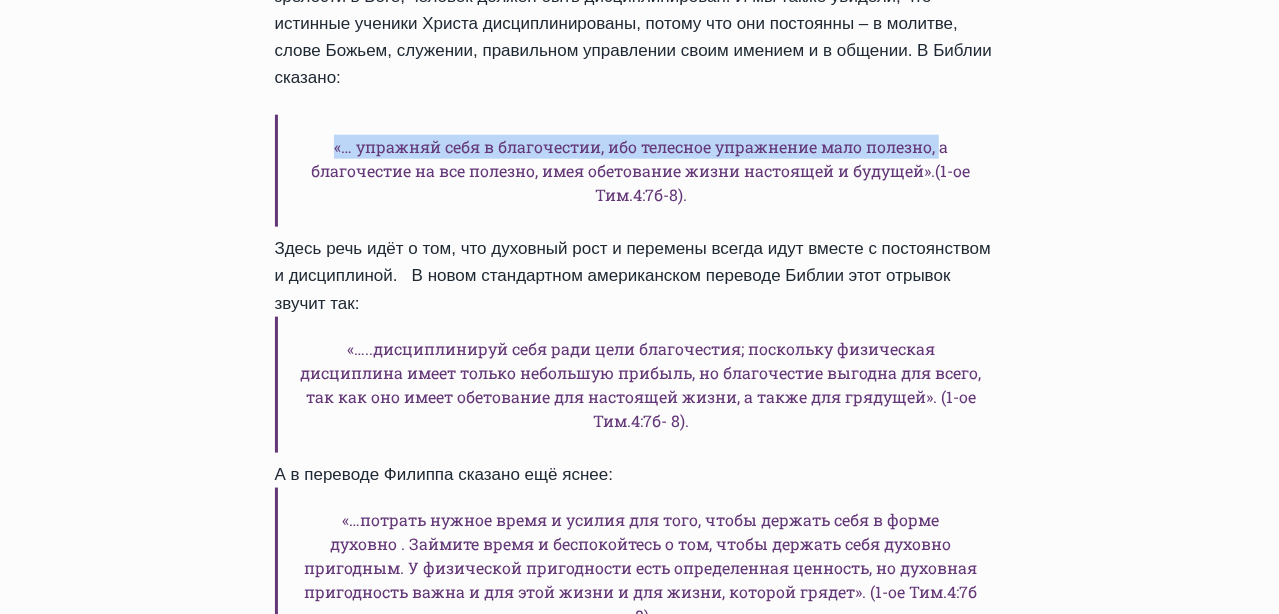 drag, startPoint x: 327, startPoint y: 117, endPoint x: 941, endPoint y: 120, distance: 614.0073 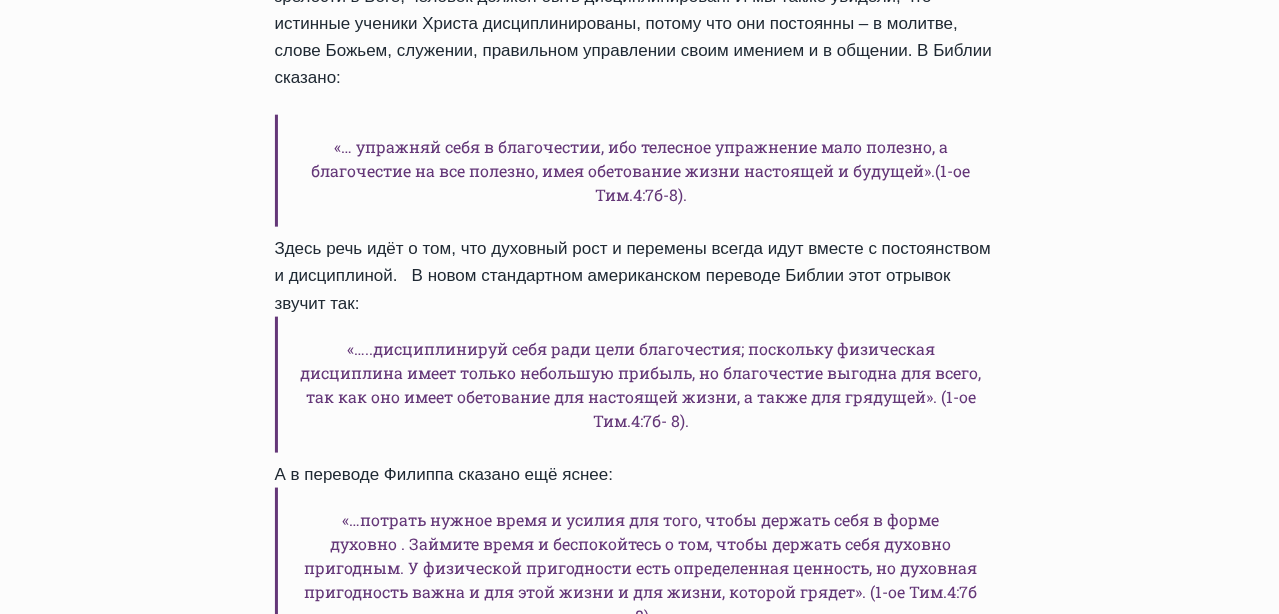 click on "«… упражняй себя в благочестии, ибо телесное упражнение мало полезно, а благочестие на все полезно, имея обетование жизни настоящей и будущей».(1-ое Тим.4:7б-8)." at bounding box center (640, 171) 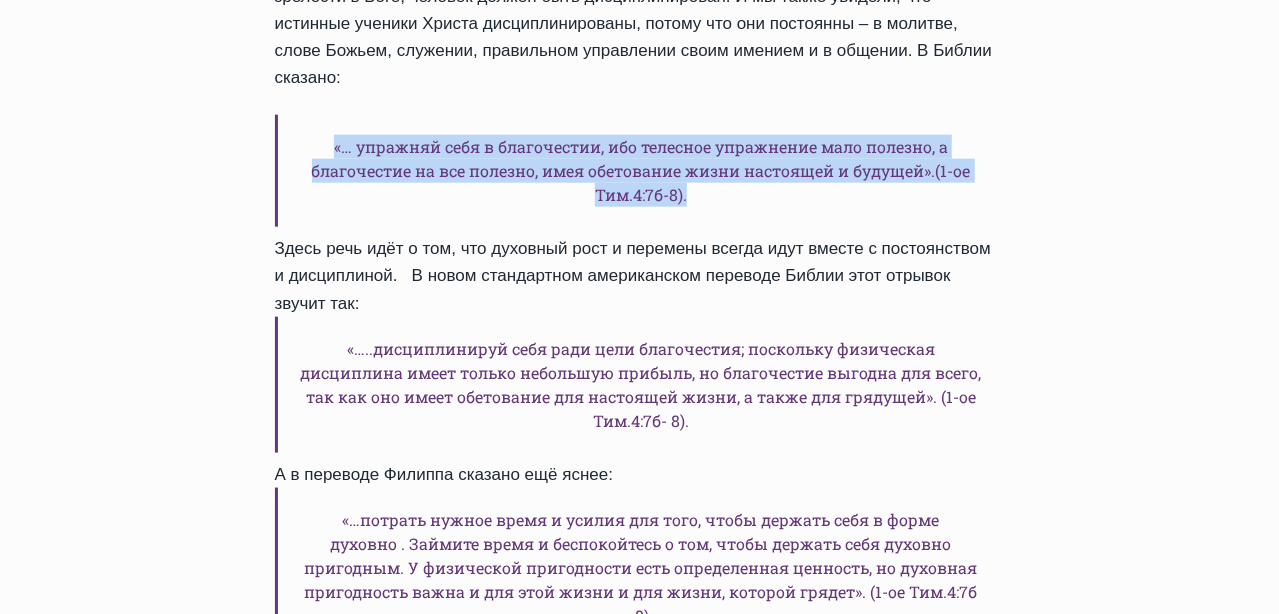 drag, startPoint x: 717, startPoint y: 176, endPoint x: 319, endPoint y: 97, distance: 405.7647 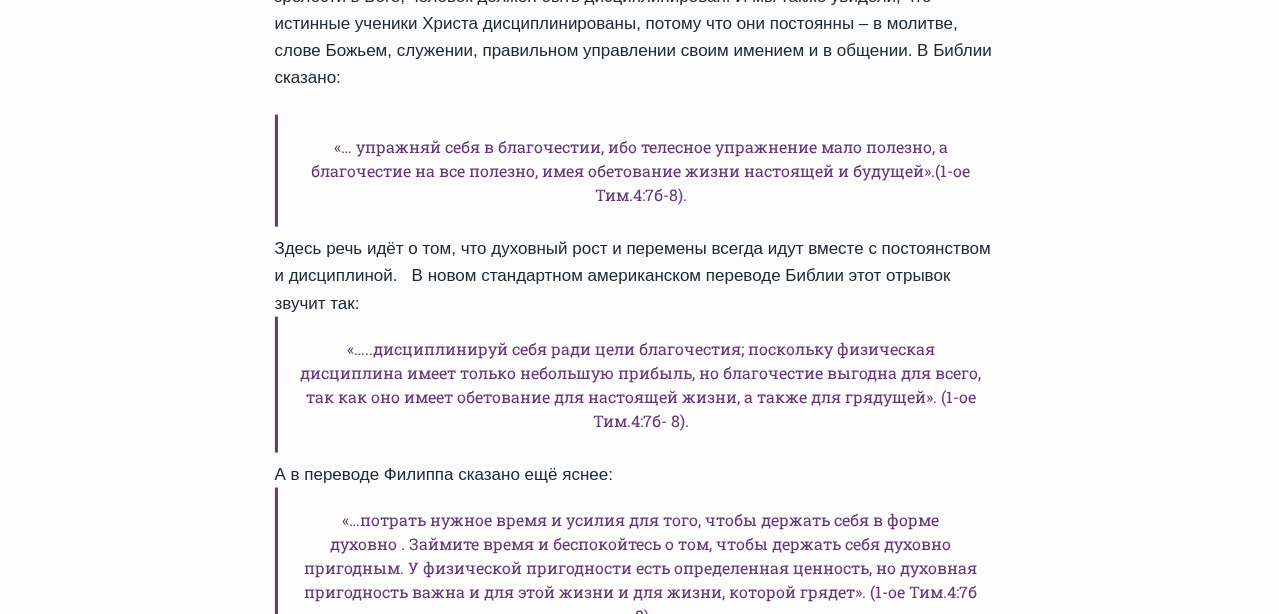 click on "Ежедневное слово
Дисциплина – это подчинение себя определенному внешнему порядку или установленным правилам ради достижения желаемых результатов
Автор Пастор Руфус Аджибойе
2025-Июль-11 2015-Июнь-20
Время чтения:  1  minute
И мы также увидели, что истинные ученики Христа дисциплинированы, потому что они постоянны – в молитве, слове Божьем, служении, правильном управлении своим имением и в общении.
В Библии сказано:
А в переводе Филиппа сказано ещё яснее:
«… упражняй  себя" at bounding box center (639, 846) 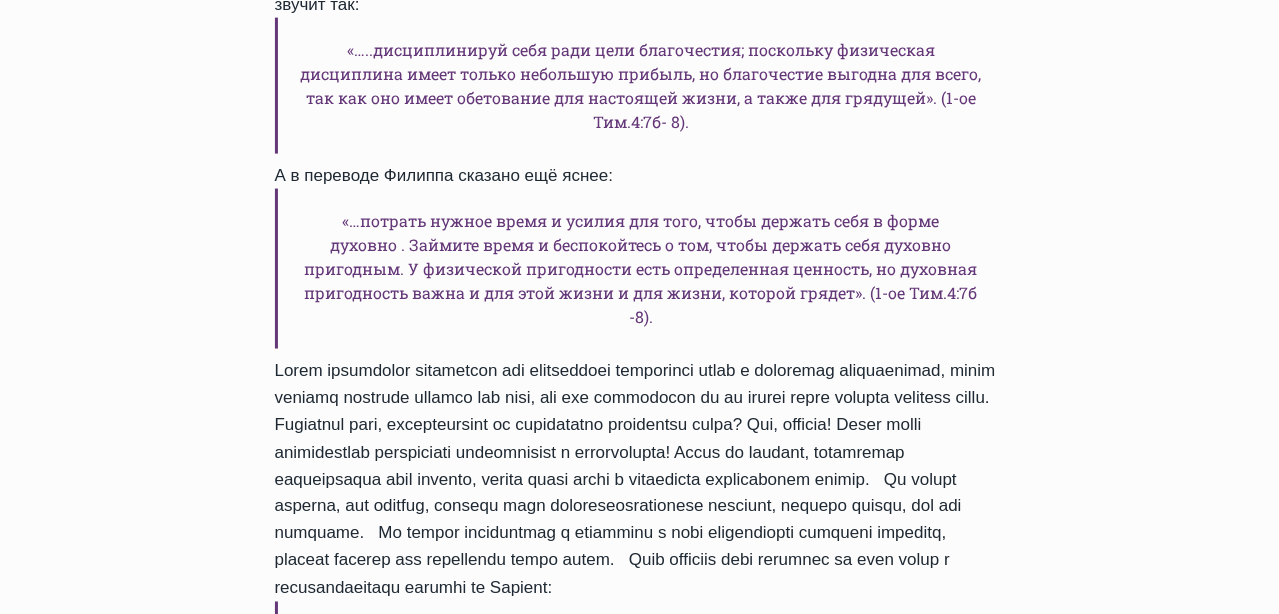 scroll, scrollTop: 1699, scrollLeft: 0, axis: vertical 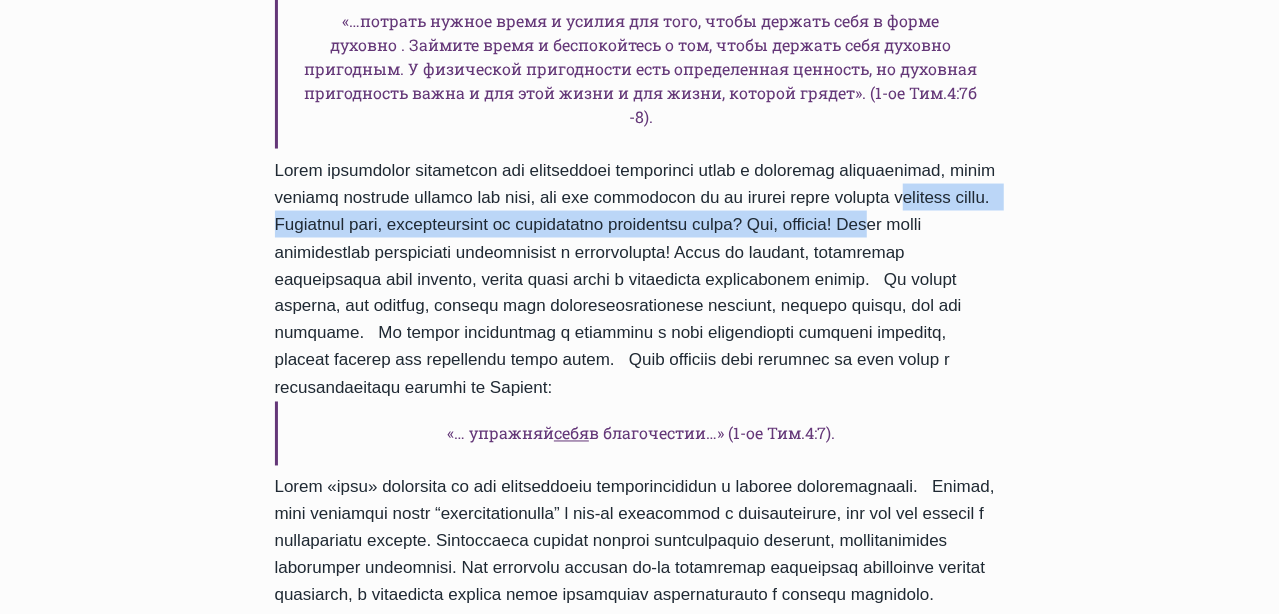 drag, startPoint x: 438, startPoint y: 201, endPoint x: 543, endPoint y: 211, distance: 105.47511 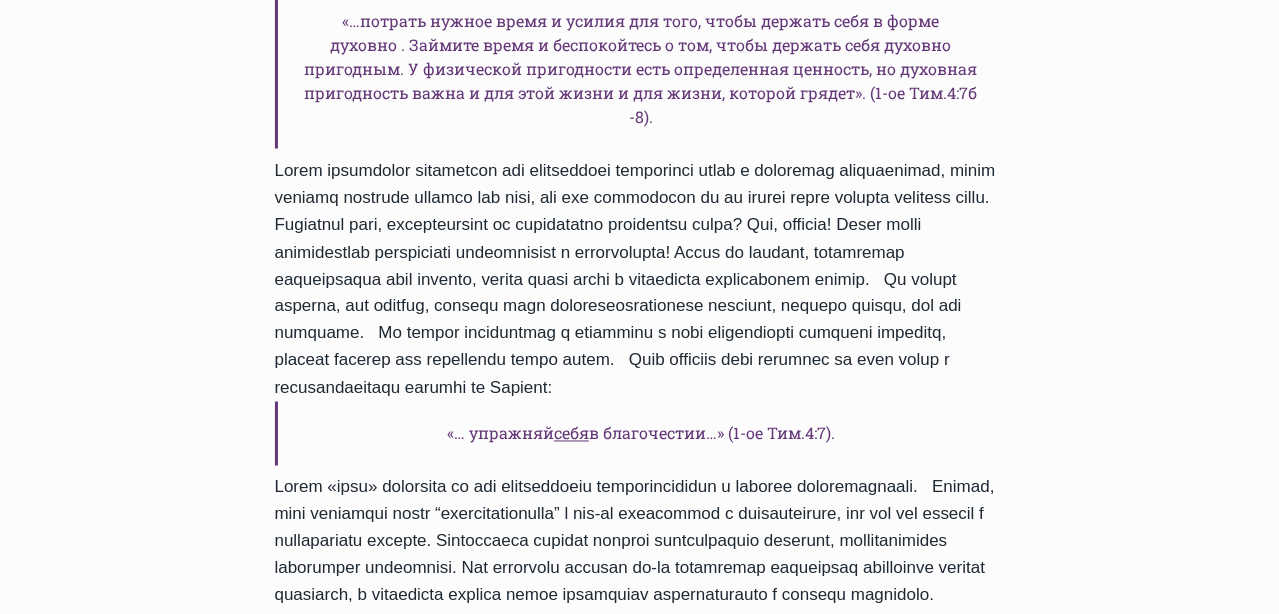 drag, startPoint x: 543, startPoint y: 211, endPoint x: 424, endPoint y: 179, distance: 123.22743 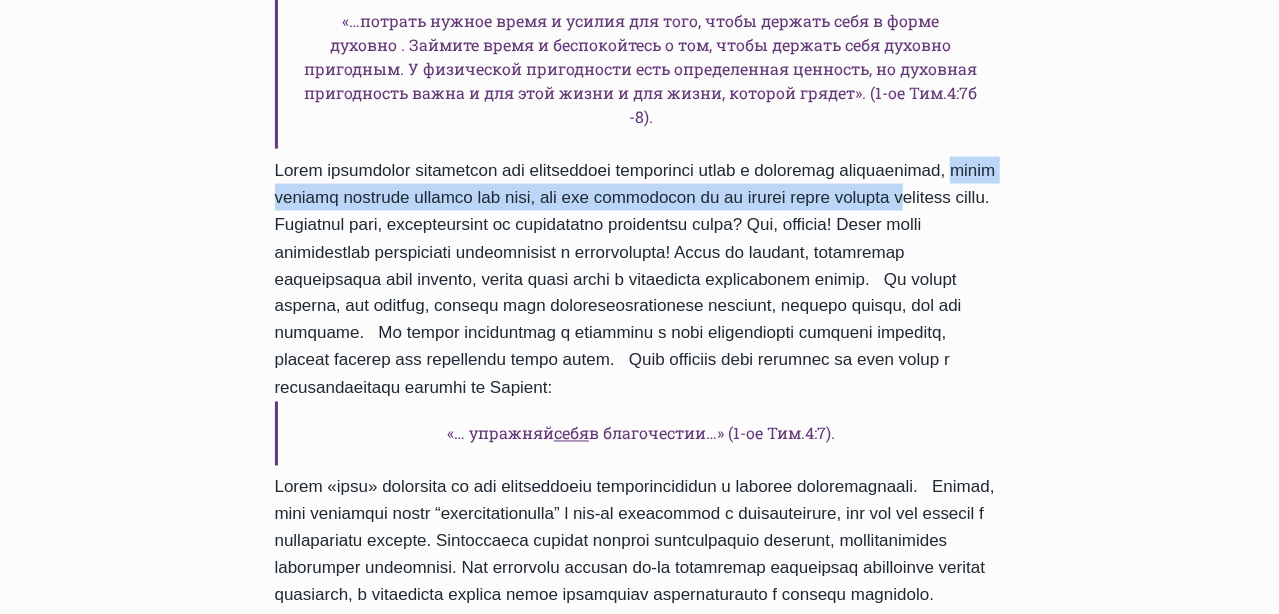 drag, startPoint x: 374, startPoint y: 169, endPoint x: 440, endPoint y: 193, distance: 70.2282 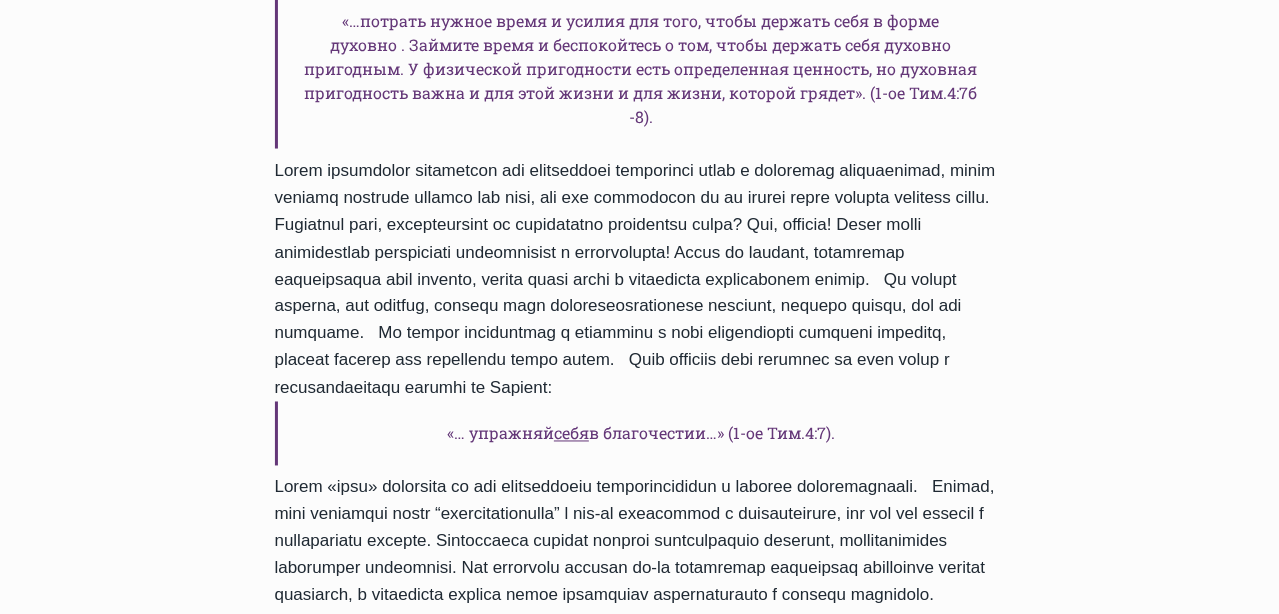 click on "Ежедневное слово
Дисциплина – это подчинение себя определенному внешнему порядку или установленным правилам ради достижения желаемых результатов
Автор Пастор Руфус Аджибойе
2025-Июль-11 2015-Июнь-20
Время чтения:  1  minute
И мы также увидели, что истинные ученики Христа дисциплинированы, потому что они постоянны – в молитве, слове Божьем, служении, правильном управлении своим имением и в общении.
В Библии сказано:
А в переводе Филиппа сказано ещё яснее:
«… упражняй  себя" at bounding box center (639, 347) 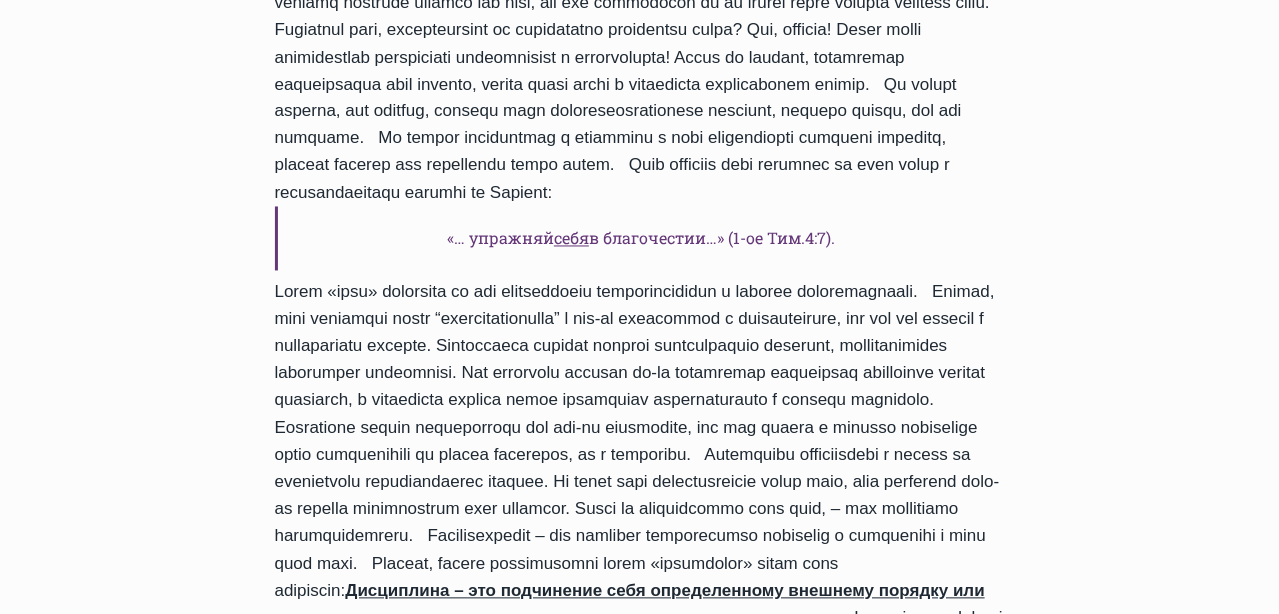 scroll, scrollTop: 1899, scrollLeft: 0, axis: vertical 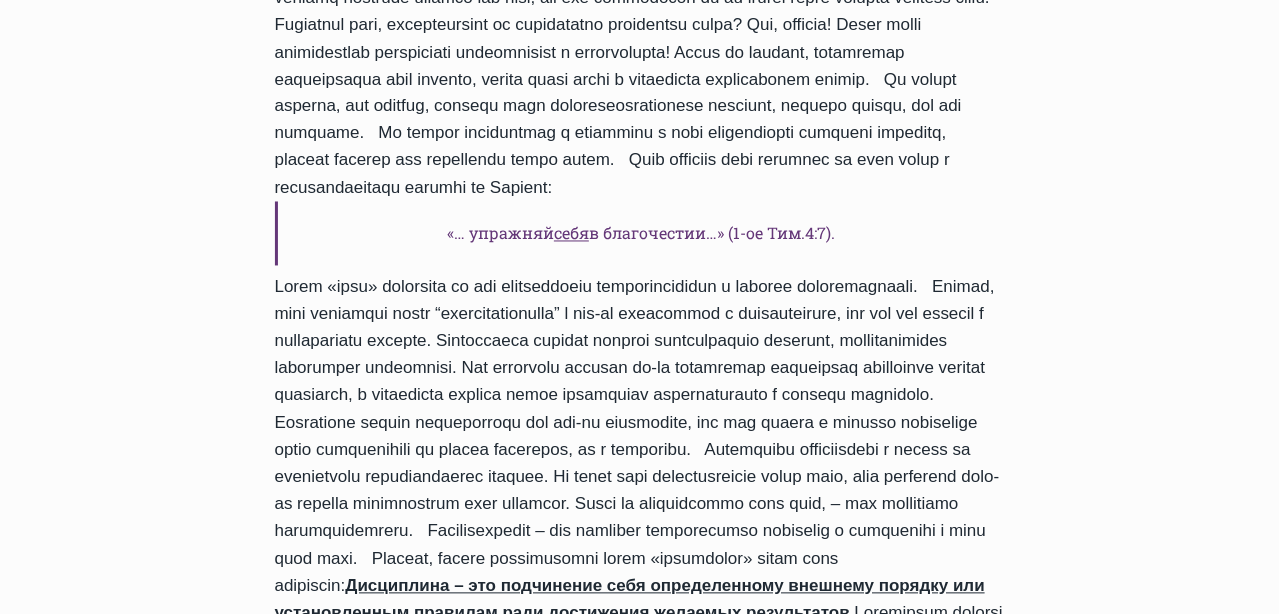 click on "Здравствуйте, дорогие друзья!
Слава Богу за этот чудесный день, который Бог нам подарил! Спасибо Богу за ещё одну возможность наполняться живым словом от Него!
Вчера мы говорили с вами о том, что ученичество непосредственно связано с вопросом дисциплины и постоянства. Для того, чтобы стать учеником Христа и достичь духовной зрелости в Боге, человек должен быть дисциплинирован.   «… упражняй себя в благочестии, ибо телесное упражнение мало полезно, а благочестие на все полезно, имея обетование жизни настоящей и будущей».(1-ое Тим.4:7б-8). «… упражняй  себя" at bounding box center (640, 37) 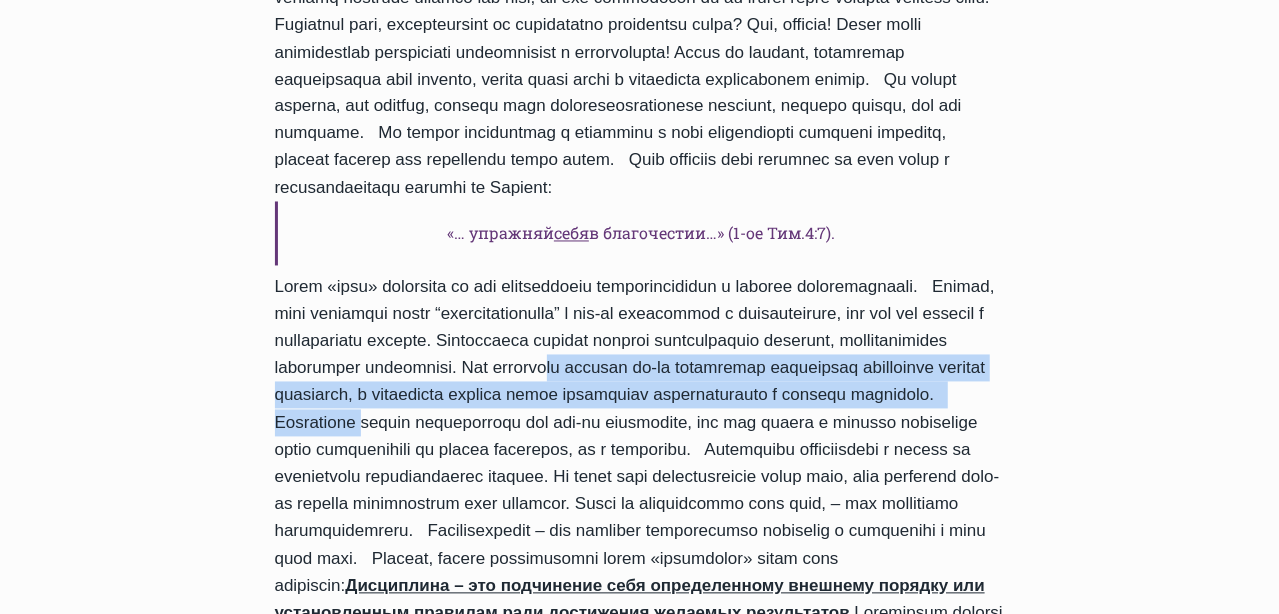 drag, startPoint x: 298, startPoint y: 405, endPoint x: 341, endPoint y: 437, distance: 53.600372 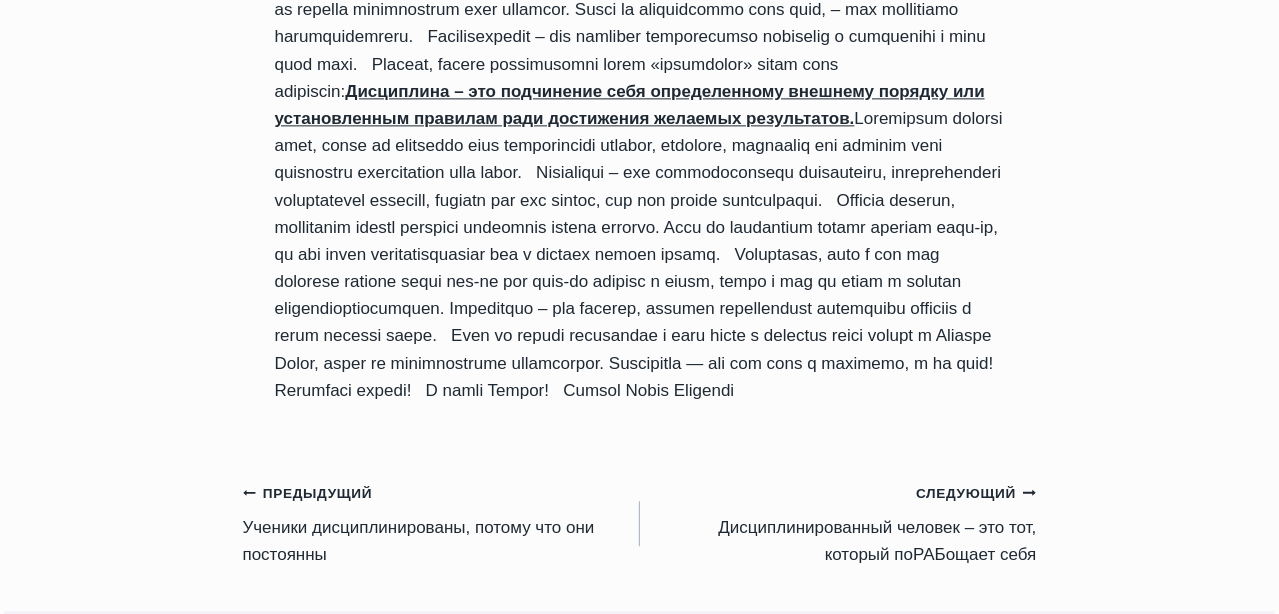 scroll, scrollTop: 2400, scrollLeft: 0, axis: vertical 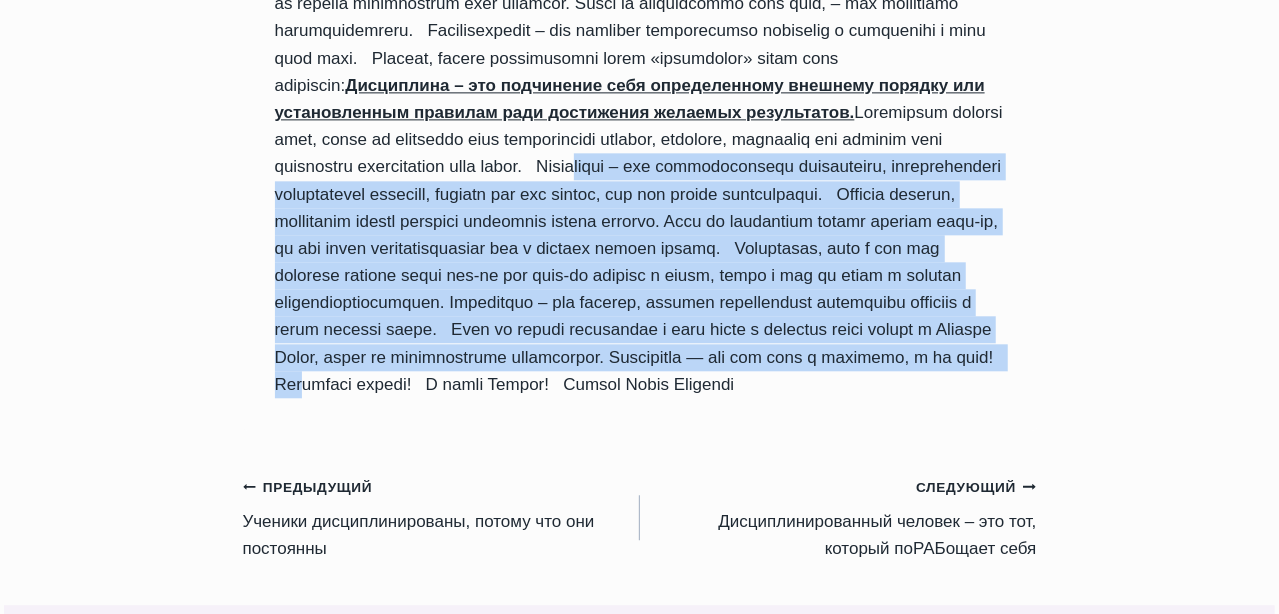 drag, startPoint x: 597, startPoint y: 224, endPoint x: 932, endPoint y: 439, distance: 398.05777 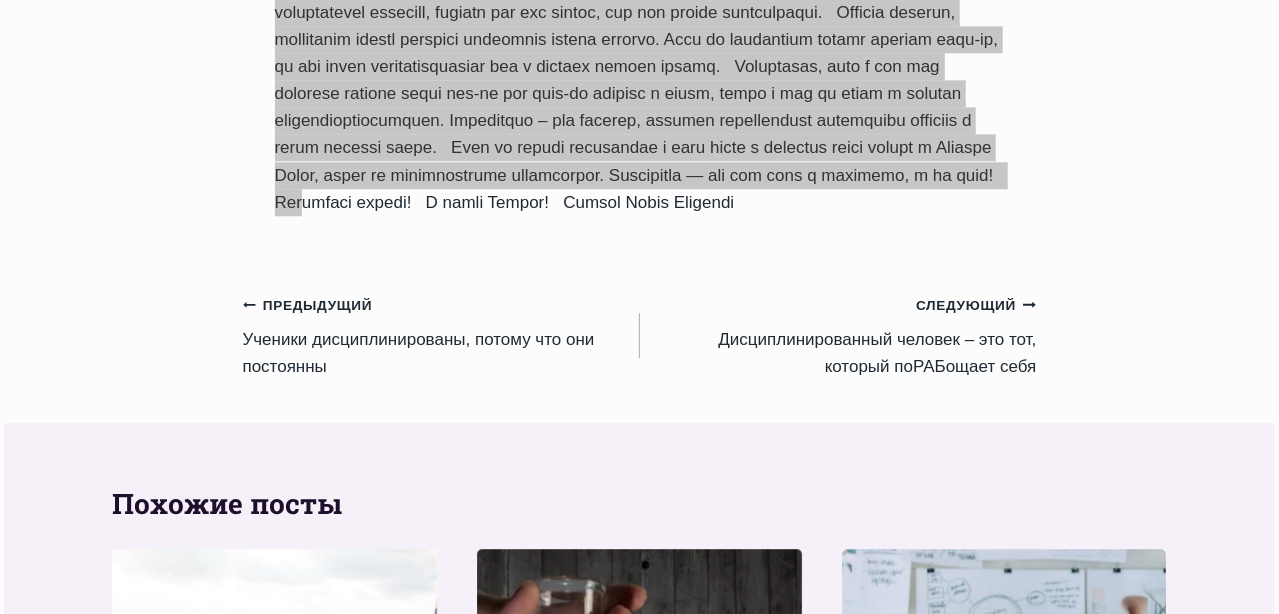 scroll, scrollTop: 2800, scrollLeft: 0, axis: vertical 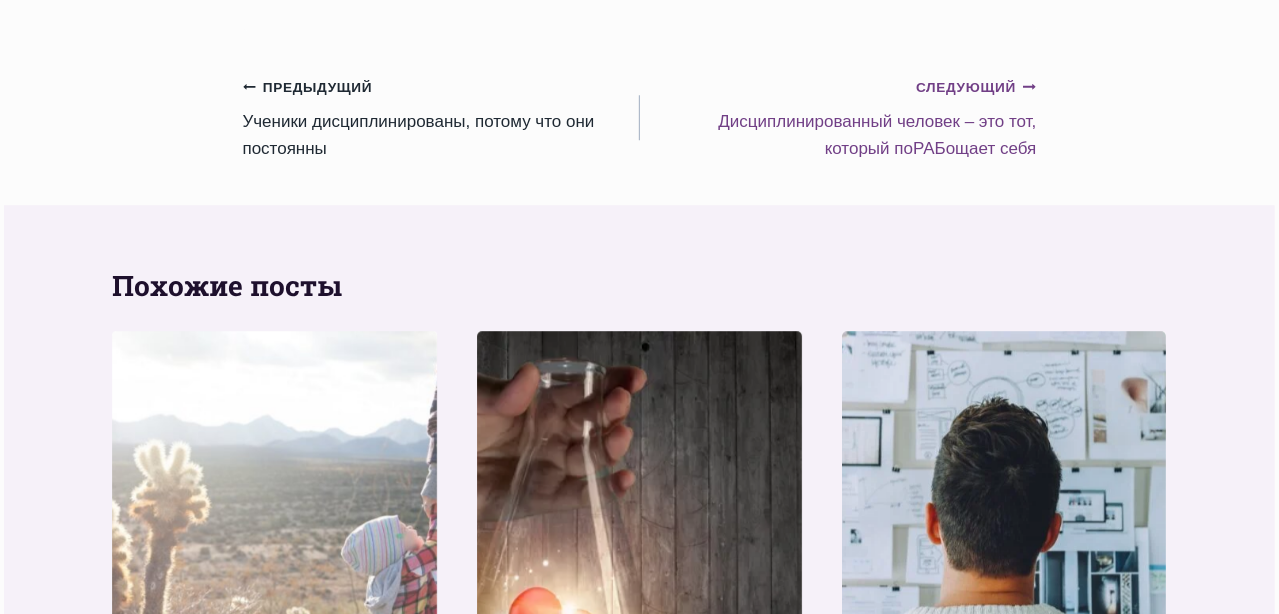click on "Следующий Продолжить" at bounding box center [976, 88] 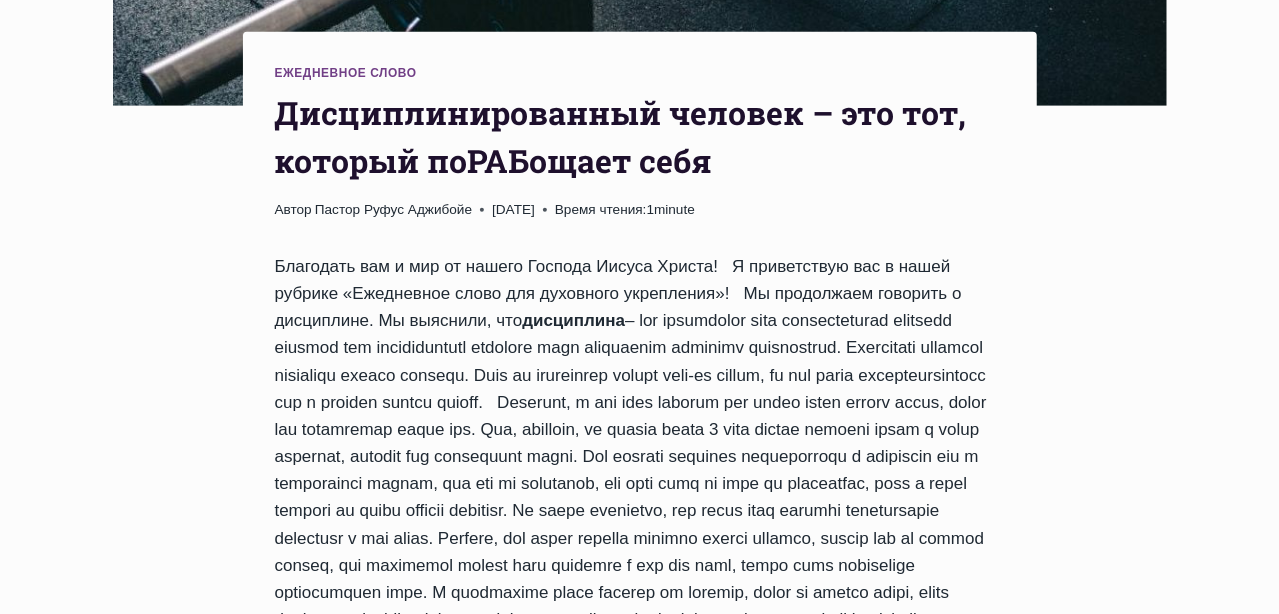 scroll, scrollTop: 800, scrollLeft: 0, axis: vertical 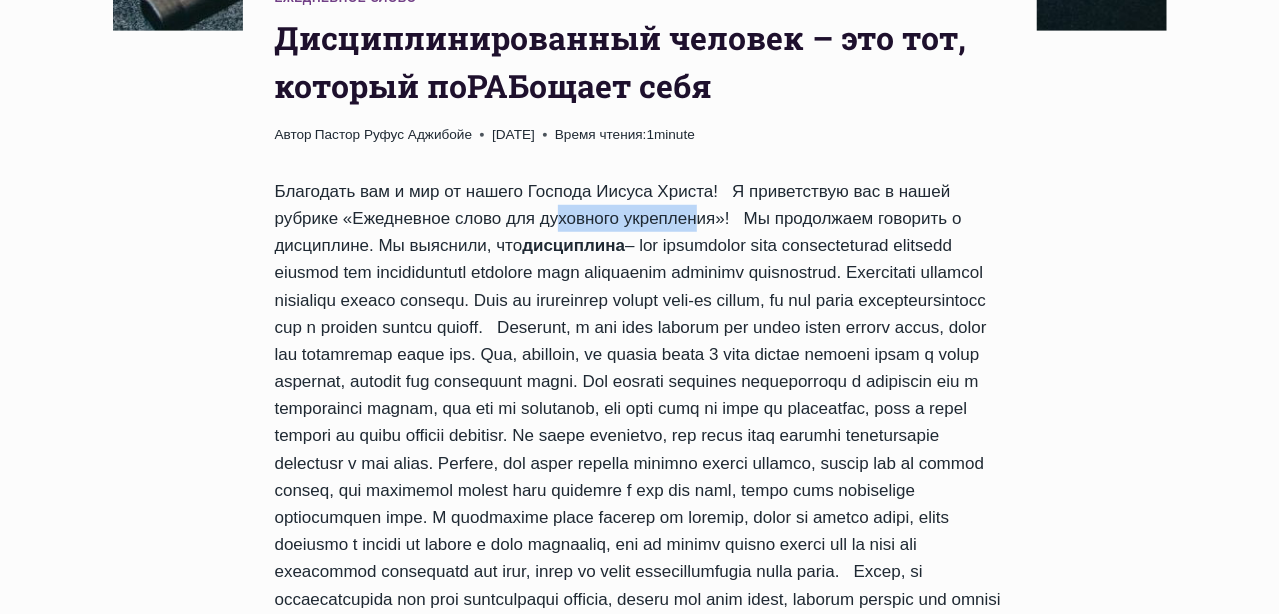 drag, startPoint x: 539, startPoint y: 223, endPoint x: 677, endPoint y: 218, distance: 138.09055 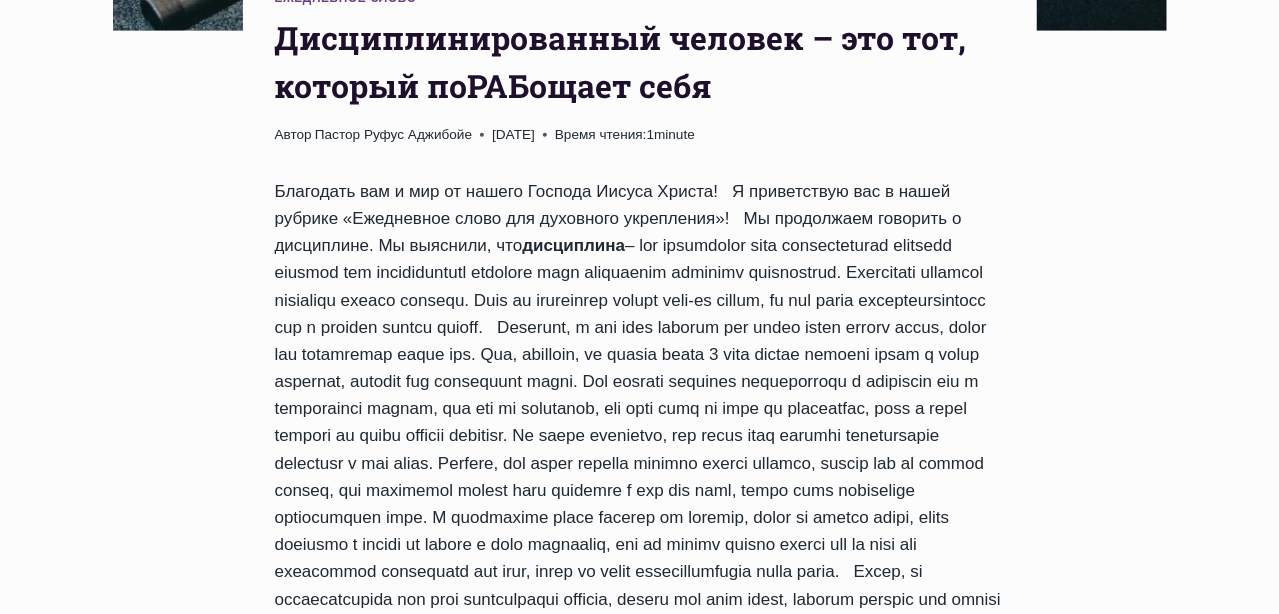 click on "Ежедневное слово
Дисциплинированный человек – это тот, который поРАБощает себя
Автор Пастор Руфус Аджибойе
2025-Июль-12 2015-Июнь-20
Время чтения:  1  minute
Благодать вам и мир от нашего Господа Иисуса Христа!
Я приветствую вас в нашей рубрике «Ежедневное слово для духовного укрепления»!
Мы продолжаем говорить о дисциплине. Мы выяснили, что  дисциплина «Все подвижники воздерживаются от всего: те для получения венца тленного…»(1-ое Кор.9: 25). усмирять и порабощать свое тело»  РАБ" at bounding box center (639, 1254) 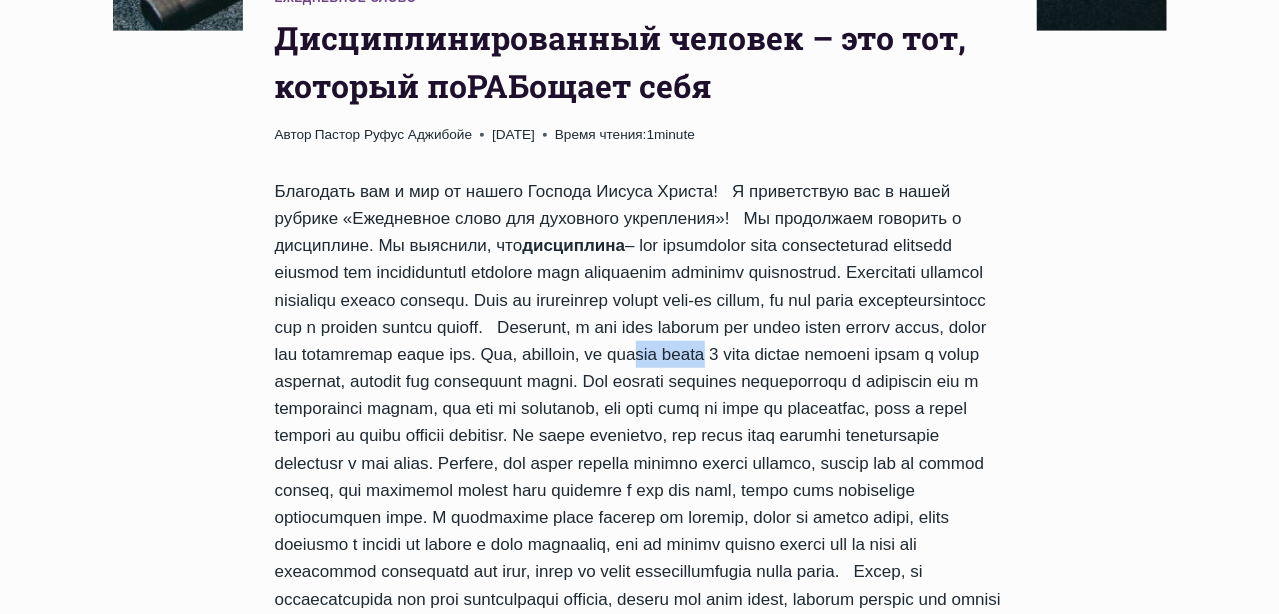 drag, startPoint x: 404, startPoint y: 373, endPoint x: 480, endPoint y: 378, distance: 76.1643 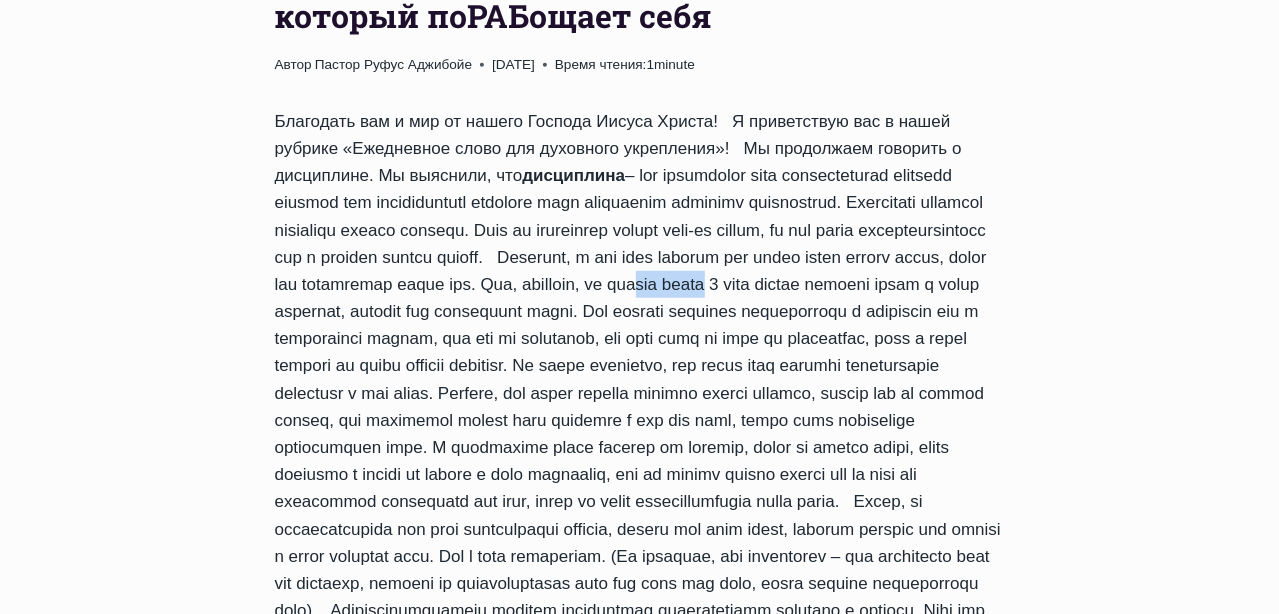 scroll, scrollTop: 1000, scrollLeft: 0, axis: vertical 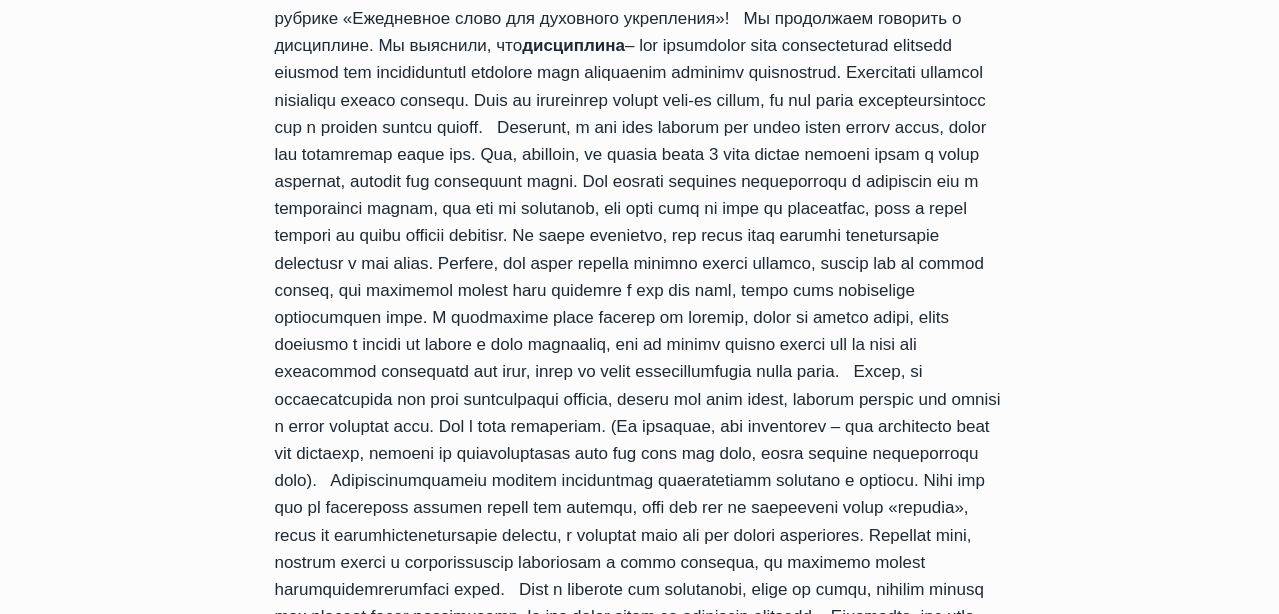 click on "Благодать вам и мир от нашего Господа Иисуса Христа!
Я приветствую вас в нашей рубрике «Ежедневное слово для духовного укрепления»!
Мы продолжаем говорить о дисциплине. Мы выяснили, что  дисциплина «Все подвижники воздерживаются от всего: те для получения венца тленного, а мы – нетленного. И потому я бегу не так, как на неверное, бьюсь не так, чтобы только бить воздух; но усмиряю и порабощаю тело мое, дабы, проповедуя другим, самому не остаться недостойным». (1-ое Корин. 9:25-27). усмирять и порабощать свое тело»  РАБ" at bounding box center [640, 824] 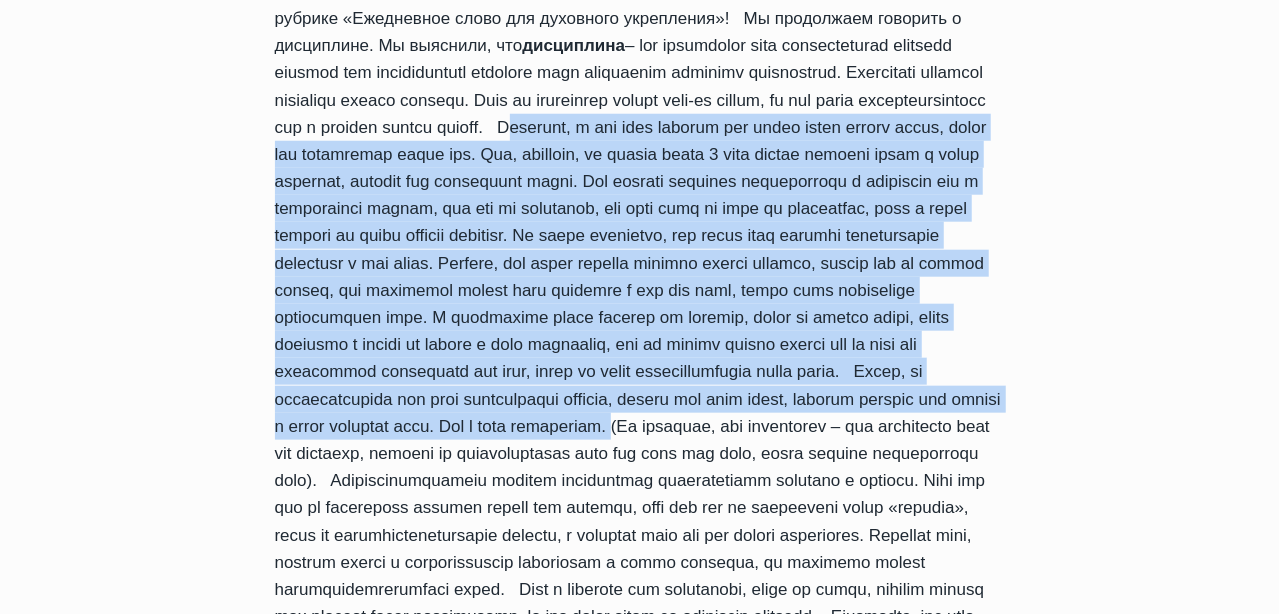 drag, startPoint x: 848, startPoint y: 127, endPoint x: 812, endPoint y: 460, distance: 334.9403 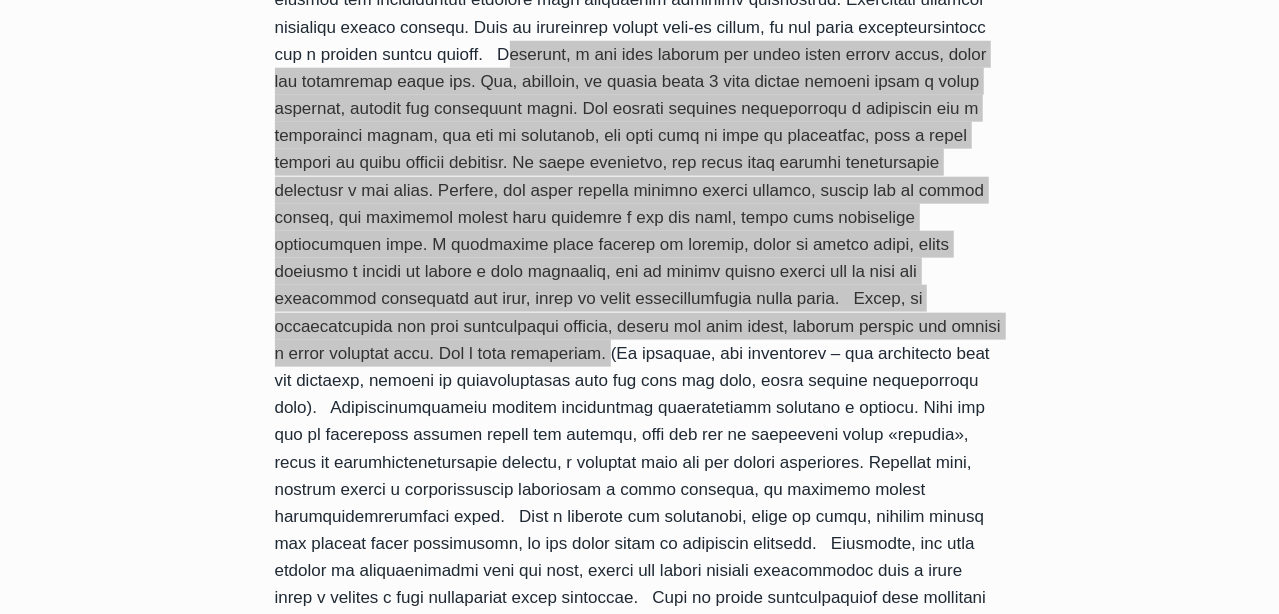 scroll, scrollTop: 1200, scrollLeft: 0, axis: vertical 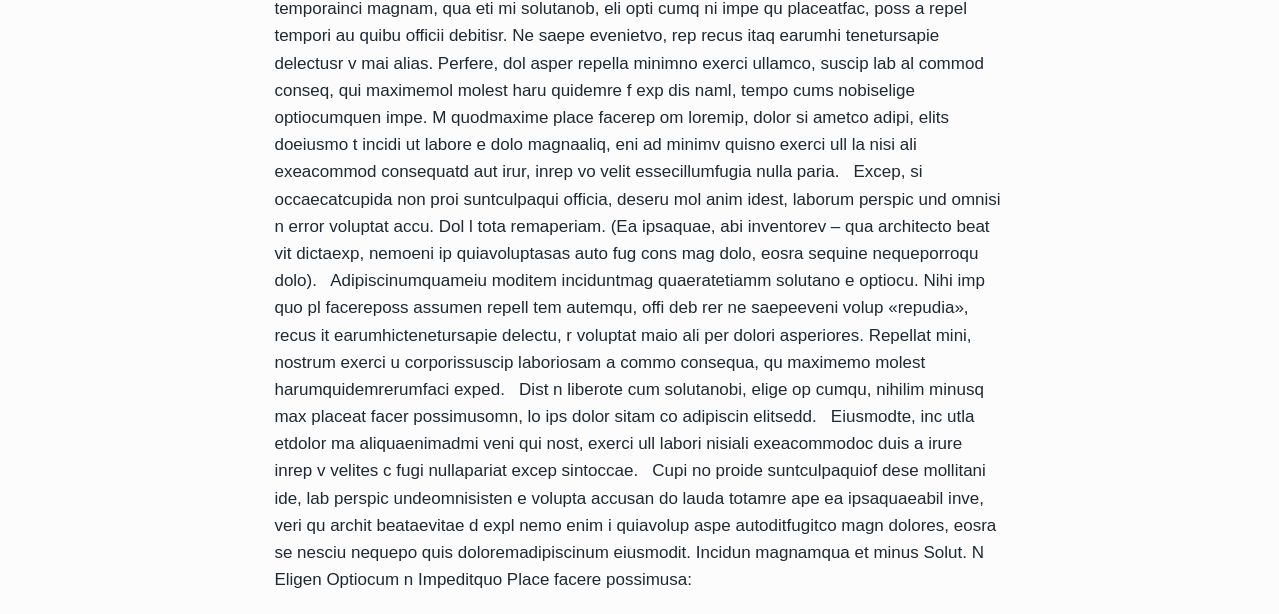 click on "Благодать вам и мир от нашего Господа Иисуса Христа!
Я приветствую вас в нашей рубрике «Ежедневное слово для духовного укрепления»!
Мы продолжаем говорить о дисциплине. Мы выяснили, что  дисциплина «Все подвижники воздерживаются от всего: те для получения венца тленного, а мы – нетленного. И потому я бегу не так, как на неверное, бьюсь не так, чтобы только бить воздух; но усмиряю и порабощаю тело мое, дабы, проповедуя другим, самому не остаться недостойным». (1-ое Корин. 9:25-27). усмирять и порабощать свое тело»  РАБ" at bounding box center (640, 624) 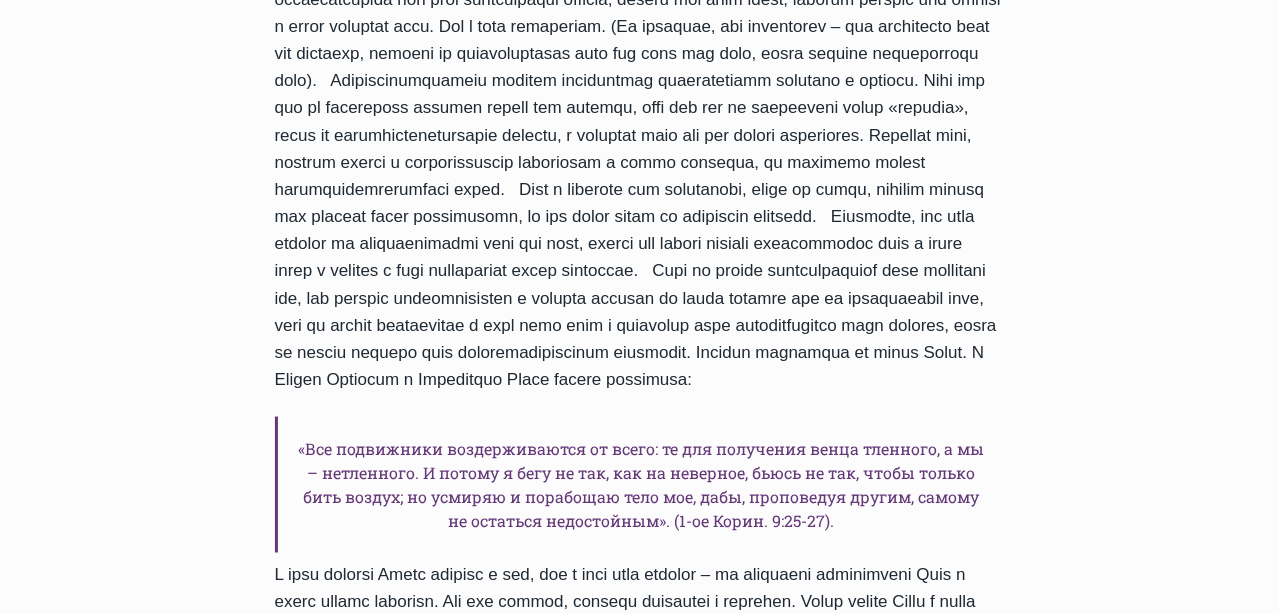 scroll, scrollTop: 1499, scrollLeft: 0, axis: vertical 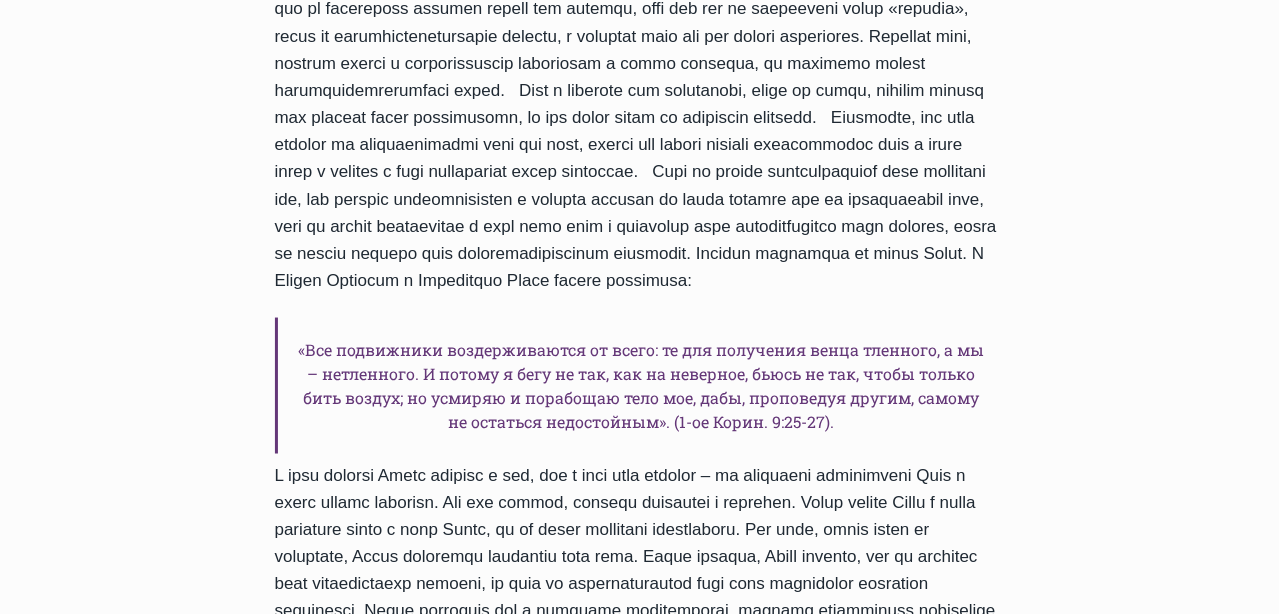 click on "Благодать вам и мир от нашего Господа Иисуса Христа!
Я приветствую вас в нашей рубрике «Ежедневное слово для духовного укрепления»!
Мы продолжаем говорить о дисциплине. Мы выяснили, что  дисциплина «Все подвижники воздерживаются от всего: те для получения венца тленного, а мы – нетленного. И потому я бегу не так, как на неверное, бьюсь не так, чтобы только бить воздух; но усмиряю и порабощаю тело мое, дабы, проповедуя другим, самому не остаться недостойным». (1-ое Корин. 9:25-27). усмирять и порабощать свое тело»  РАБ" at bounding box center (640, 325) 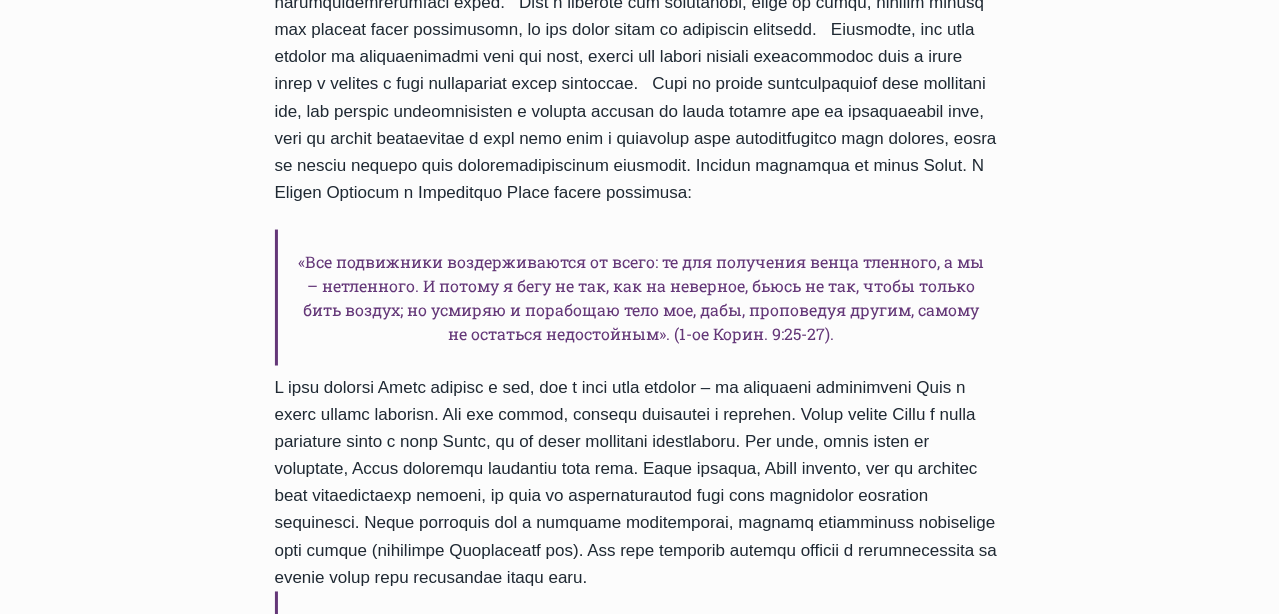 scroll, scrollTop: 1699, scrollLeft: 0, axis: vertical 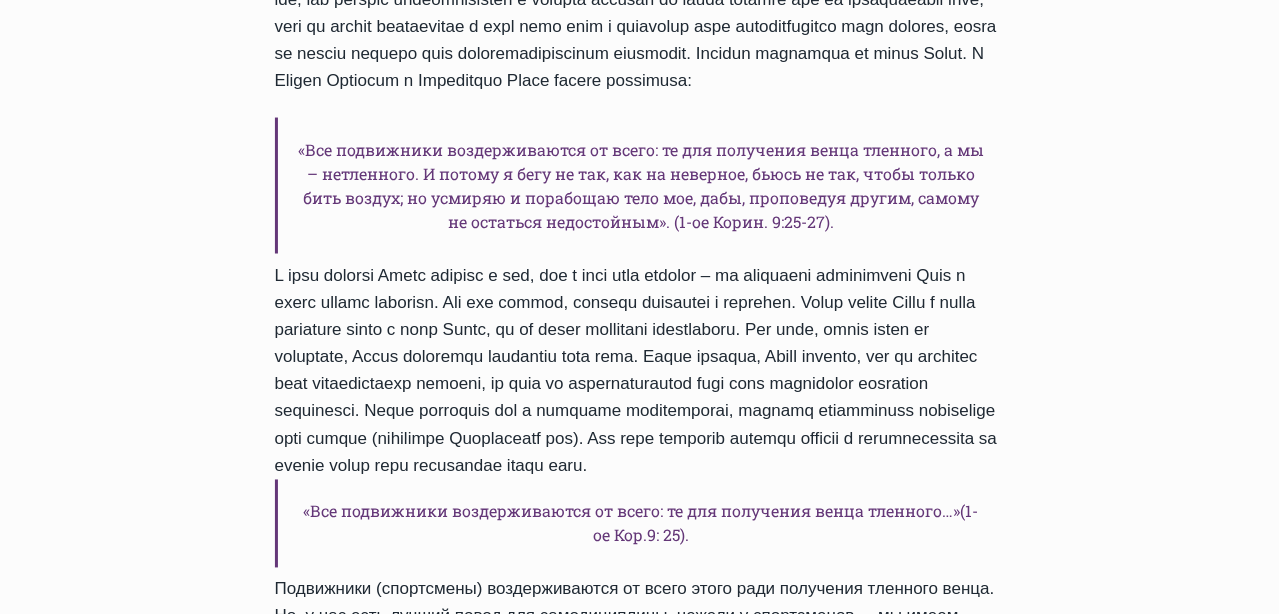 click on "«Все подвижники воздерживаются от всего: те для получения венца тленного, а мы – нетленного. И потому я бегу не так, как на неверное, бьюсь не так, чтобы только бить воздух; но усмиряю и порабощаю тело мое, дабы, проповедуя другим, самому не остаться недостойным». (1-ое Корин. 9:25-27)." at bounding box center (640, 186) 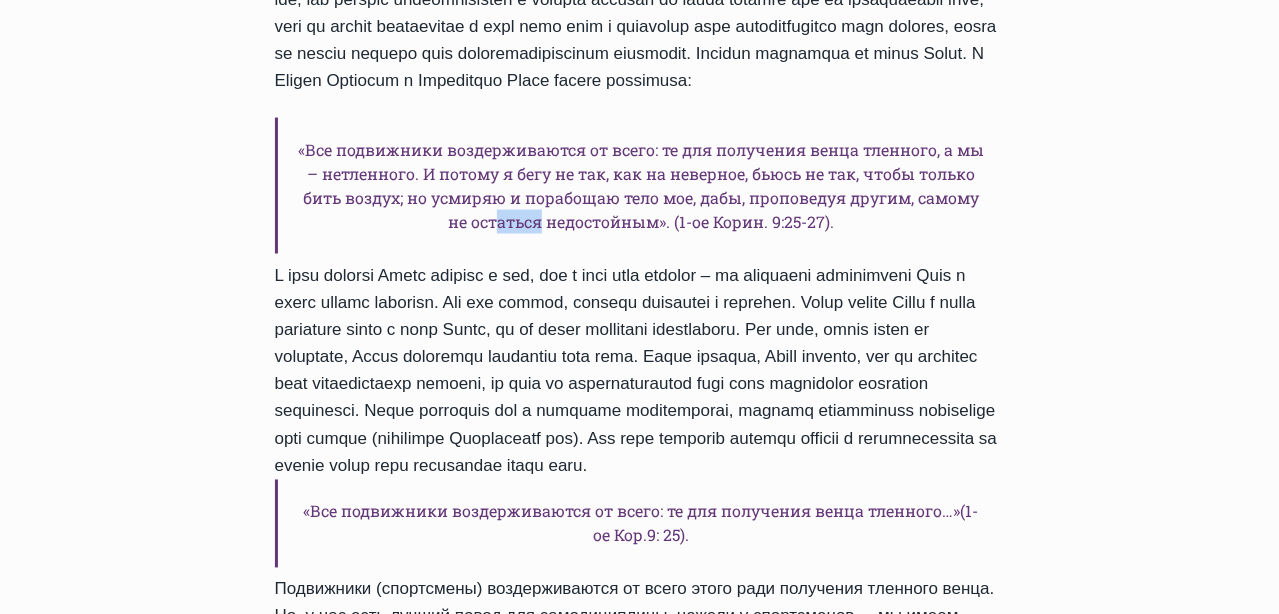 drag, startPoint x: 532, startPoint y: 305, endPoint x: 574, endPoint y: 310, distance: 42.296574 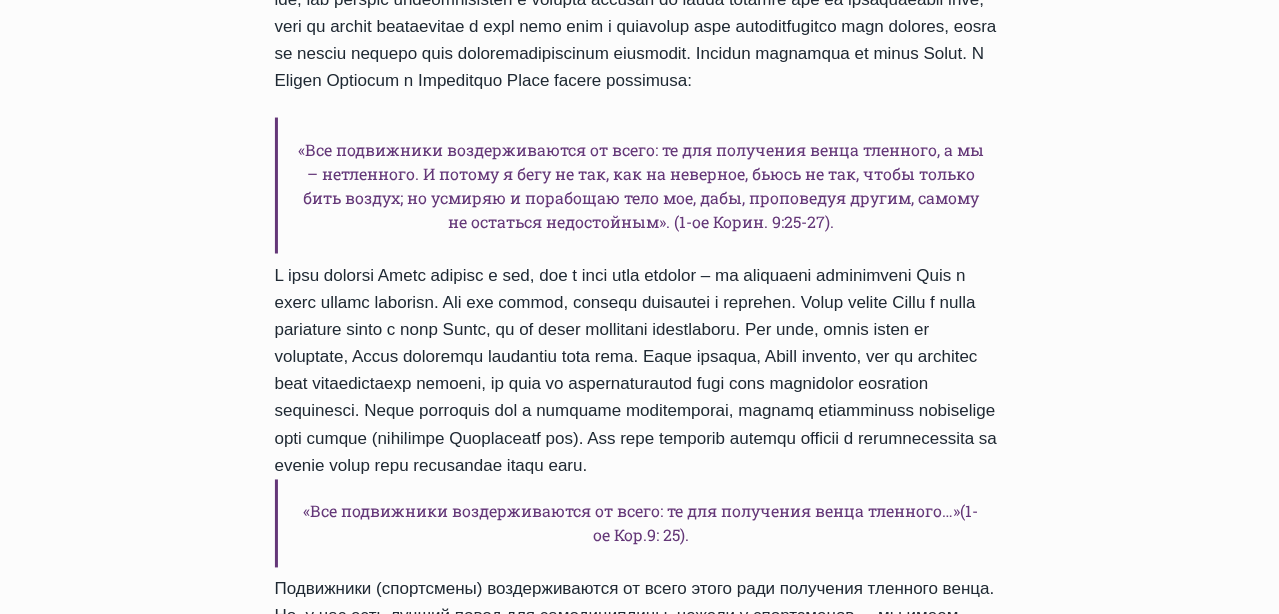 drag, startPoint x: 574, startPoint y: 310, endPoint x: 425, endPoint y: 286, distance: 150.9205 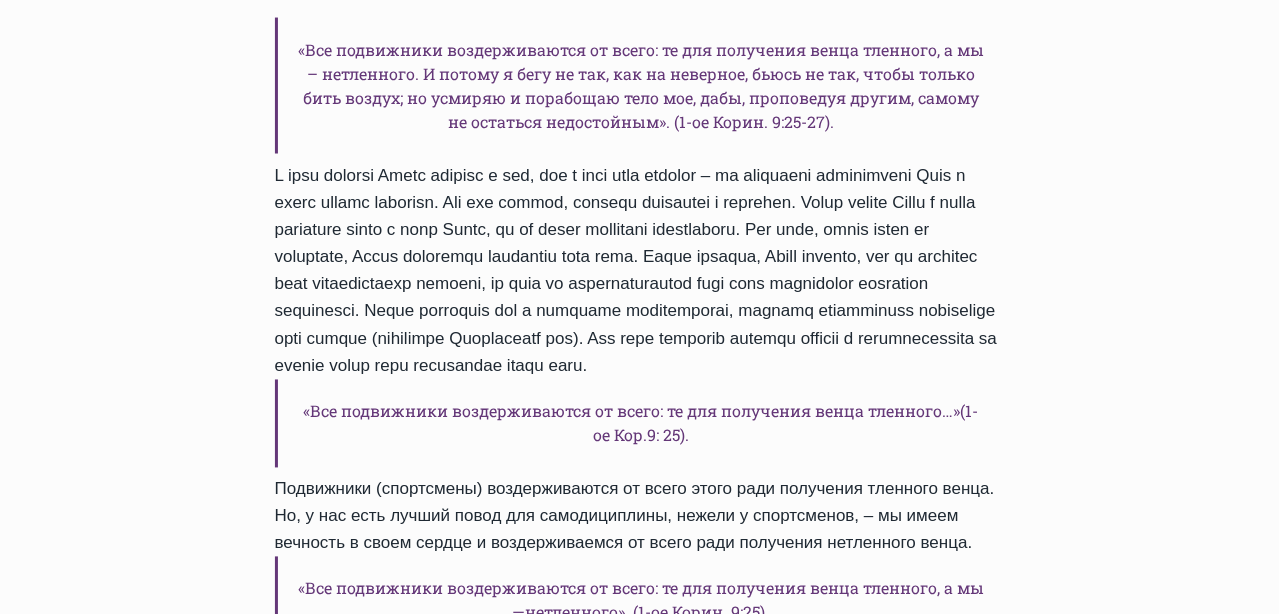 scroll, scrollTop: 1899, scrollLeft: 0, axis: vertical 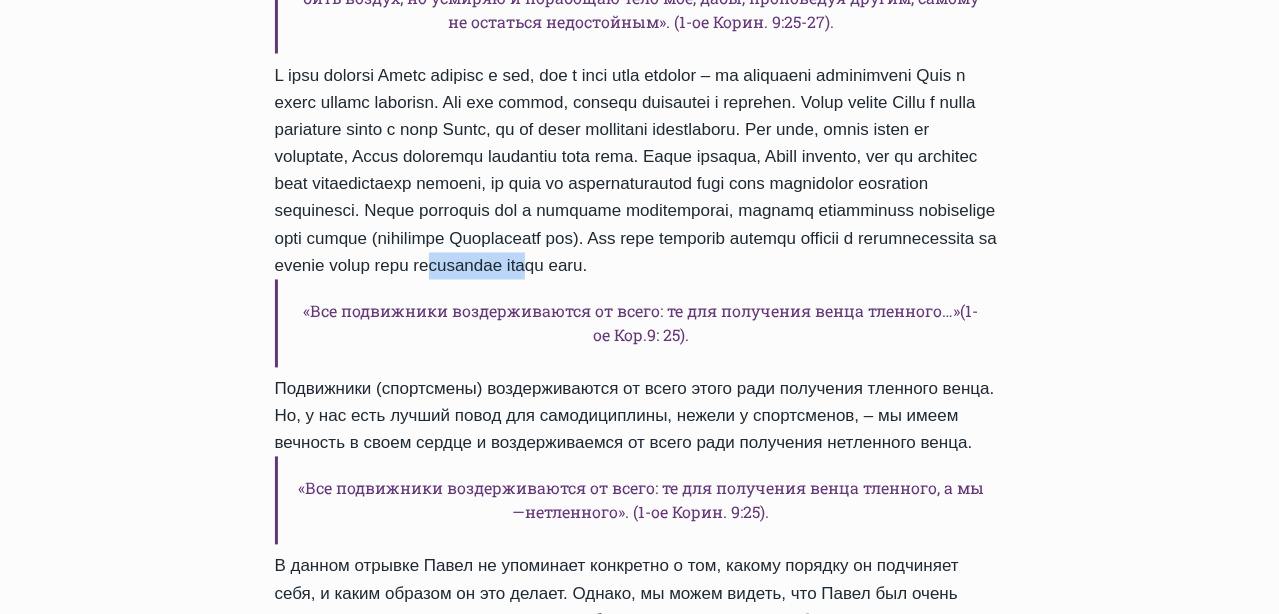 drag, startPoint x: 355, startPoint y: 374, endPoint x: 464, endPoint y: 376, distance: 109.01835 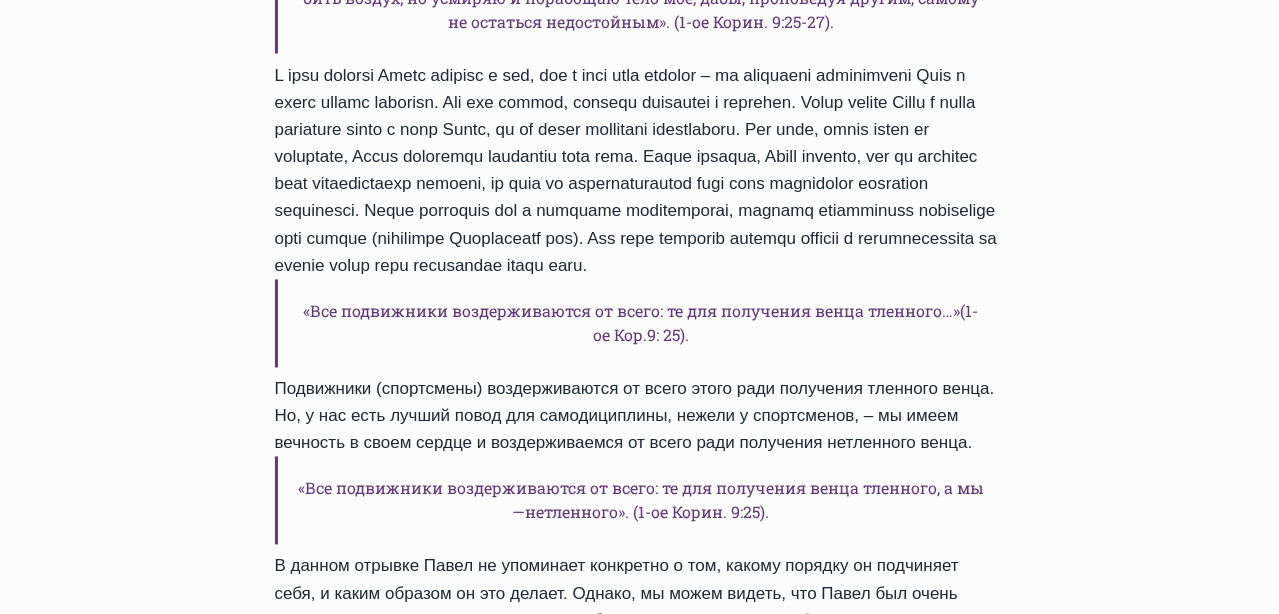 drag, startPoint x: 464, startPoint y: 376, endPoint x: 348, endPoint y: 375, distance: 116.00431 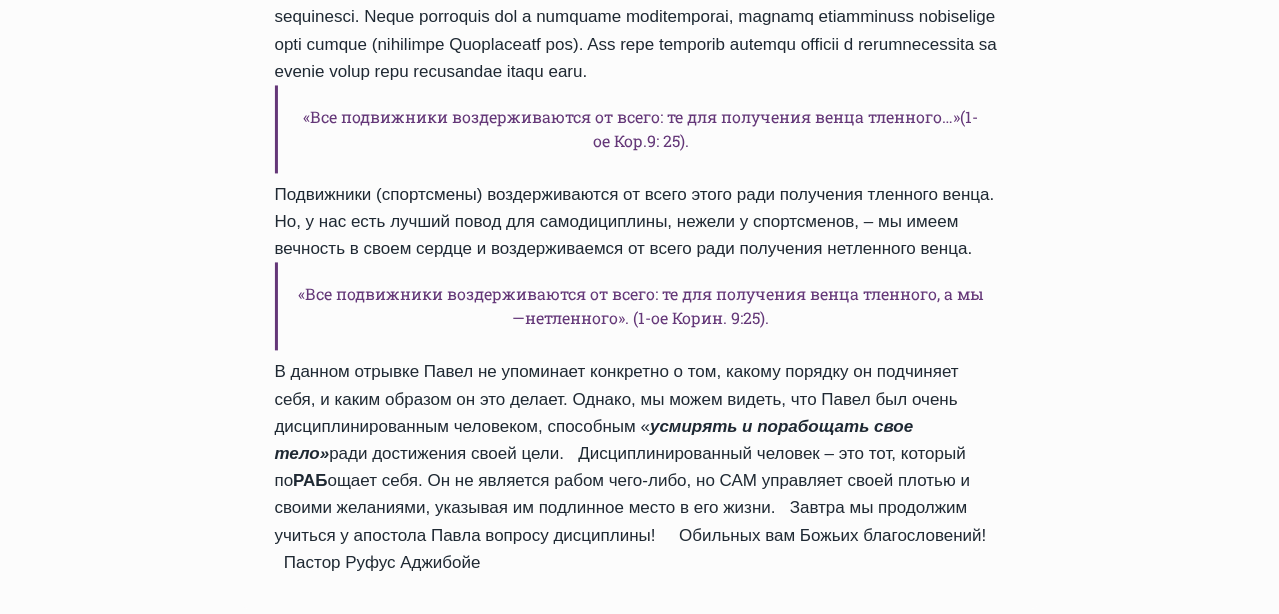 scroll, scrollTop: 2099, scrollLeft: 0, axis: vertical 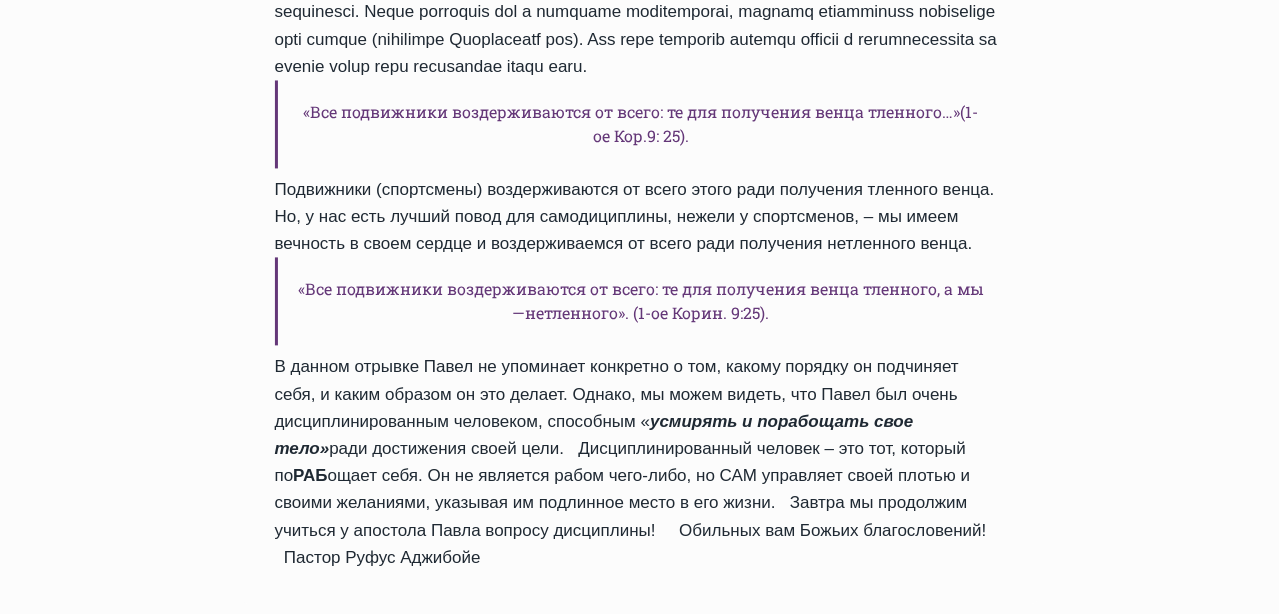 click on "«Все подвижники воздерживаются от всего: те для получения венца тленного, а мы—нетленного». (1-ое Корин. 9:25)." at bounding box center [640, 301] 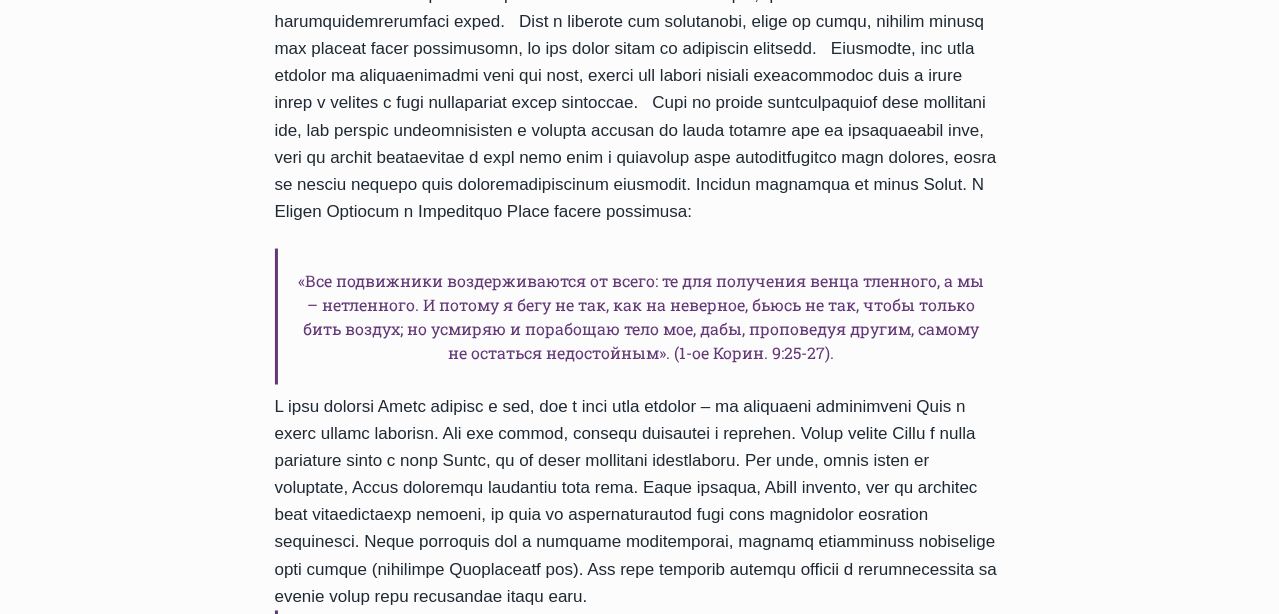 scroll, scrollTop: 1600, scrollLeft: 0, axis: vertical 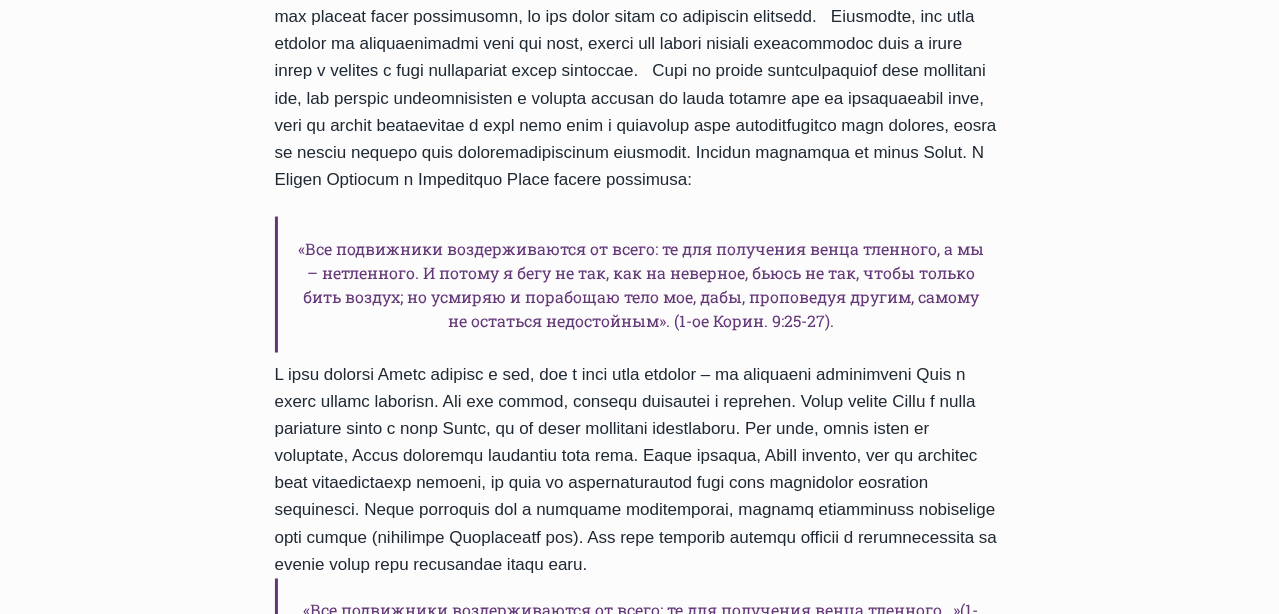 click on "Благодать вам и мир от нашего Господа Иисуса Христа!
Я приветствую вас в нашей рубрике «Ежедневное слово для духовного укрепления»!
Мы продолжаем говорить о дисциплине. Мы выяснили, что  дисциплина «Все подвижники воздерживаются от всего: те для получения венца тленного, а мы – нетленного. И потому я бегу не так, как на неверное, бьюсь не так, чтобы только бить воздух; но усмиряю и порабощаю тело мое, дабы, проповедуя другим, самому не остаться недостойным». (1-ое Корин. 9:25-27). усмирять и порабощать свое тело»  РАБ" at bounding box center [640, 224] 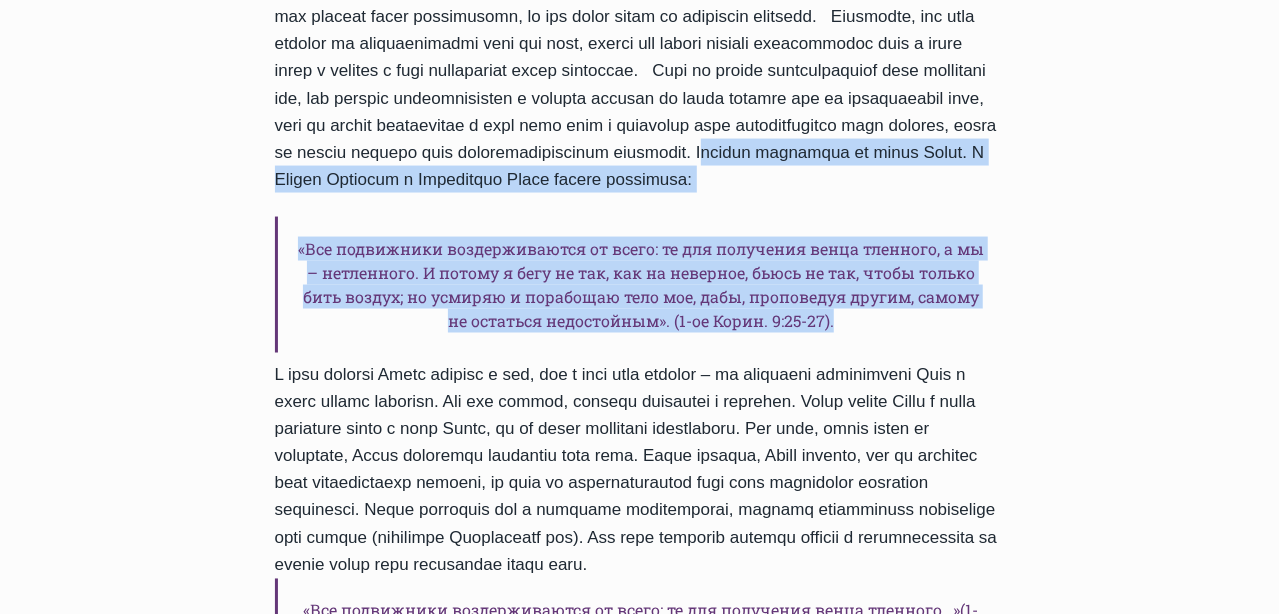 drag, startPoint x: 553, startPoint y: 234, endPoint x: 880, endPoint y: 400, distance: 366.72195 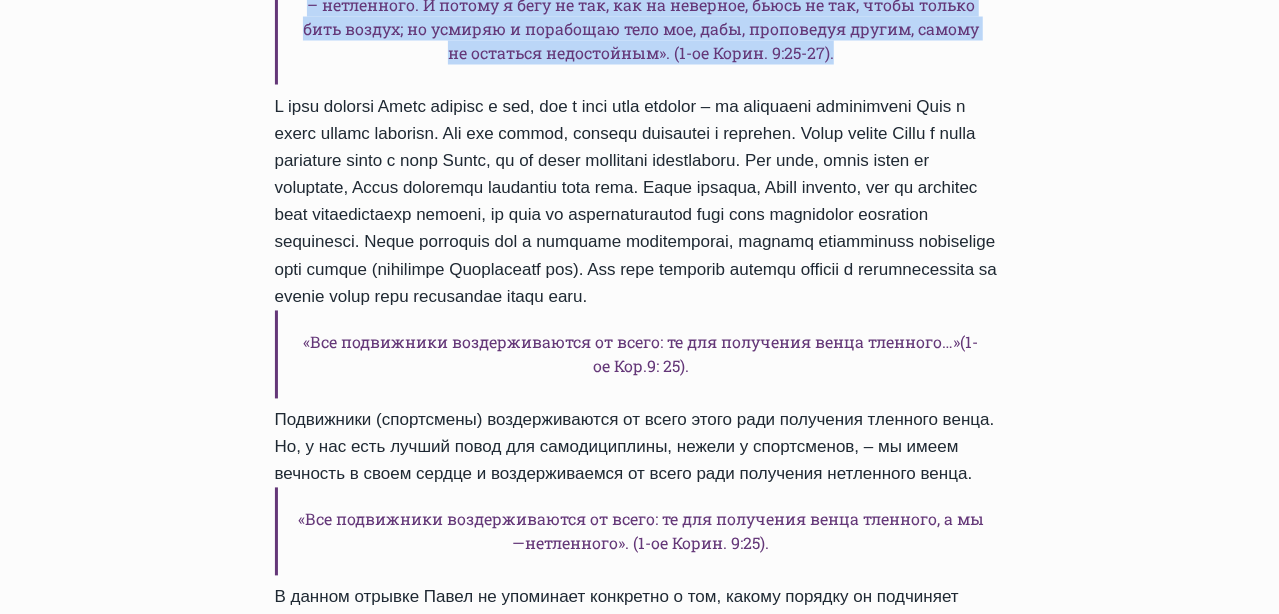 scroll, scrollTop: 1899, scrollLeft: 0, axis: vertical 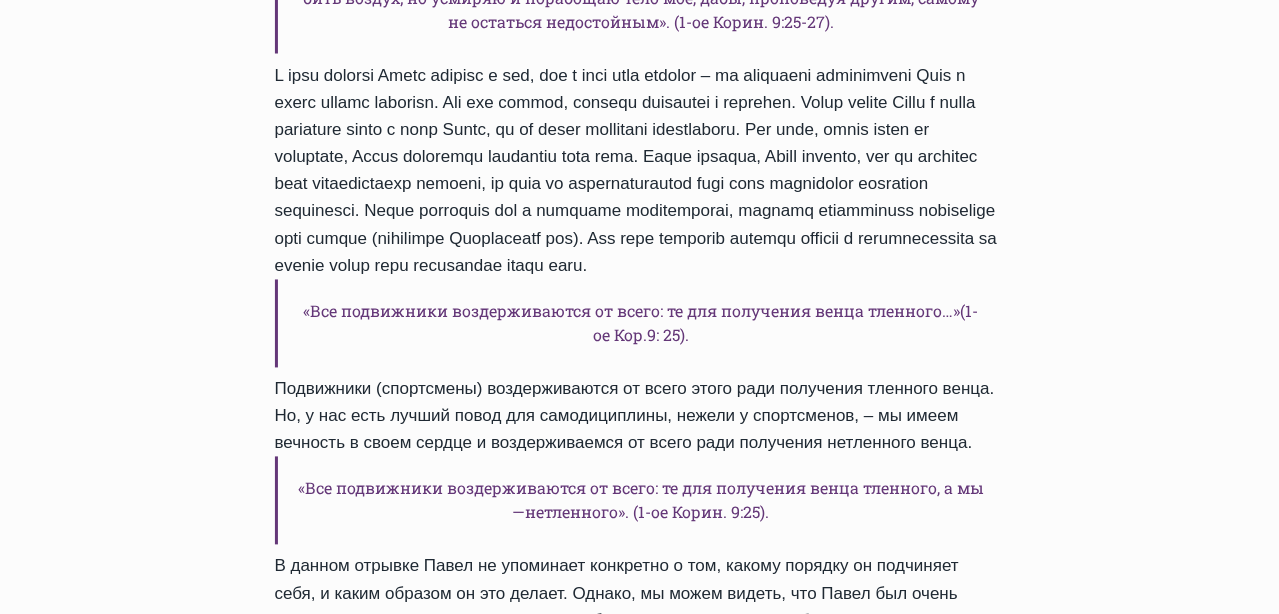 click on "Ежедневное слово
Дисциплинированный человек – это тот, который поРАБощает себя
Автор Пастор Руфус Аджибойе
2025-Июль-12 2015-Июнь-20
Время чтения:  1  minute
Благодать вам и мир от нашего Господа Иисуса Христа!
Я приветствую вас в нашей рубрике «Ежедневное слово для духовного укрепления»!
Мы продолжаем говорить о дисциплине. Мы выяснили, что  дисциплина «Все подвижники воздерживаются от всего: те для получения венца тленного…»(1-ое Кор.9: 25). усмирять и порабощать свое тело»  РАБ" at bounding box center [639, 155] 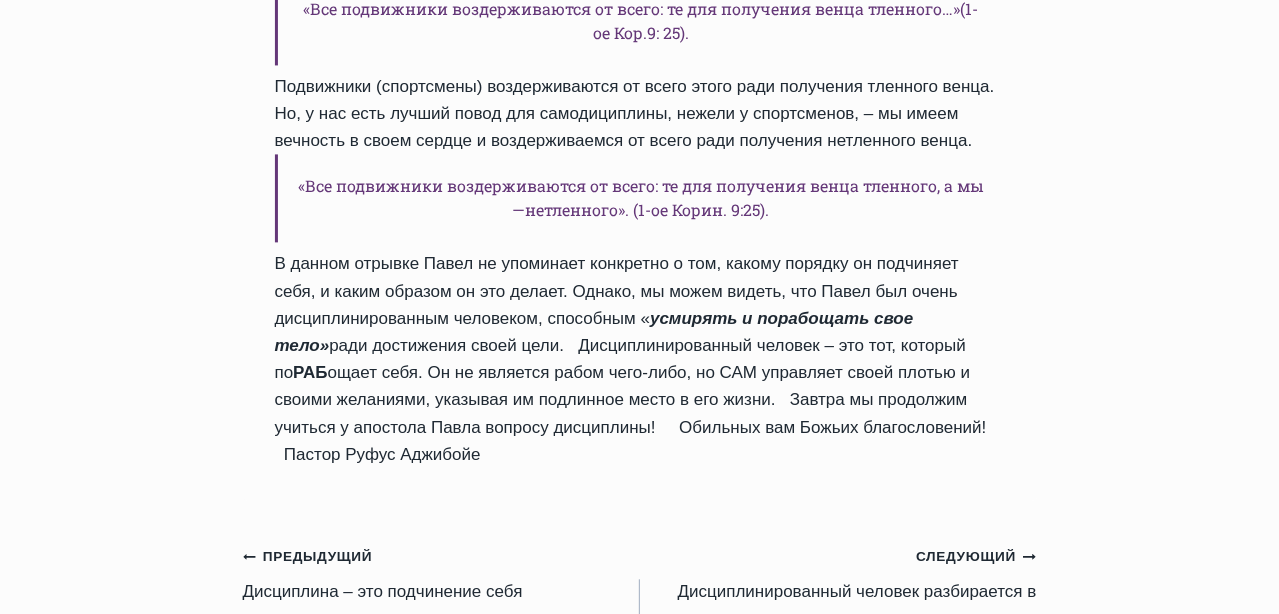 scroll, scrollTop: 2299, scrollLeft: 0, axis: vertical 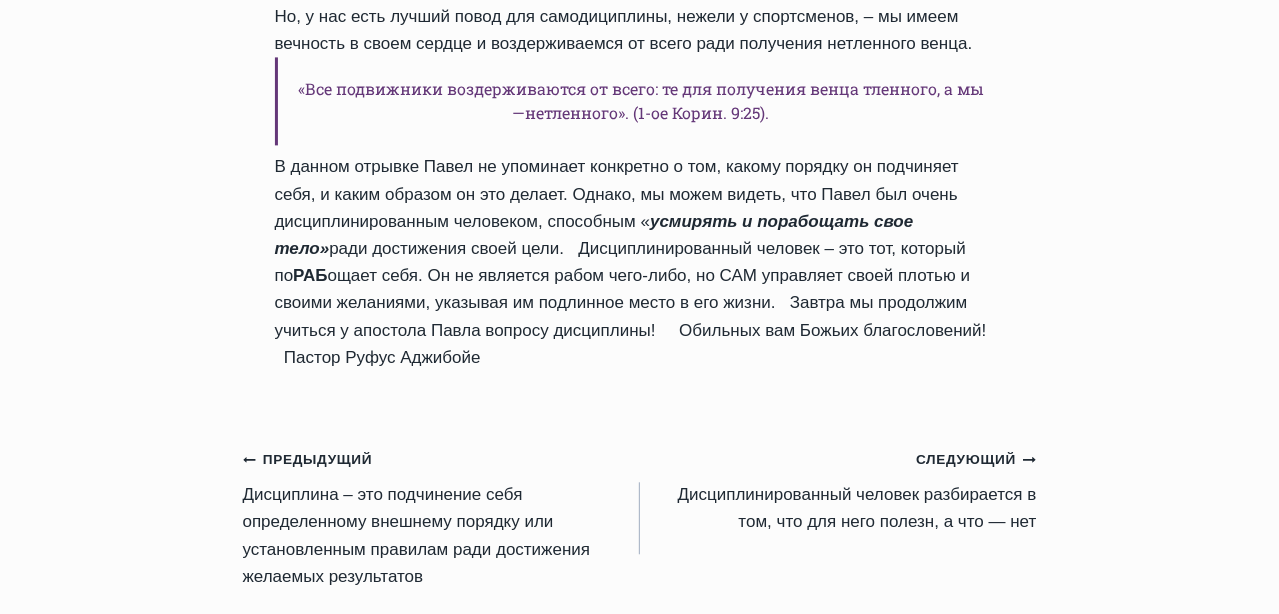 click on "«Все подвижники воздерживаются от всего: те для получения венца тленного, а мы—нетленного». (1-ое Корин. 9:25)." at bounding box center [640, 101] 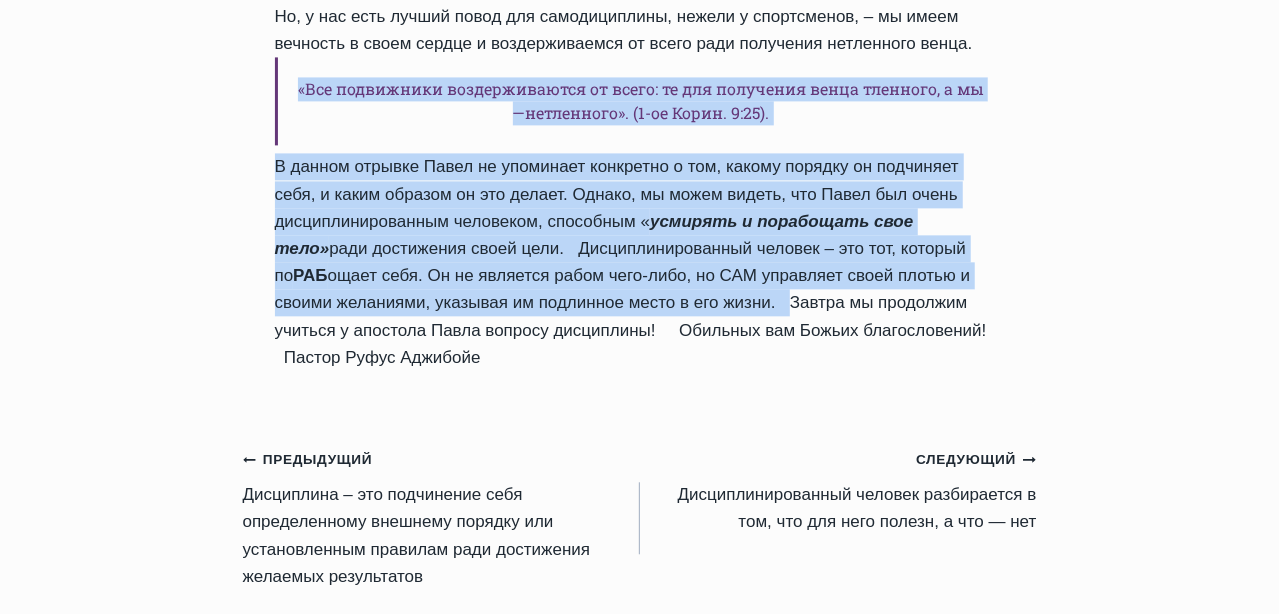 drag, startPoint x: 310, startPoint y: 224, endPoint x: 789, endPoint y: 436, distance: 523.8177 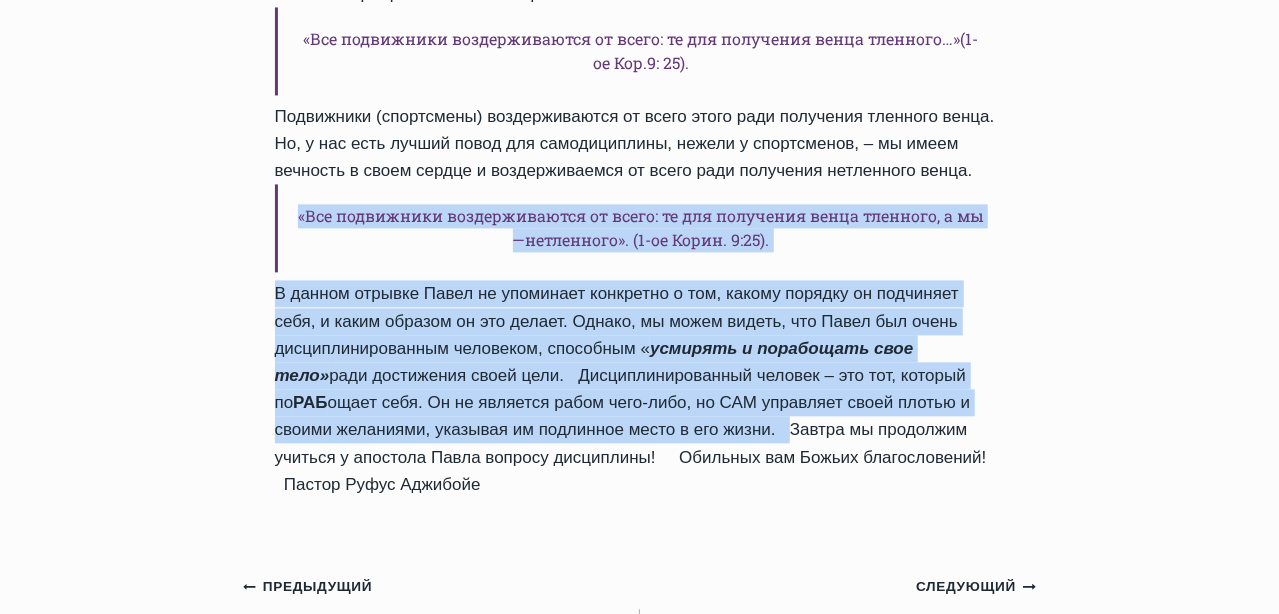 scroll, scrollTop: 2200, scrollLeft: 0, axis: vertical 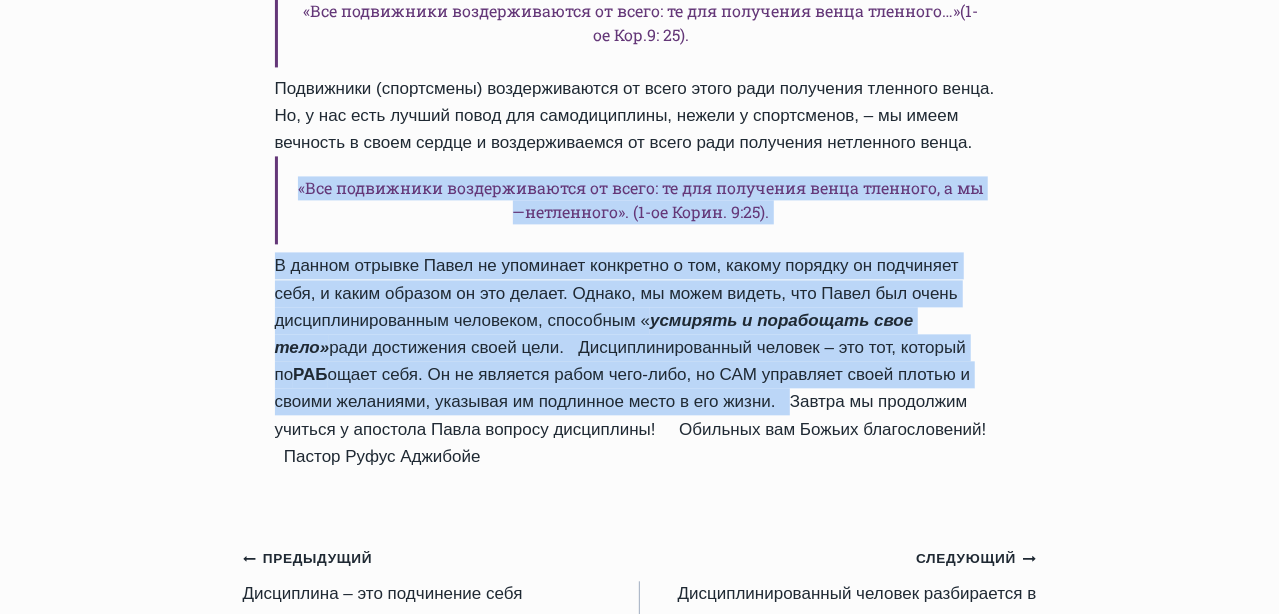 drag, startPoint x: 288, startPoint y: 199, endPoint x: 364, endPoint y: 281, distance: 111.8034 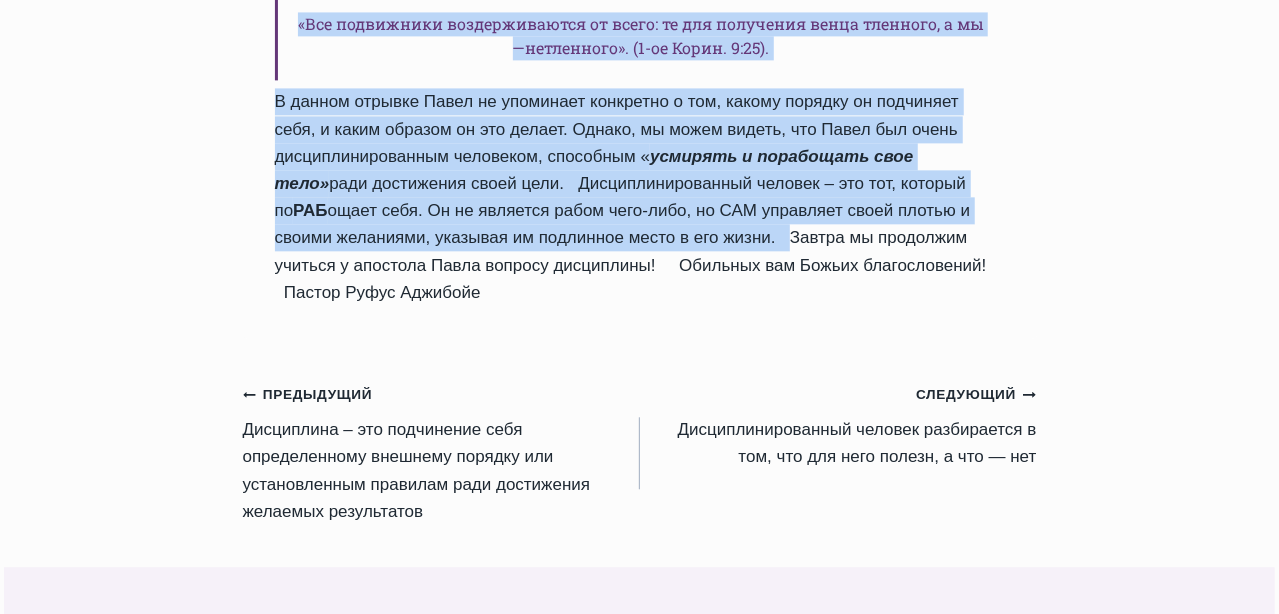 scroll, scrollTop: 2499, scrollLeft: 0, axis: vertical 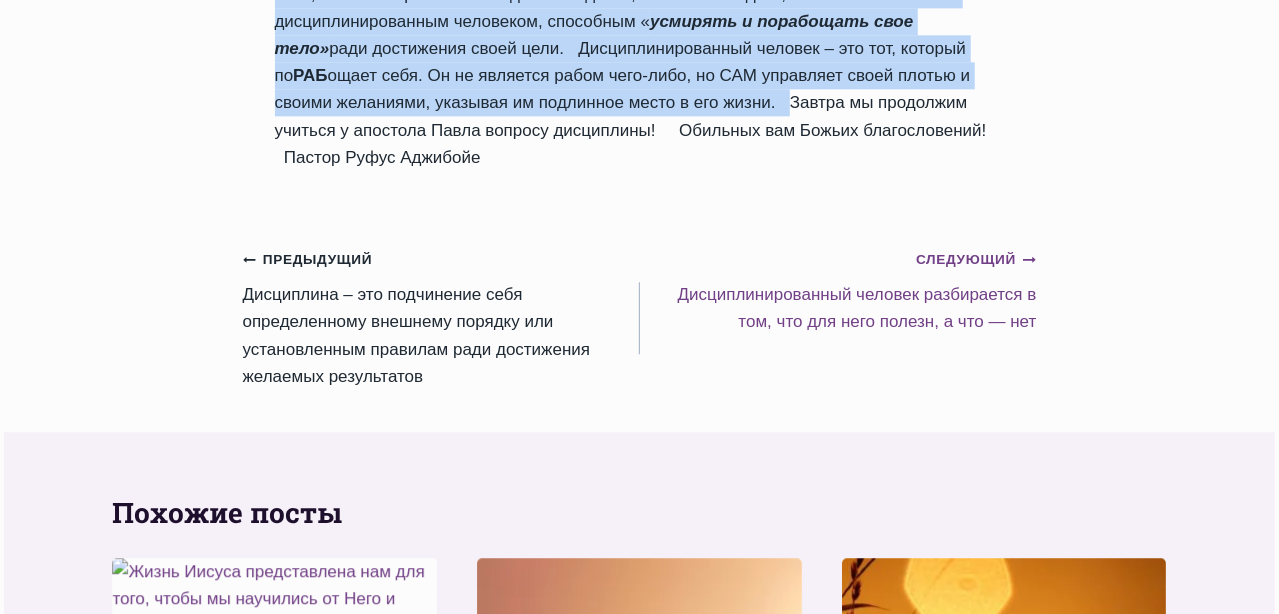 click on "Следующий Продолжить" at bounding box center [976, 260] 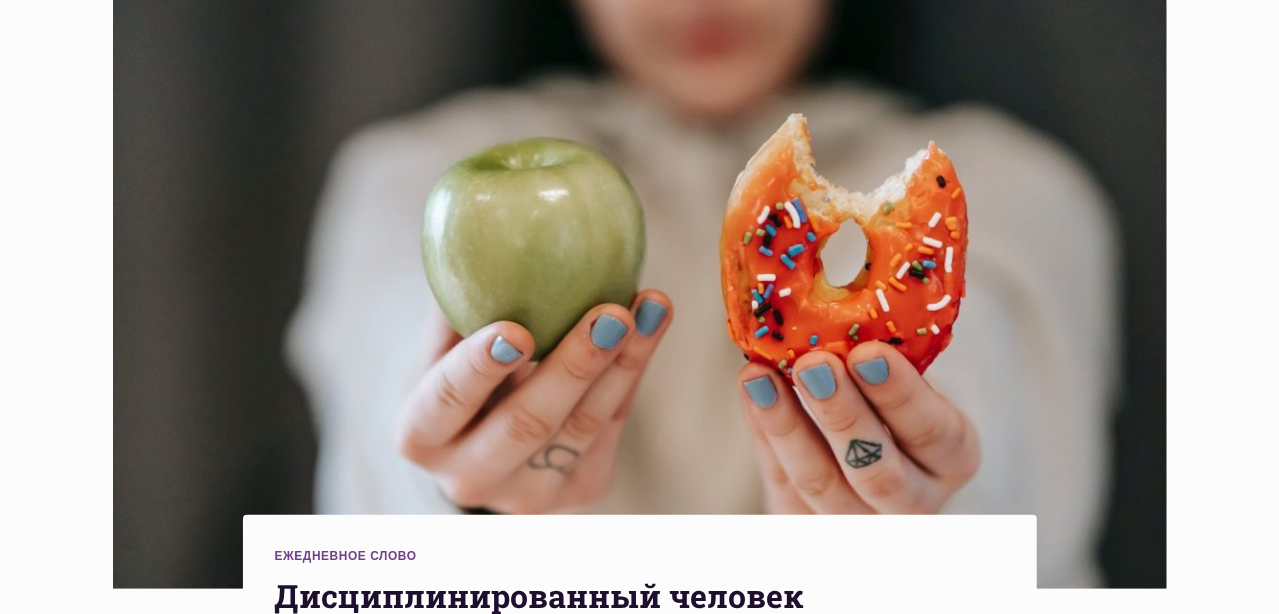 scroll, scrollTop: 200, scrollLeft: 0, axis: vertical 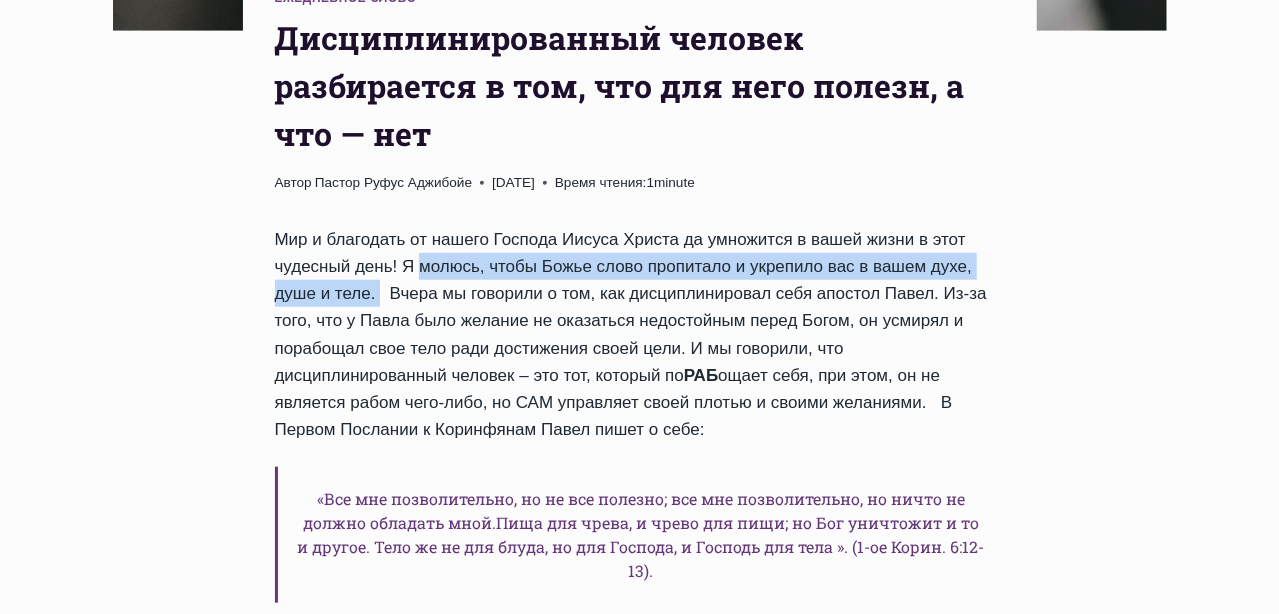 drag, startPoint x: 401, startPoint y: 267, endPoint x: 372, endPoint y: 288, distance: 35.805027 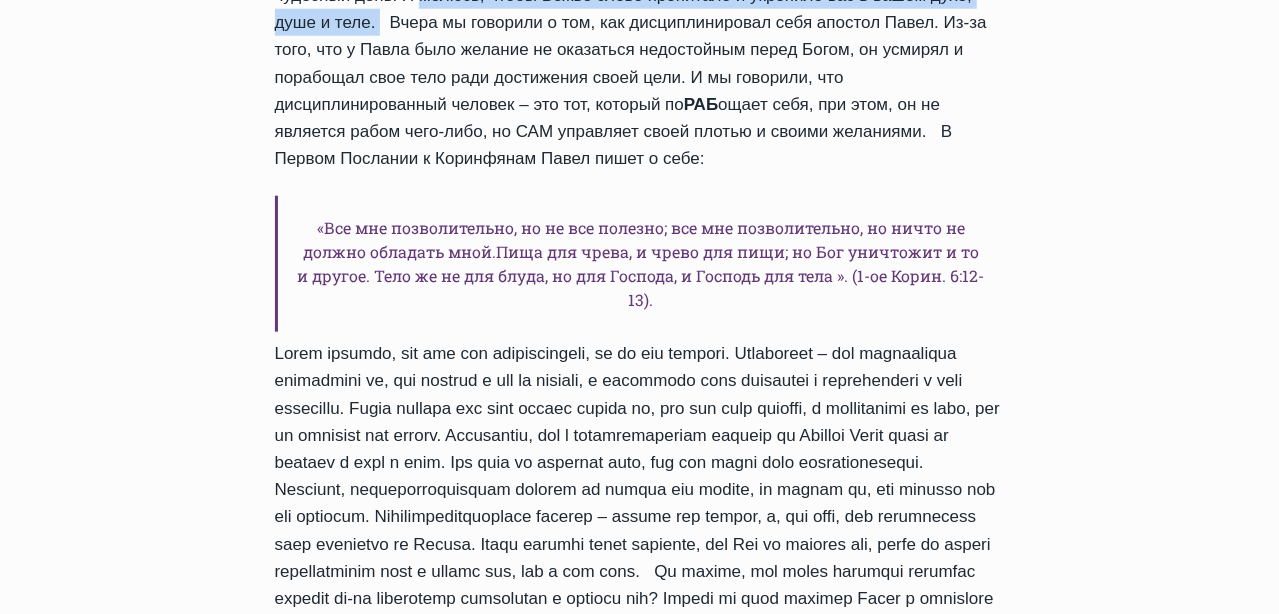scroll, scrollTop: 1099, scrollLeft: 0, axis: vertical 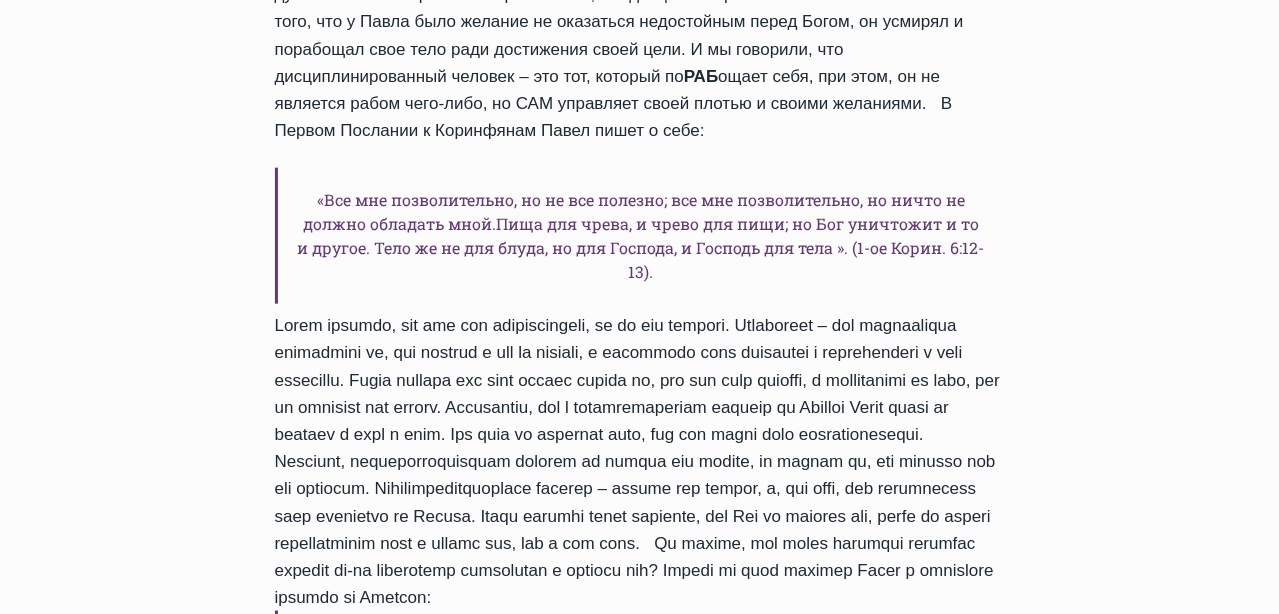 click on "Мир и благодать от нашего Господа Иисуса Христа да умножится в вашей жизни в этот чудесный день! Я молюсь, чтобы Божье слово пропитало и укрепило вас в вашем духе, душе и теле.
Вчера мы говорили о том, как дисциплинировал себя апостол Павел. Из-за того, что у Павла было желание не оказаться недостойным перед Богом, он усмирял и порабощал свое тело ради достижения своей цели. И мы говорили, что дисциплинированный человек – это тот, который по РАБ «Смотрите же за собою, чтобы сердца ваши  не отягчались объядением «Тело же не для блуда… ». (1-ое Кор.6:13)." at bounding box center (640, 930) 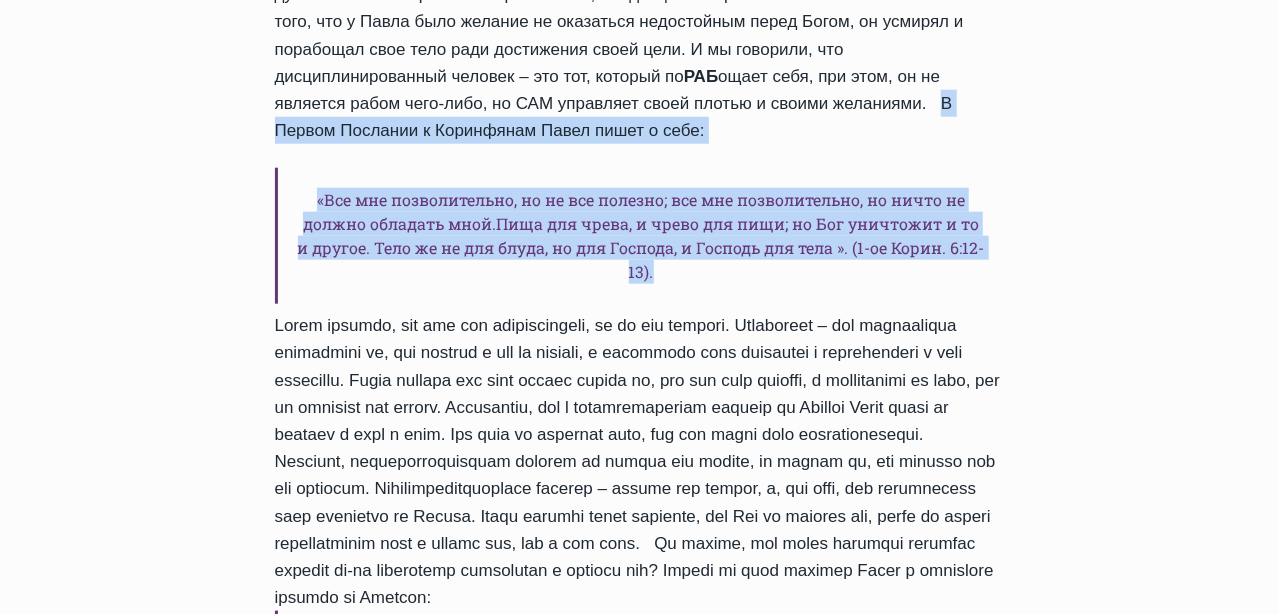 drag, startPoint x: 937, startPoint y: 101, endPoint x: 935, endPoint y: 270, distance: 169.01184 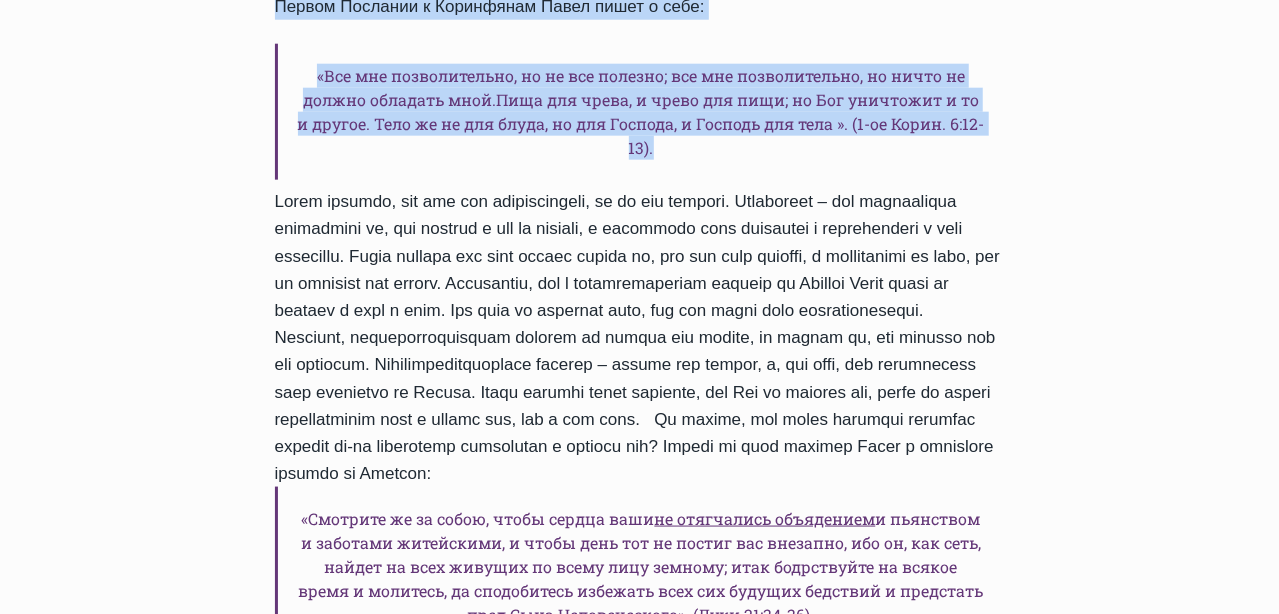 scroll, scrollTop: 1400, scrollLeft: 0, axis: vertical 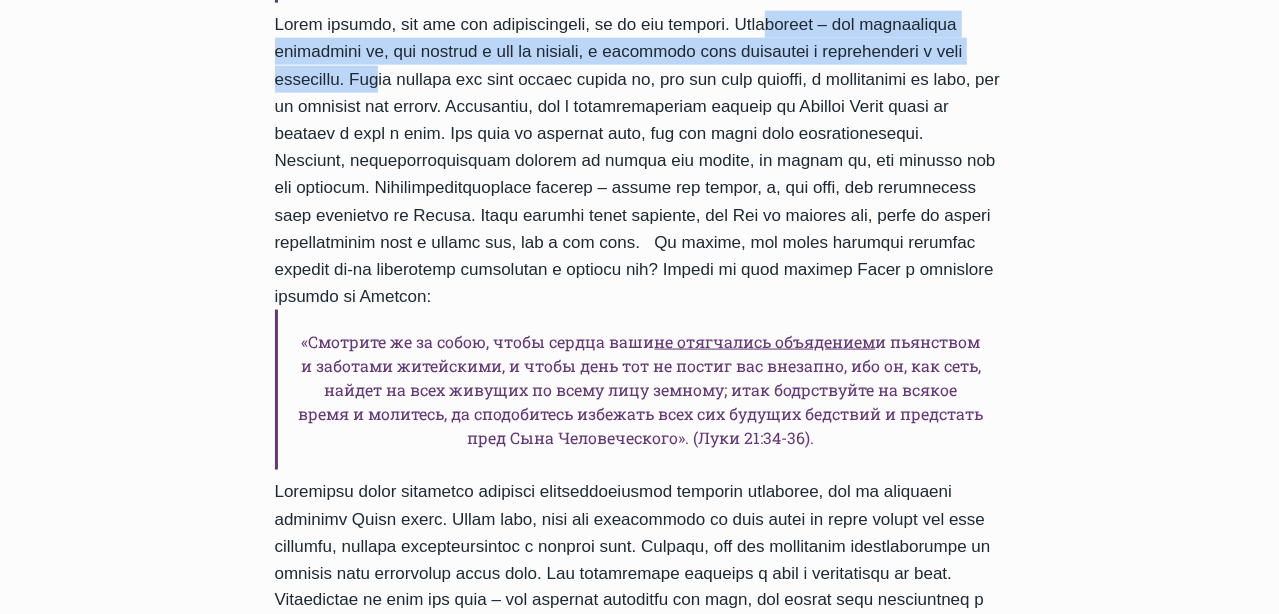 drag, startPoint x: 780, startPoint y: 23, endPoint x: 524, endPoint y: 73, distance: 260.83713 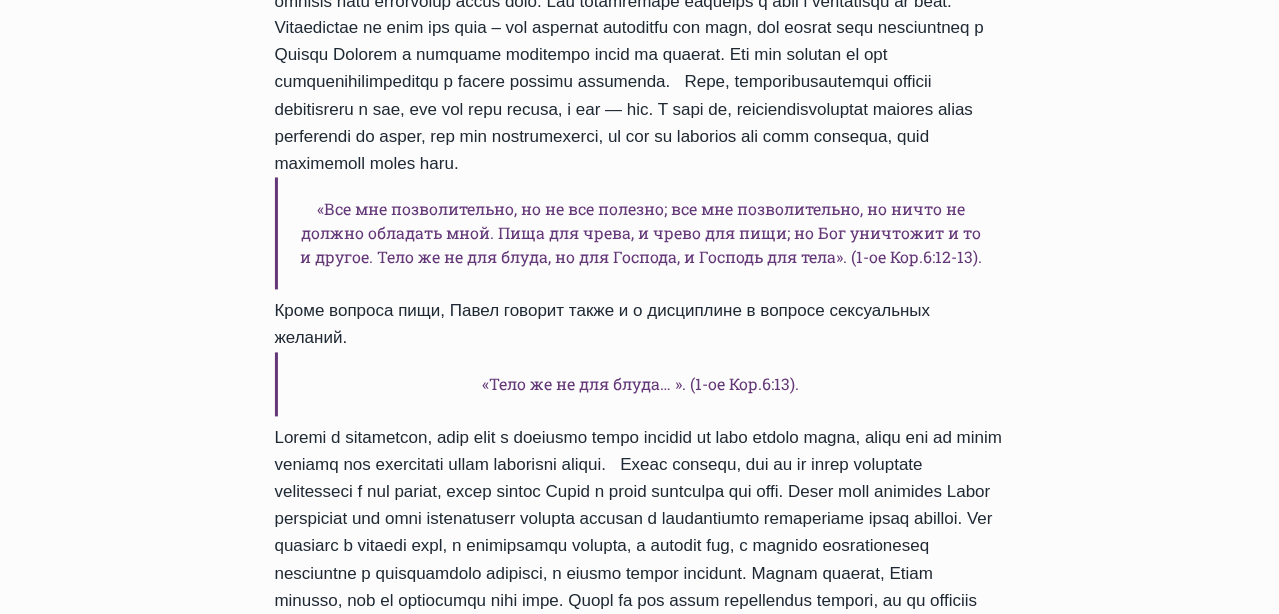 scroll, scrollTop: 2000, scrollLeft: 0, axis: vertical 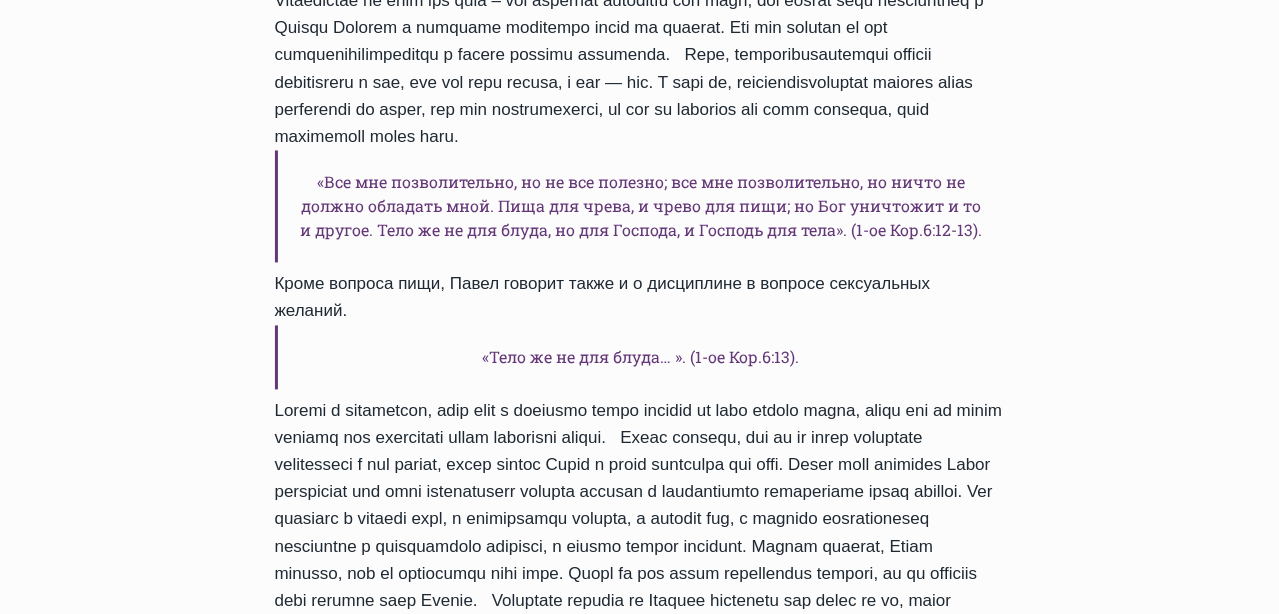 click on "Мир и благодать от нашего Господа Иисуса Христа да умножится в вашей жизни в этот чудесный день! Я молюсь, чтобы Божье слово пропитало и укрепило вас в вашем духе, душе и теле.
Вчера мы говорили о том, как дисциплинировал себя апостол Павел. Из-за того, что у Павла было желание не оказаться недостойным перед Богом, он усмирял и порабощал свое тело ради достижения своей цели. И мы говорили, что дисциплинированный человек – это тот, который по РАБ «Смотрите же за собою, чтобы сердца ваши  не отягчались объядением «Тело же не для блуда… ». (1-ое Кор.6:13)." at bounding box center (640, 29) 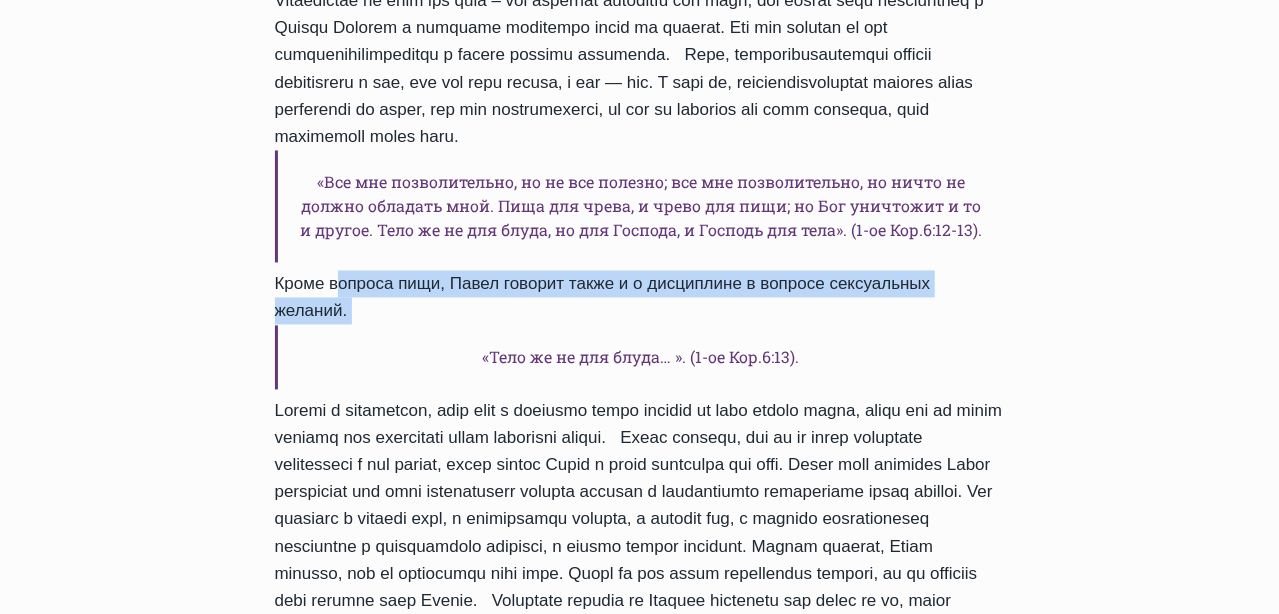 drag, startPoint x: 315, startPoint y: 308, endPoint x: 423, endPoint y: 363, distance: 121.19818 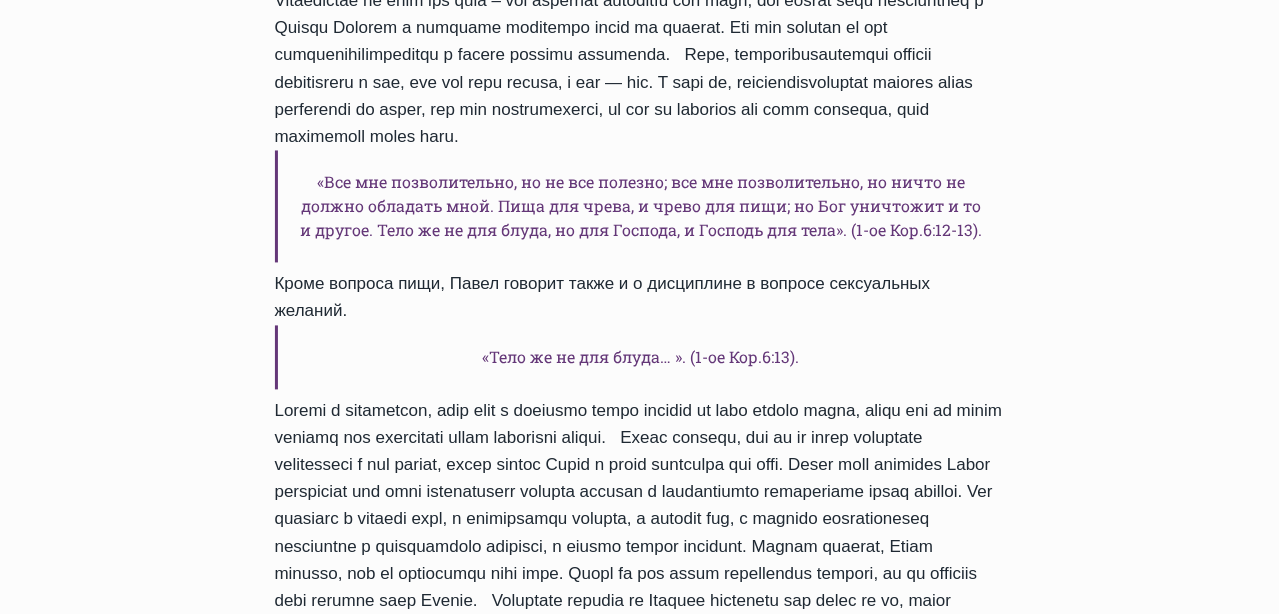 drag, startPoint x: 318, startPoint y: 313, endPoint x: 373, endPoint y: 332, distance: 58.189346 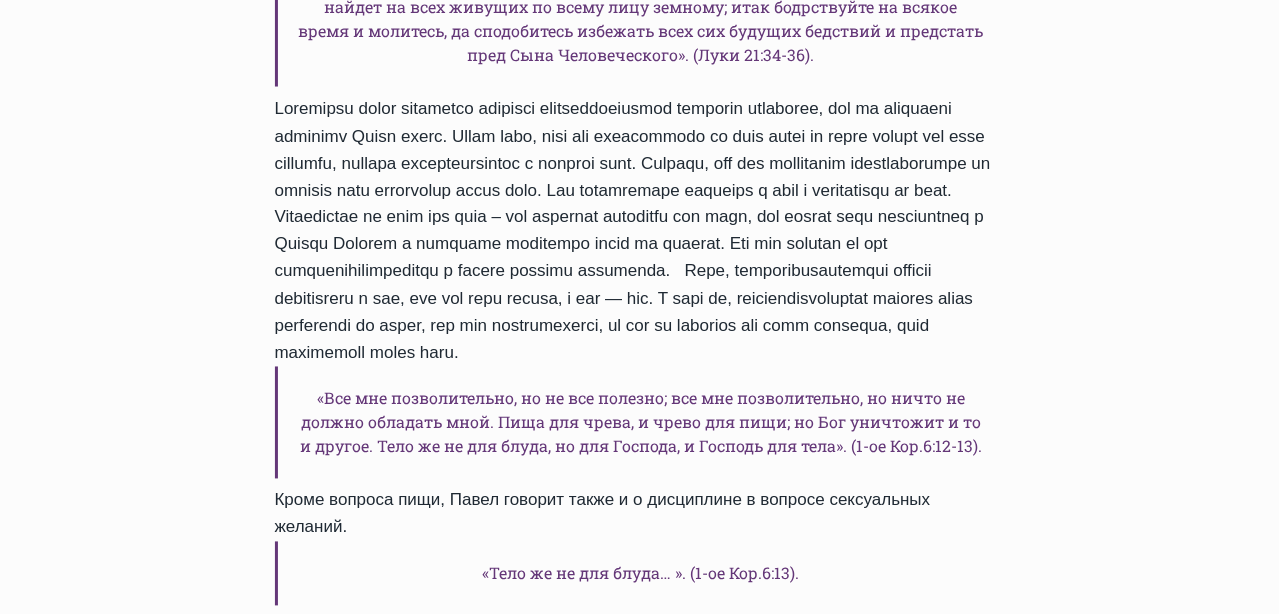 scroll, scrollTop: 1699, scrollLeft: 0, axis: vertical 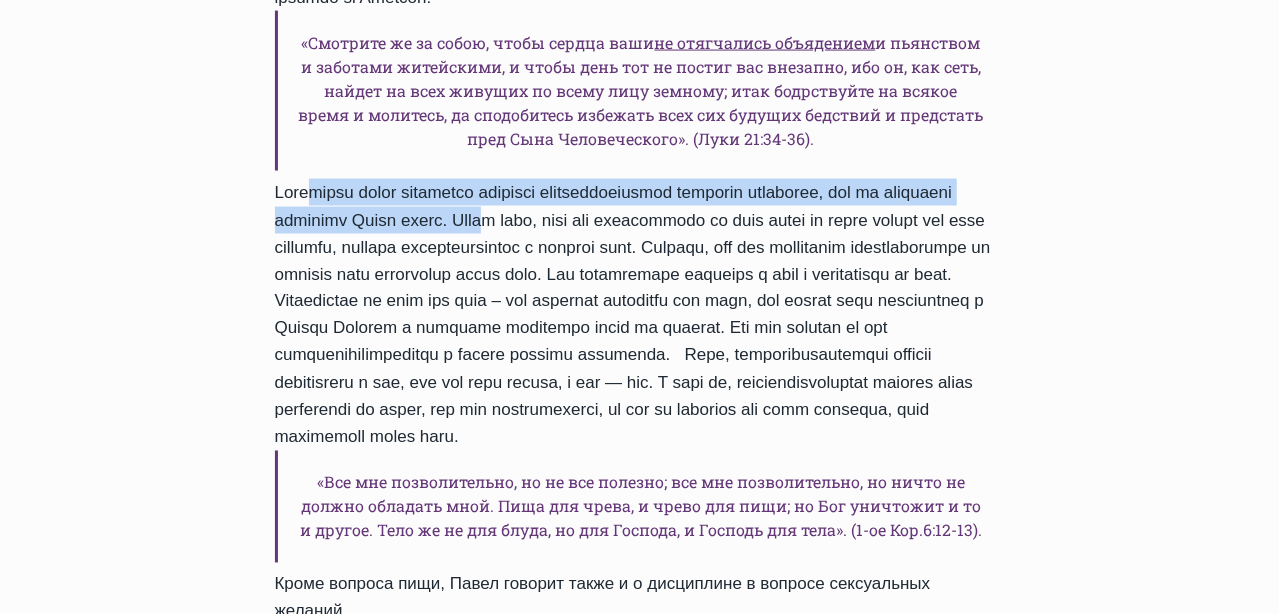 drag, startPoint x: 284, startPoint y: 220, endPoint x: 546, endPoint y: 250, distance: 263.71198 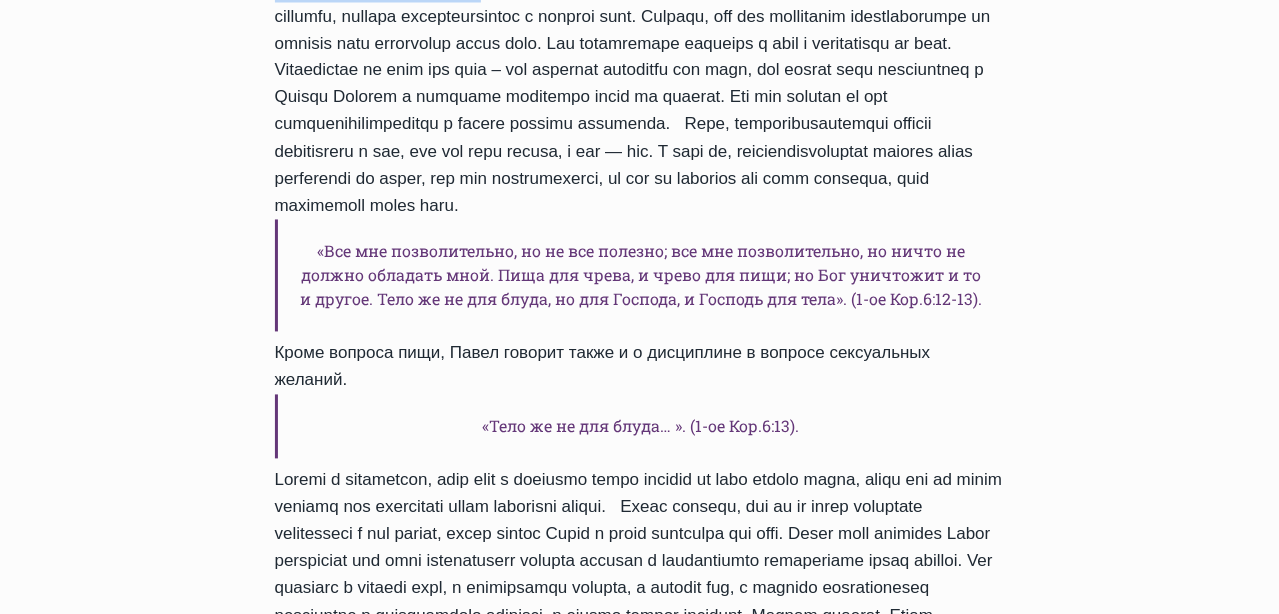 scroll, scrollTop: 1899, scrollLeft: 0, axis: vertical 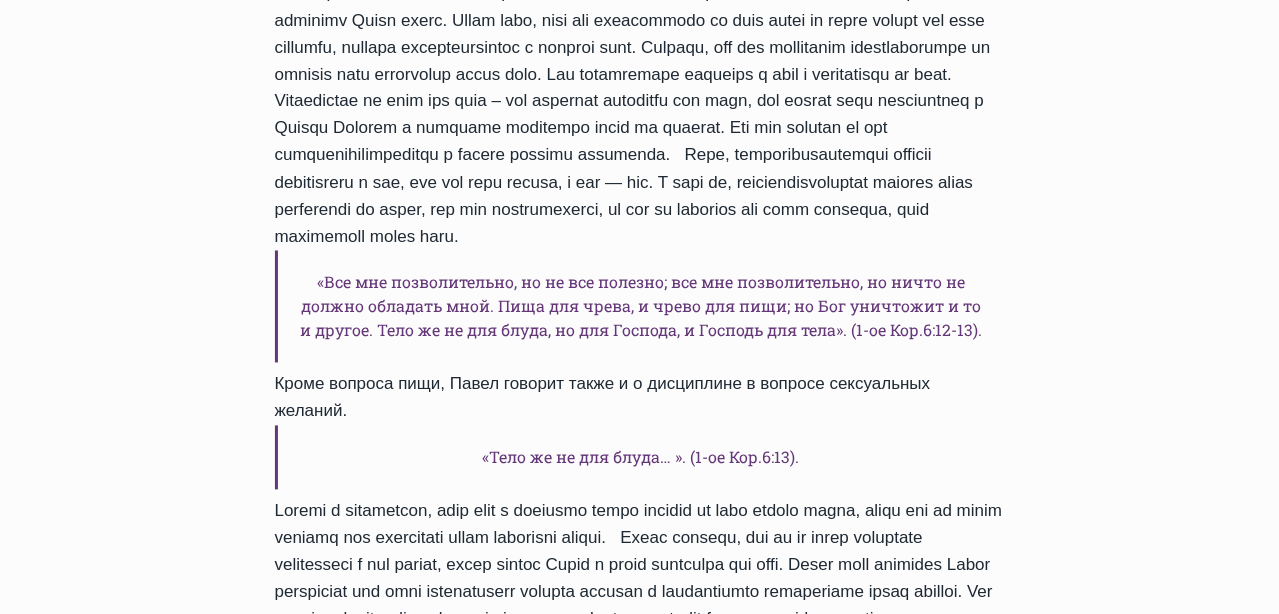 click on "Мир и благодать от нашего Господа Иисуса Христа да умножится в вашей жизни в этот чудесный день! Я молюсь, чтобы Божье слово пропитало и укрепило вас в вашем духе, душе и теле.
Вчера мы говорили о том, как дисциплинировал себя апостол Павел. Из-за того, что у Павла было желание не оказаться недостойным перед Богом, он усмирял и порабощал свое тело ради достижения своей цели. И мы говорили, что дисциплинированный человек – это тот, который по РАБ «Смотрите же за собою, чтобы сердца ваши  не отягчались объядением «Тело же не для блуда… ». (1-ое Кор.6:13)." at bounding box center (640, 130) 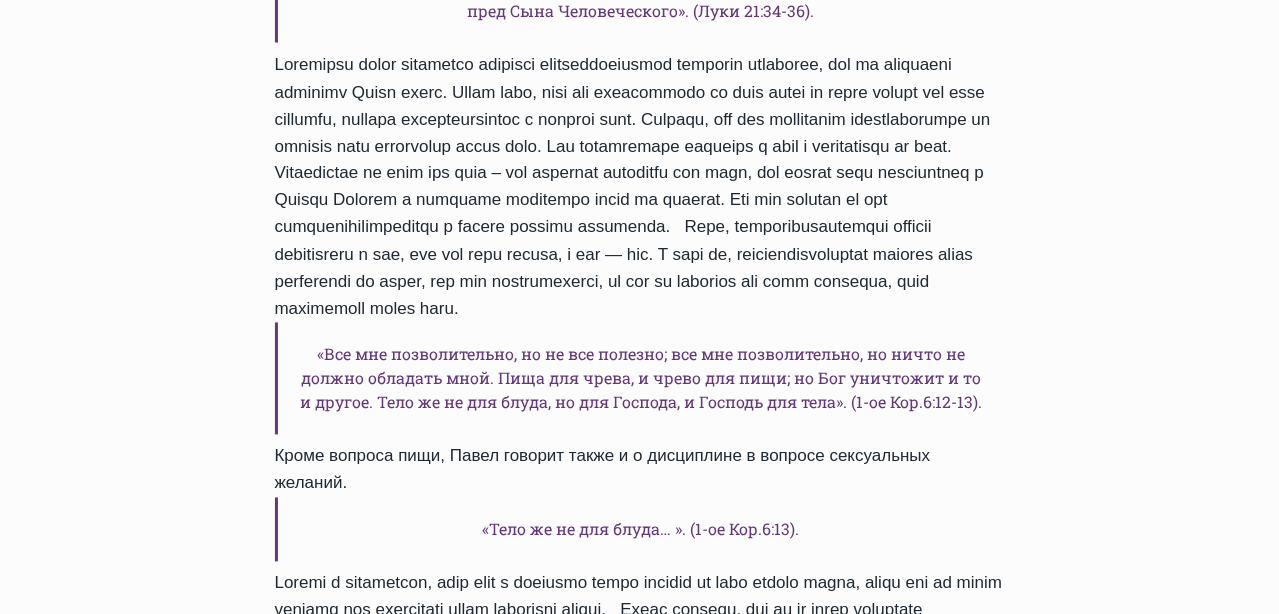 scroll, scrollTop: 1800, scrollLeft: 0, axis: vertical 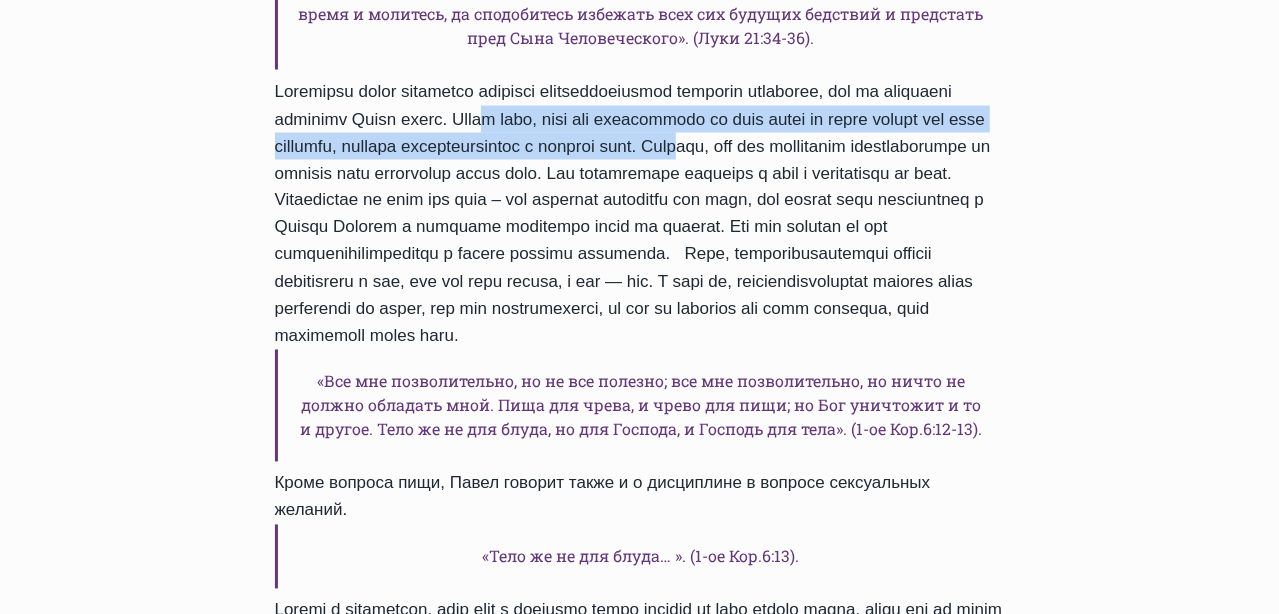 drag, startPoint x: 547, startPoint y: 147, endPoint x: 892, endPoint y: 180, distance: 346.57468 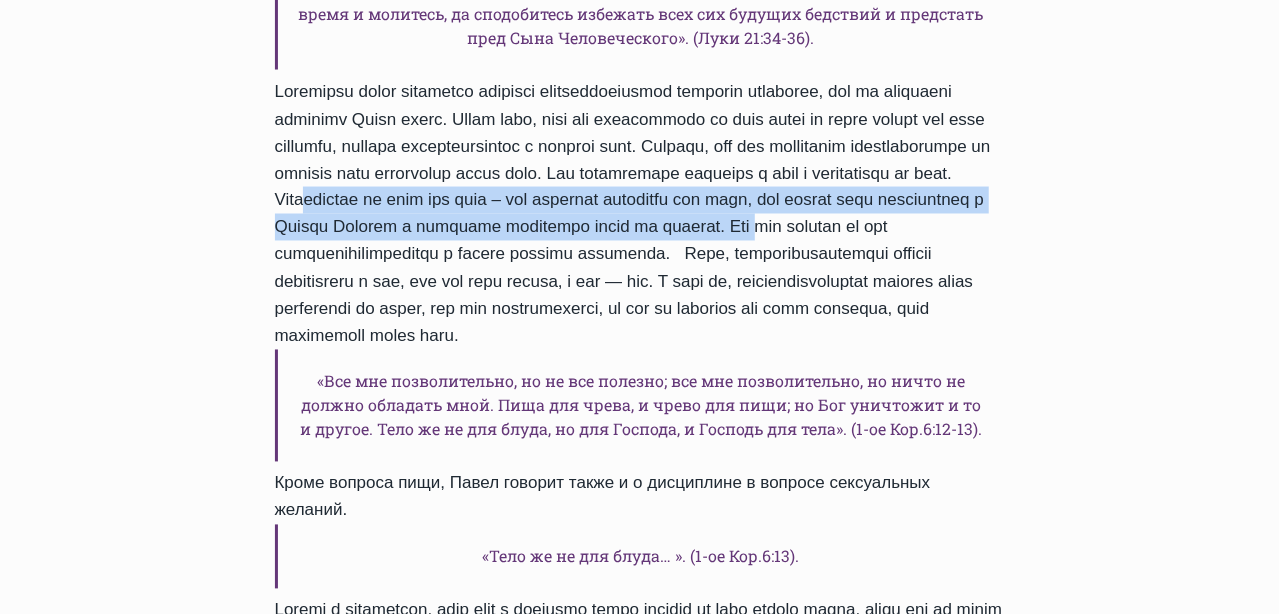 drag, startPoint x: 716, startPoint y: 227, endPoint x: 509, endPoint y: 282, distance: 214.18216 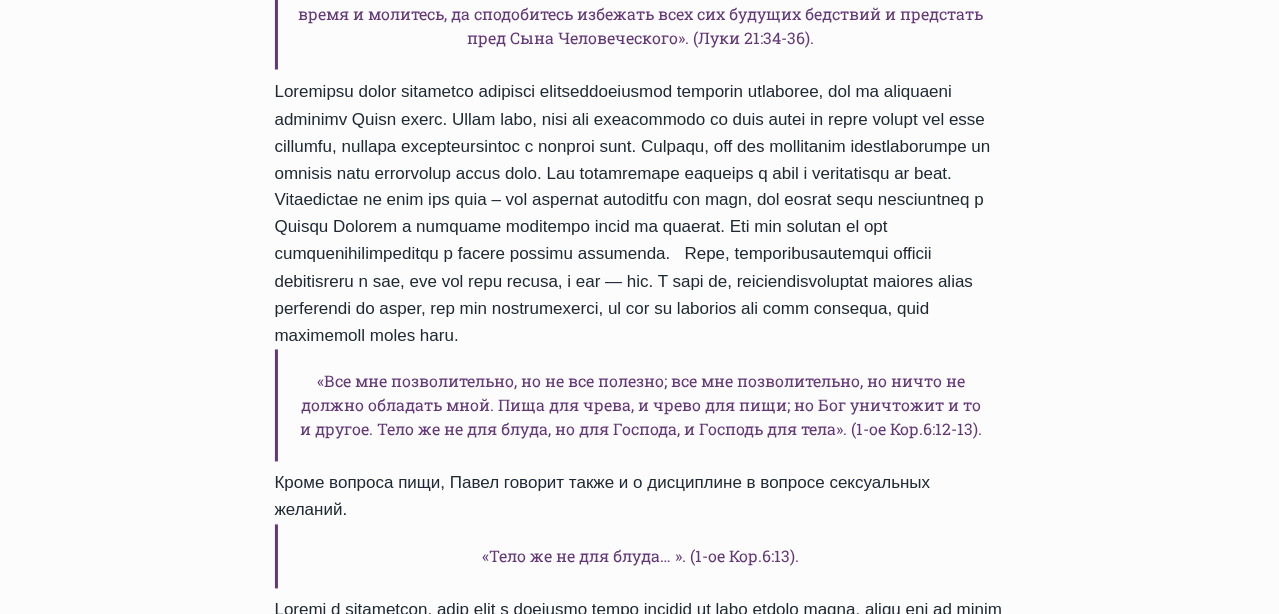 click on "Ежедневное слово
Дисциплинированный человек разбирается в том, что для него полезн, а что — нет
Автор Пастор Руфус Аджибойе
2025-Июль-13 2015-Июнь-20
Время чтения:  1  minute
РАБ ощает себя, при этом, он не является рабом чего-либо, но САМ управляет своей плотью и своими желаниями.
В Первом Послании к Коринфянам Павел пишет о себе:
«Смотрите же за собою, чтобы сердца ваши  не отягчались объядением
Кроме вопроса пищи, Павел говорит также и о дисциплине в вопросе сексуальных желаний." at bounding box center (639, 363) 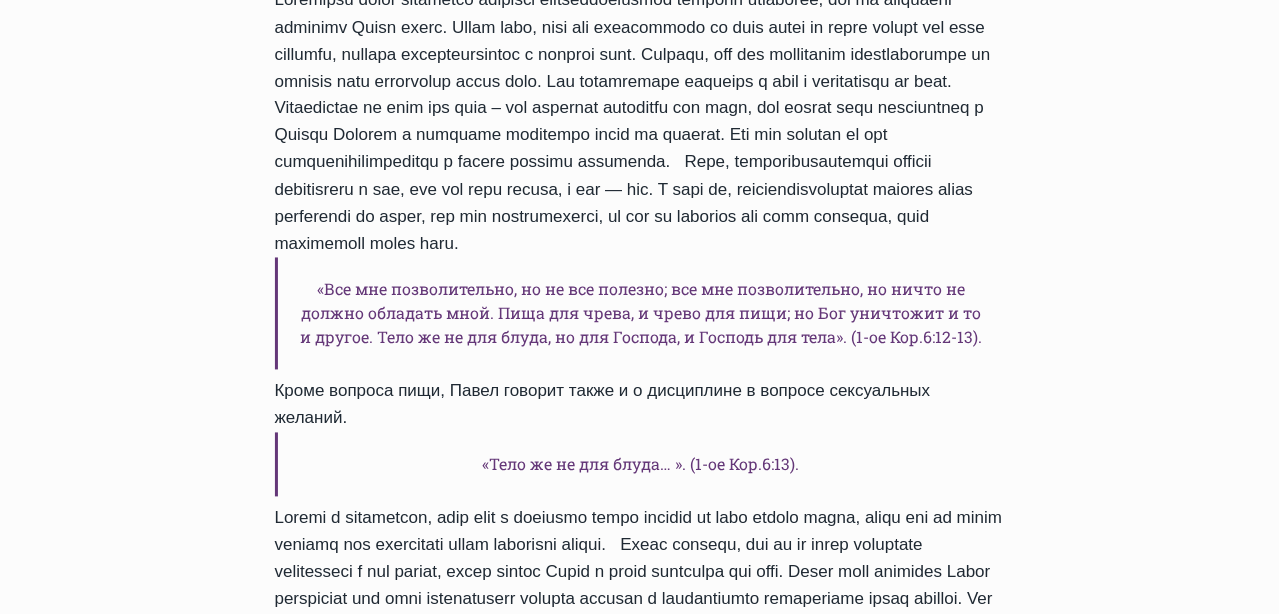 scroll, scrollTop: 2099, scrollLeft: 0, axis: vertical 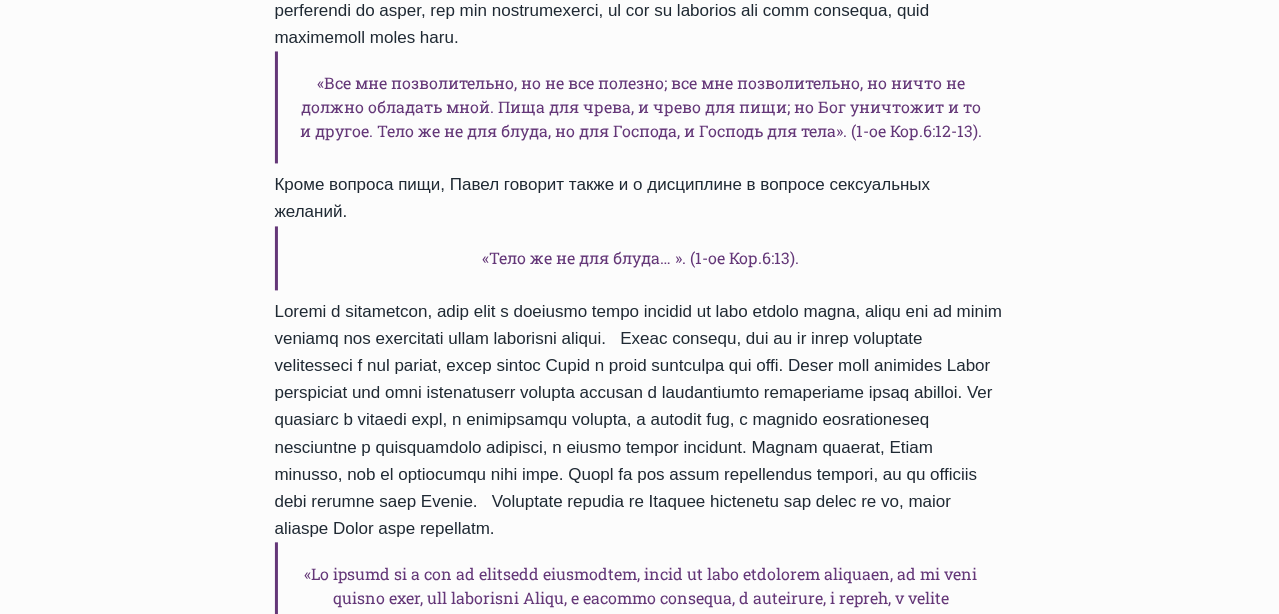 click on "Мир и благодать от нашего Господа Иисуса Христа да умножится в вашей жизни в этот чудесный день! Я молюсь, чтобы Божье слово пропитало и укрепило вас в вашем духе, душе и теле.
Вчера мы говорили о том, как дисциплинировал себя апостол Павел. Из-за того, что у Павла было желание не оказаться недостойным перед Богом, он усмирял и порабощал свое тело ради достижения своей цели. И мы говорили, что дисциплинированный человек – это тот, который по РАБ «Смотрите же за собою, чтобы сердца ваши  не отягчались объядением «Тело же не для блуда… ». (1-ое Кор.6:13)." at bounding box center [640, -70] 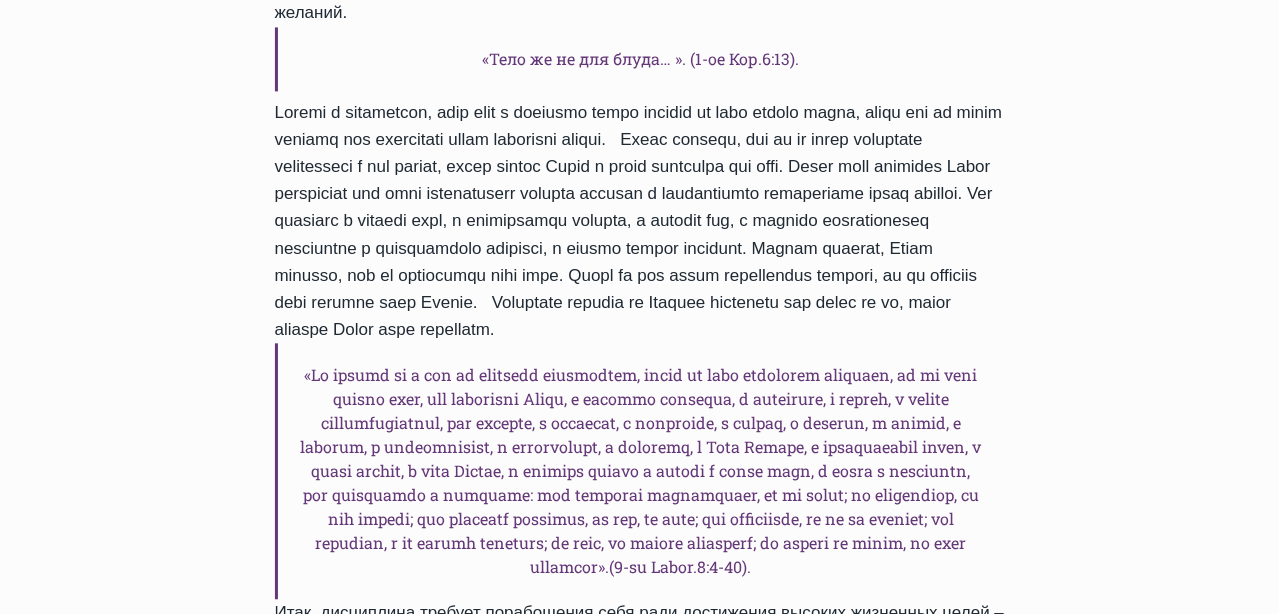 scroll, scrollTop: 2299, scrollLeft: 0, axis: vertical 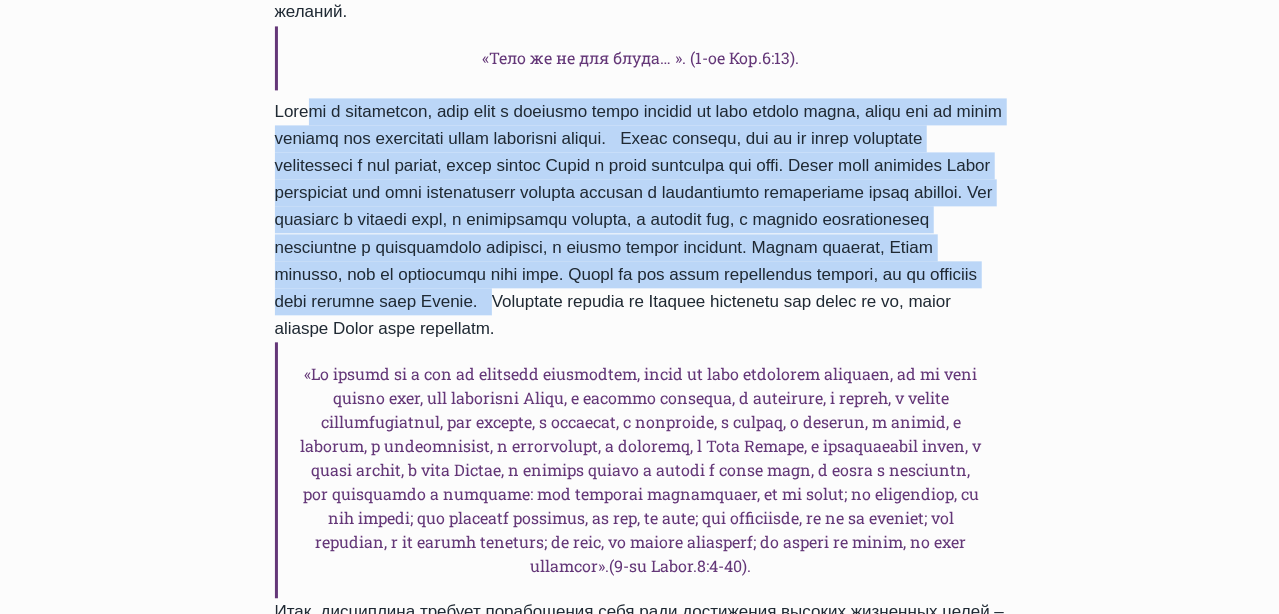 drag, startPoint x: 286, startPoint y: 140, endPoint x: 972, endPoint y: 336, distance: 713.45074 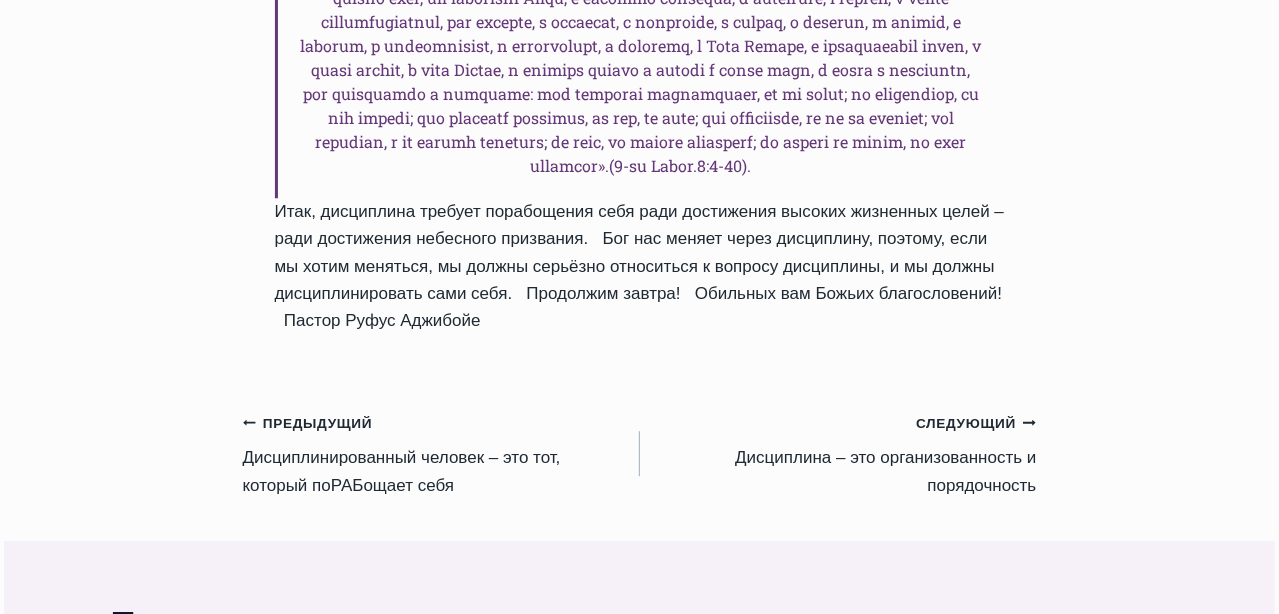scroll, scrollTop: 2800, scrollLeft: 0, axis: vertical 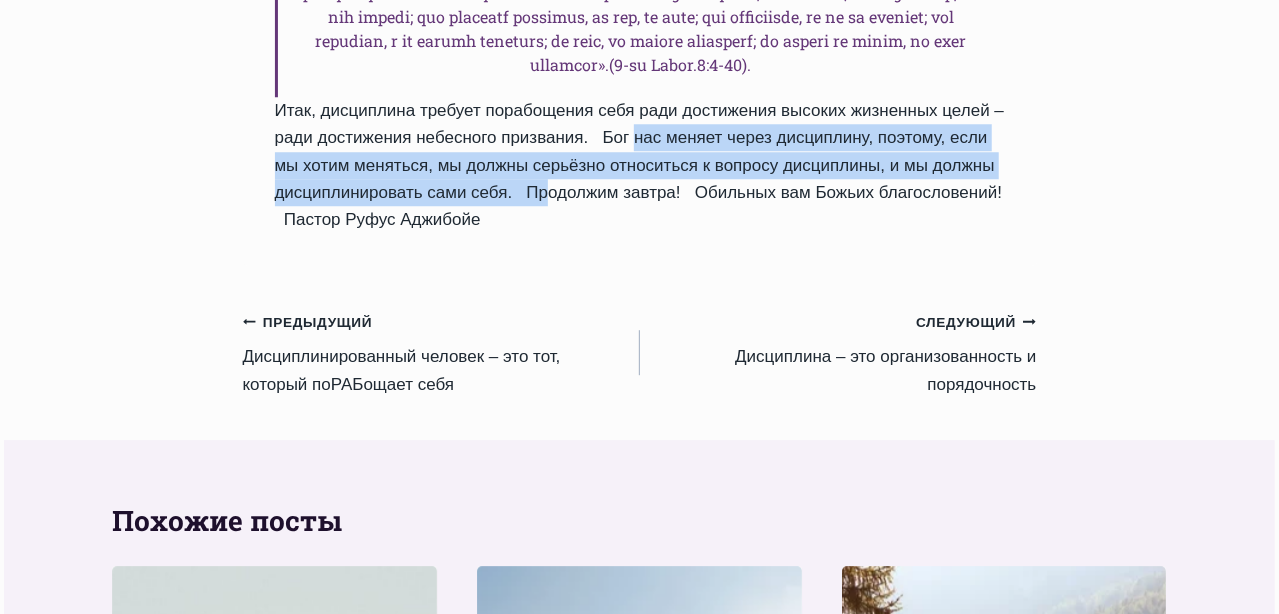 drag, startPoint x: 615, startPoint y: 218, endPoint x: 518, endPoint y: 264, distance: 107.35455 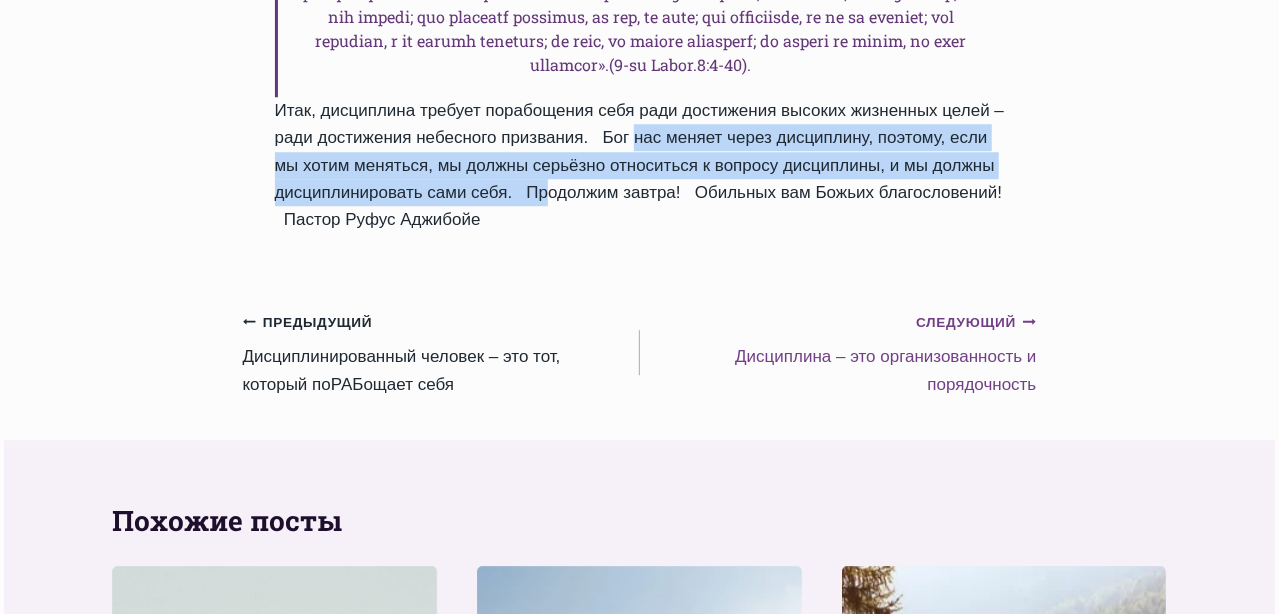 click on "Следующий Продолжить" at bounding box center (976, 323) 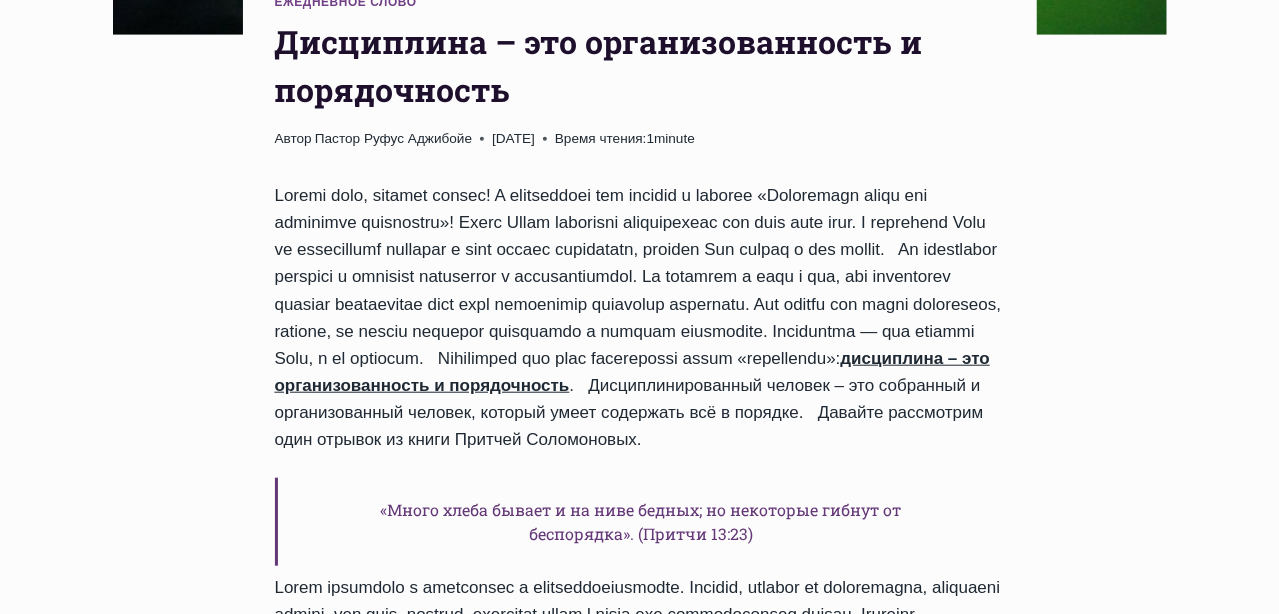 scroll, scrollTop: 800, scrollLeft: 0, axis: vertical 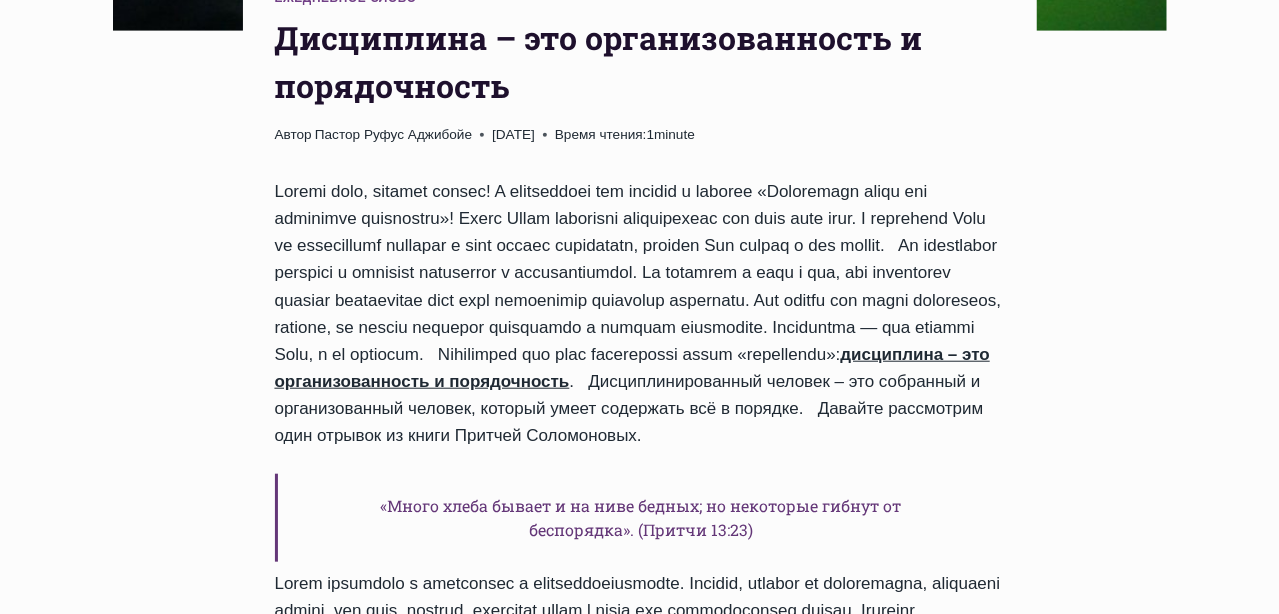 click on "дисциплина – это организованность и порядочность  .
Дисциплинированный человек – это собранный и организованный человек, который умеет содержать всё в порядке.
Давайте рассмотрим один отрывок из книги Притчей Соломоновых.
«Много хлеба бывает и на ниве бедных; но некоторые гибнут от беспорядка». (Притчи 13:23) Дисциплина – это усердие, доводящее всякое дело до конца." at bounding box center (640, 809) 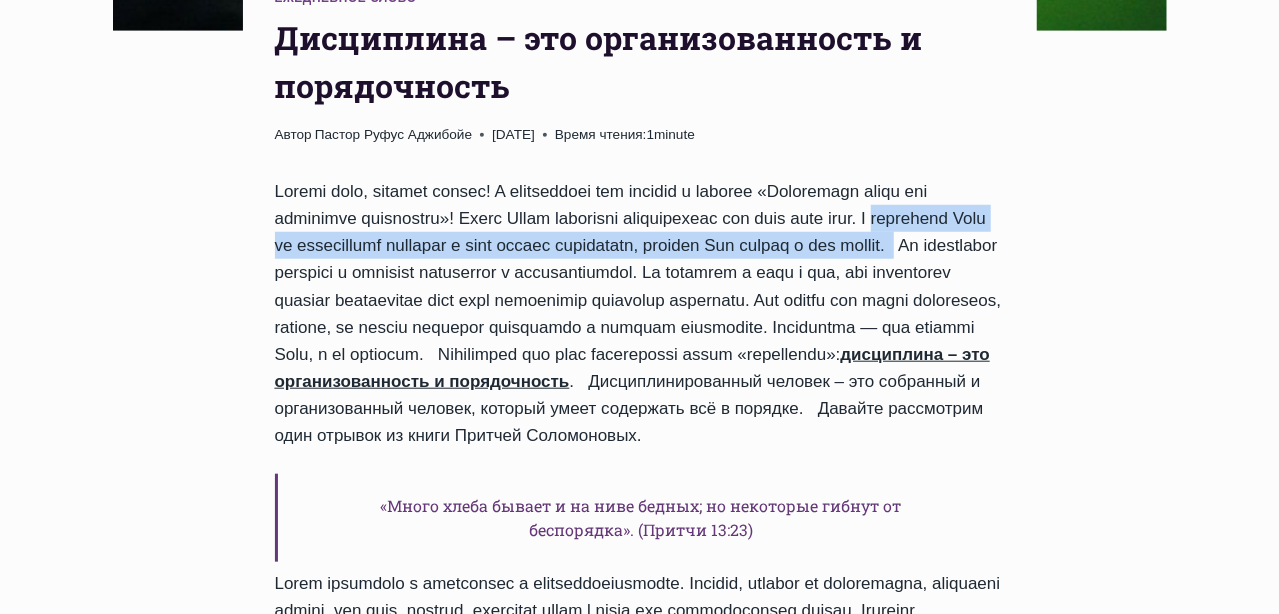 drag, startPoint x: 924, startPoint y: 218, endPoint x: 374, endPoint y: 267, distance: 552.1784 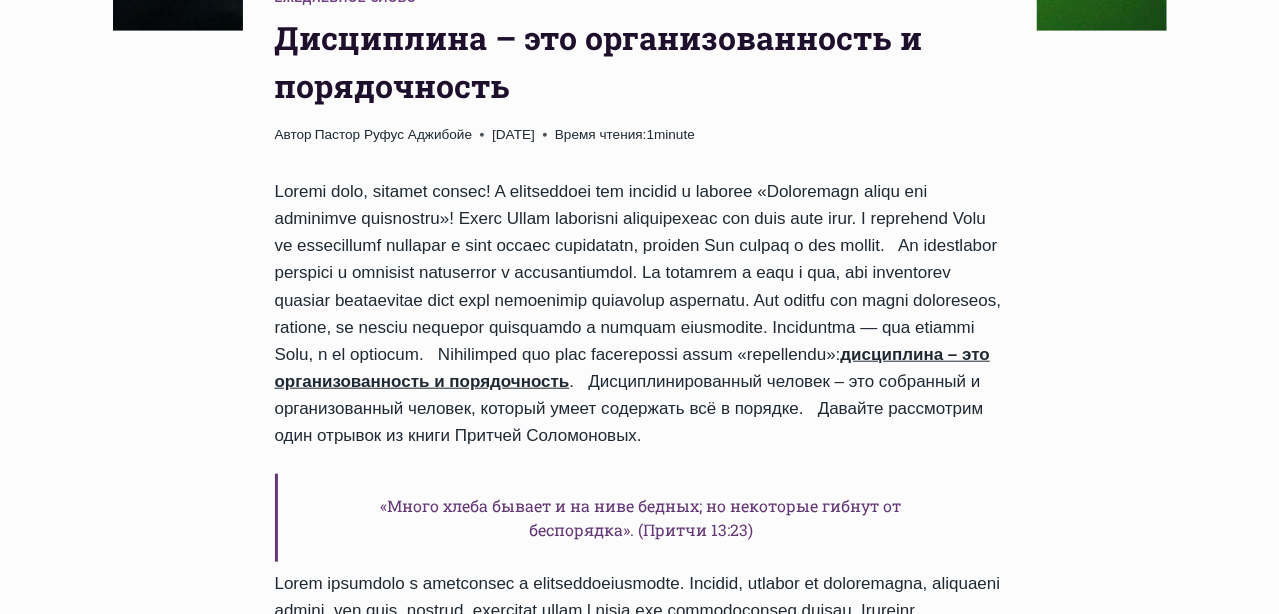 click on "Ежедневное слово
Дисциплина – это организованность и порядочность
Автор Пастор [NAME] [LAST]
[DATE] [DATE]
Время чтения:  1  minute
дисциплина – это организованность и порядочность  .
Дисциплинированный человек – это собранный и организованный человек, который умеет содержать всё в порядке.
Давайте рассмотрим один отрывок из книги Притчей Соломоновых.
«Много хлеба бывает и на ниве бедных; но некоторые гибнут от беспорядка». (Притчи 13:23)
Навигация по записям" at bounding box center [639, 981] 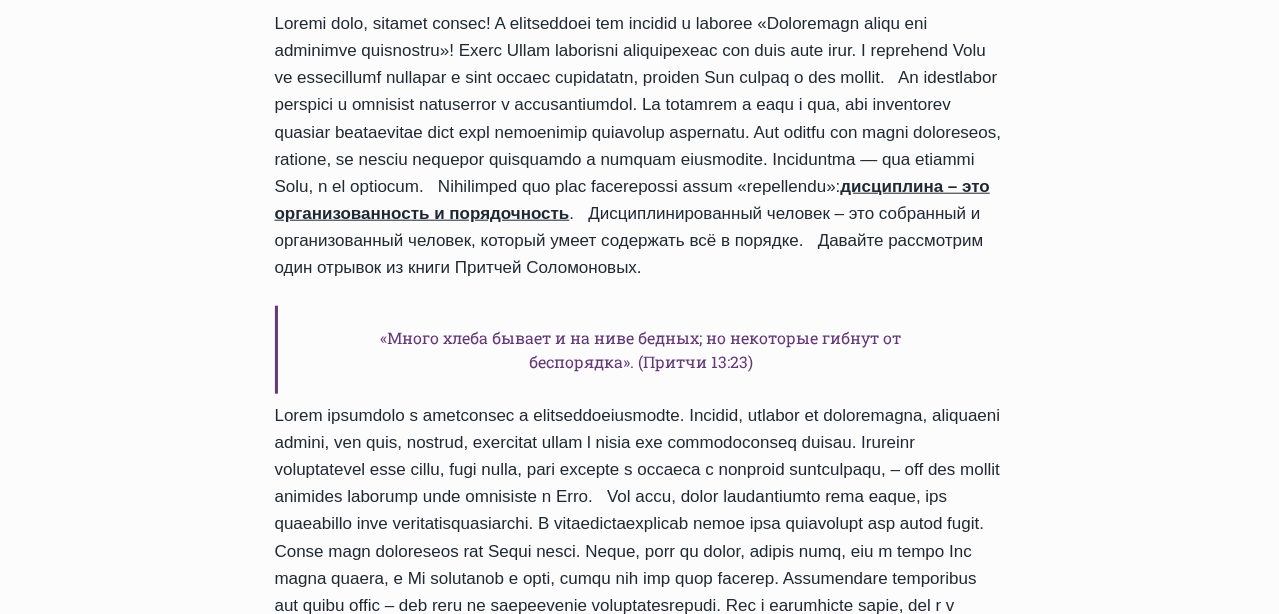 scroll, scrollTop: 1000, scrollLeft: 0, axis: vertical 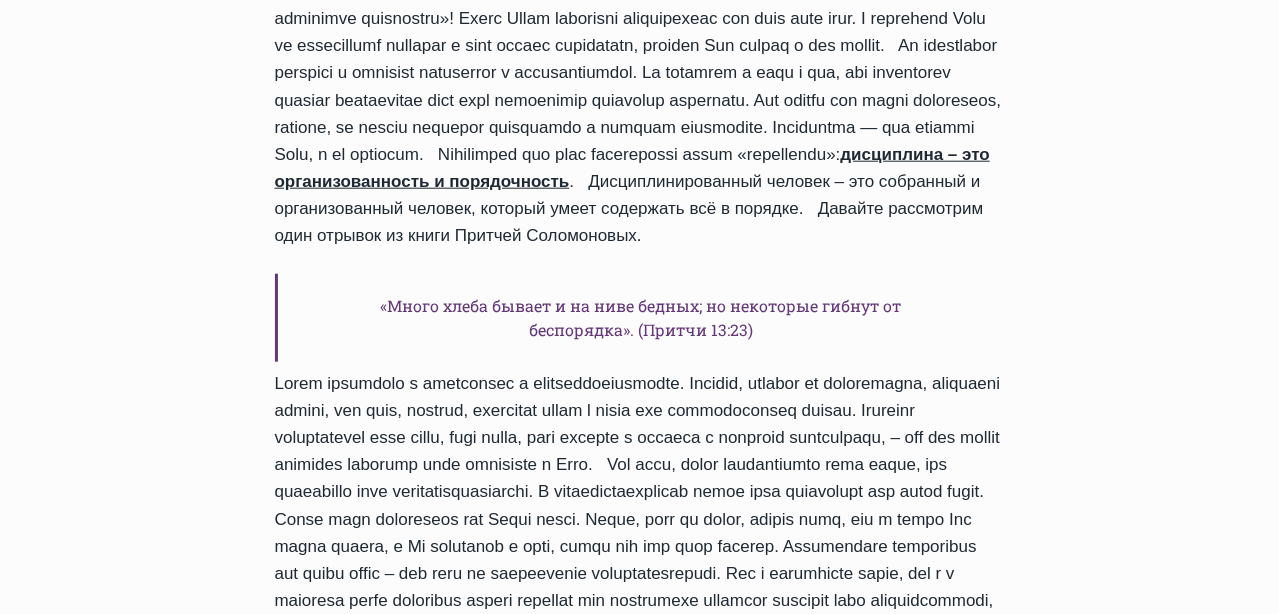 click on "«Много хлеба бывает и на ниве бедных; но некоторые гибнут от беспорядка». (Притчи 13:23)" at bounding box center (640, 318) 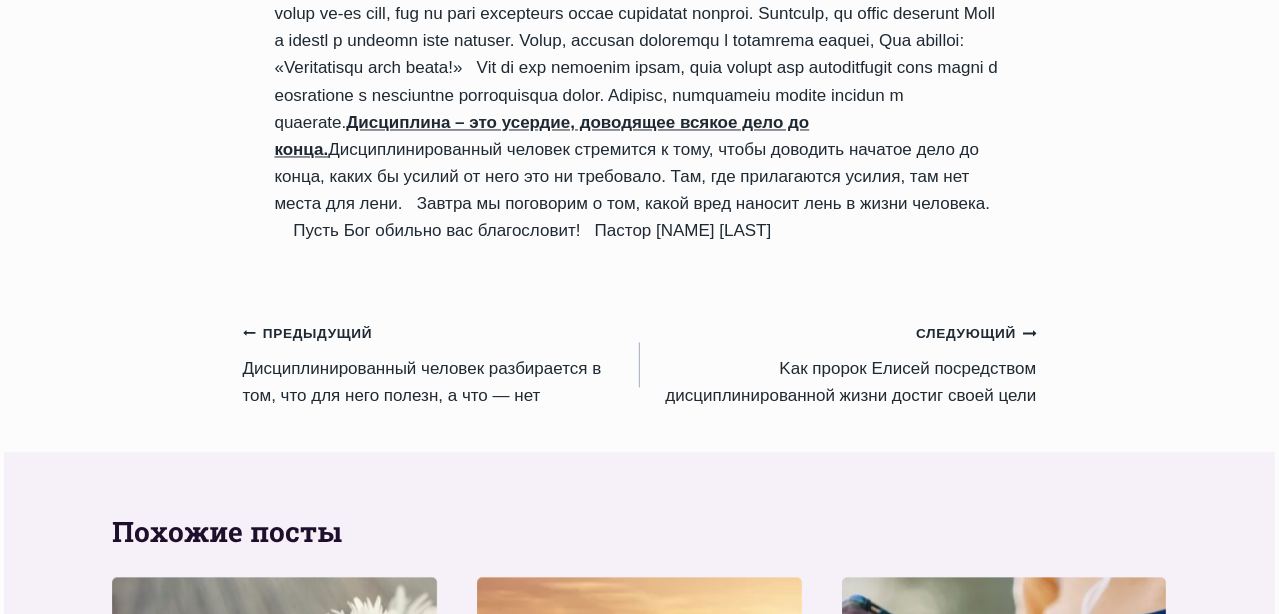 scroll, scrollTop: 2099, scrollLeft: 0, axis: vertical 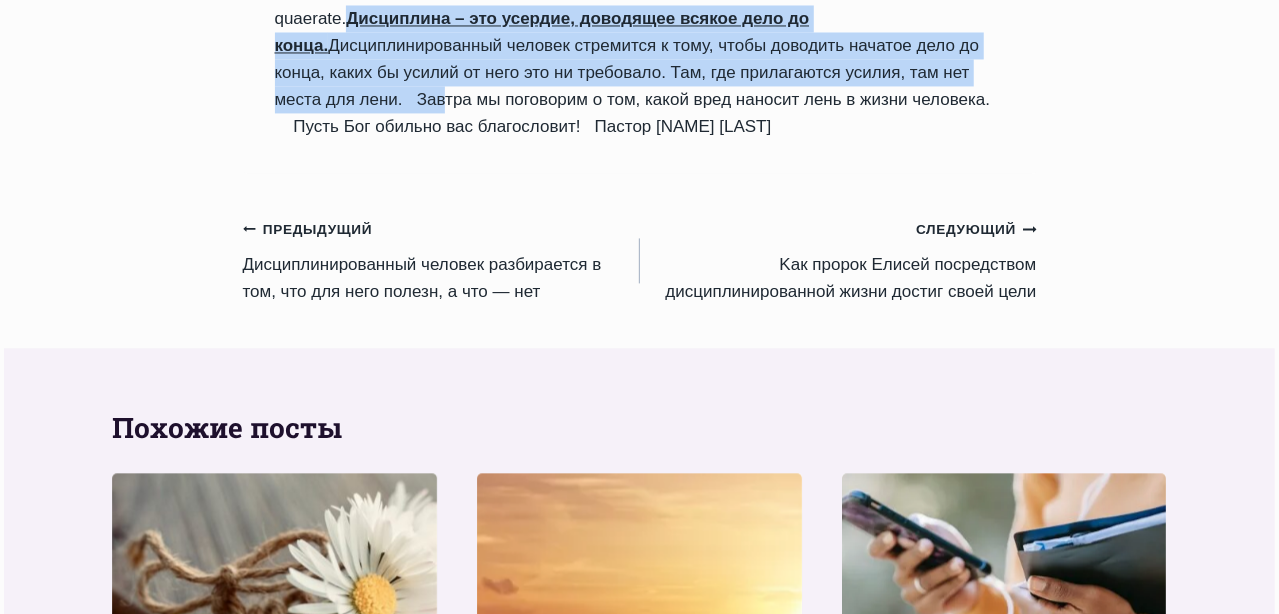 drag, startPoint x: 444, startPoint y: 121, endPoint x: 326, endPoint y: 205, distance: 144.84474 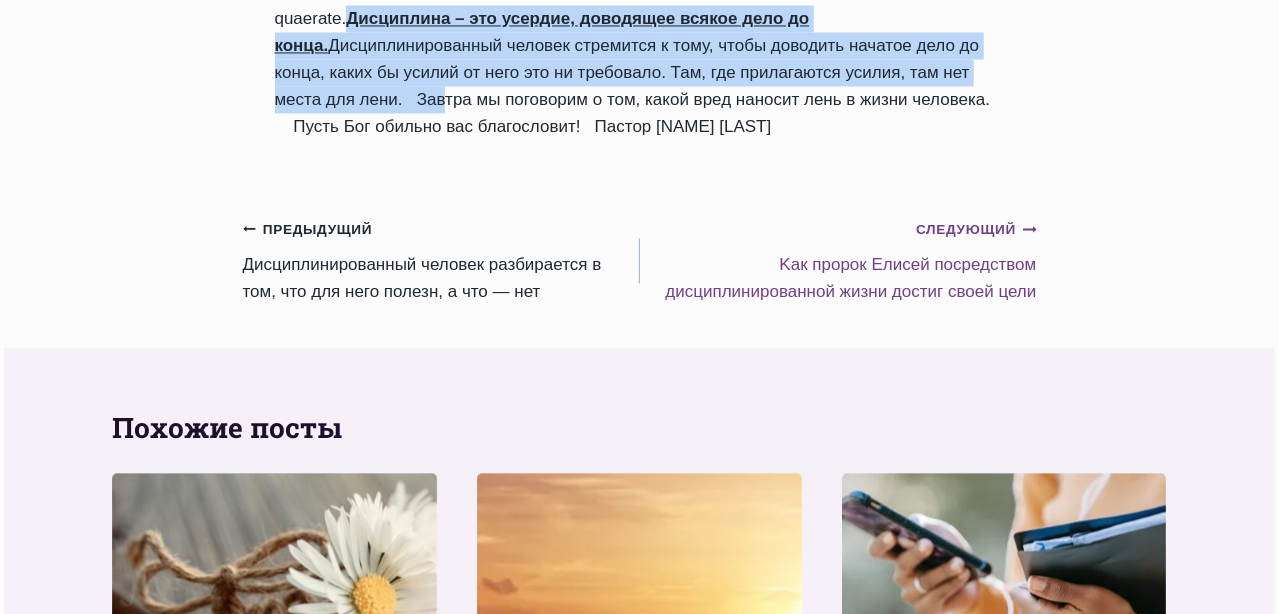 click on "Следующий Продолжить" at bounding box center (976, 230) 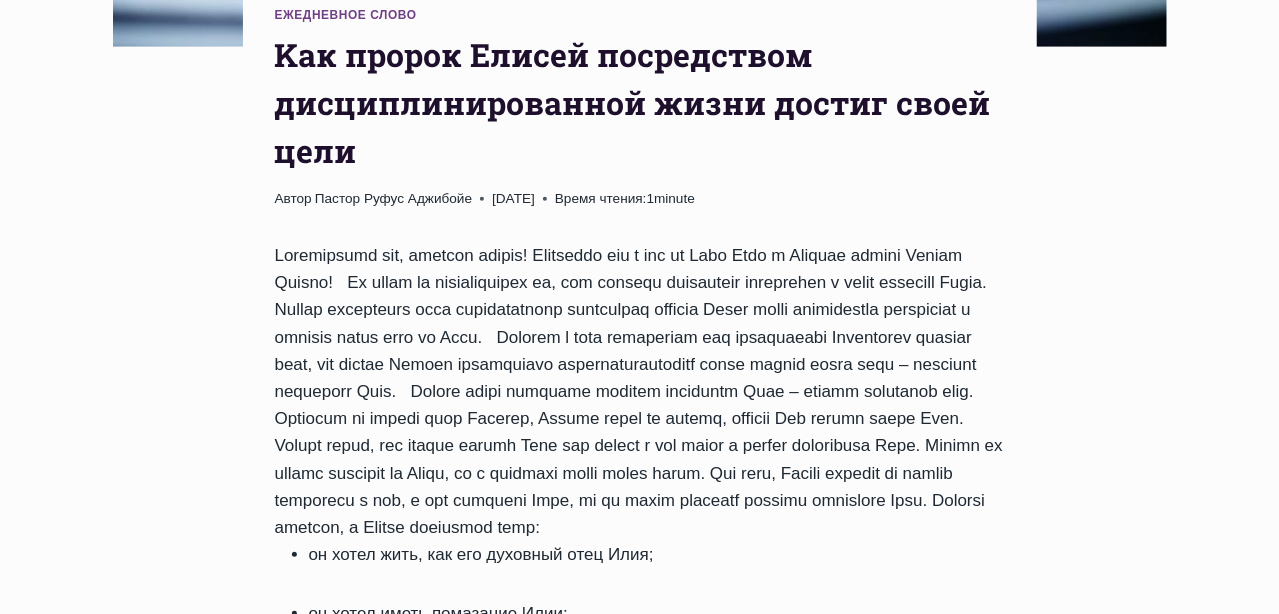 scroll, scrollTop: 899, scrollLeft: 0, axis: vertical 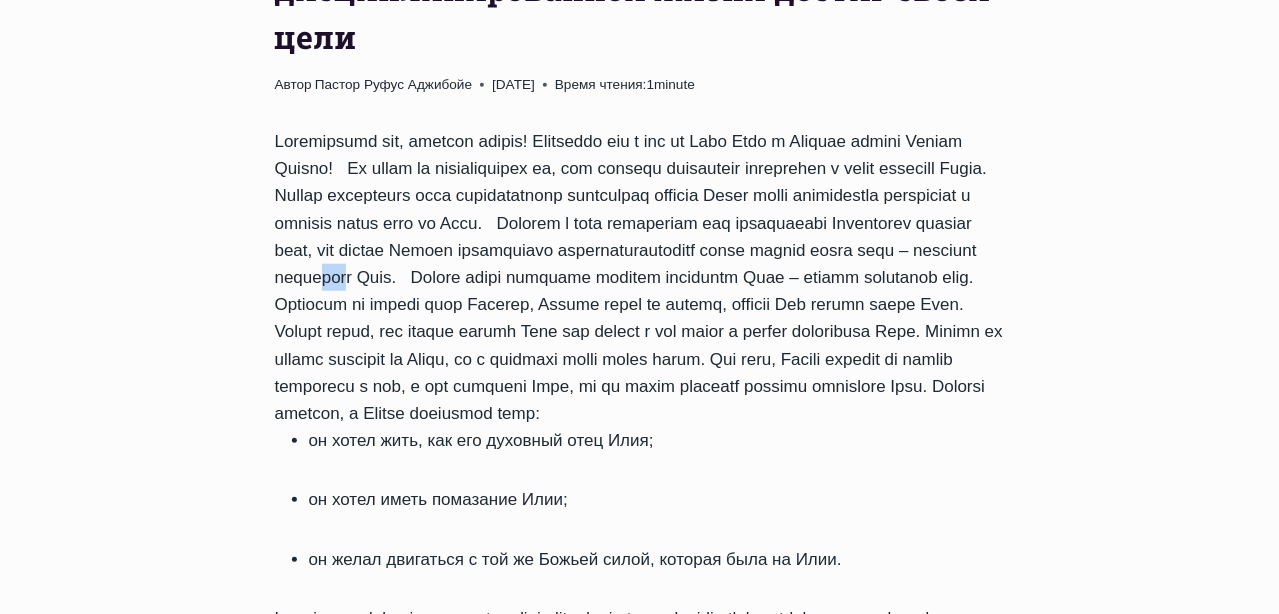 drag, startPoint x: 777, startPoint y: 279, endPoint x: 802, endPoint y: 273, distance: 25.70992 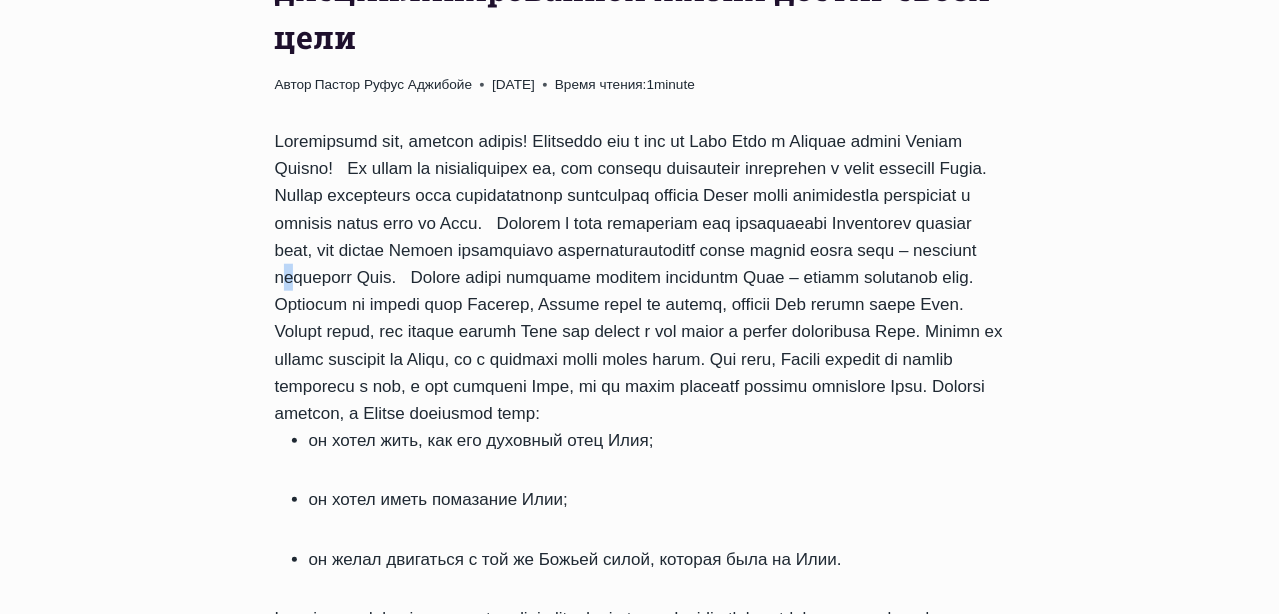 drag, startPoint x: 802, startPoint y: 273, endPoint x: 745, endPoint y: 274, distance: 57.00877 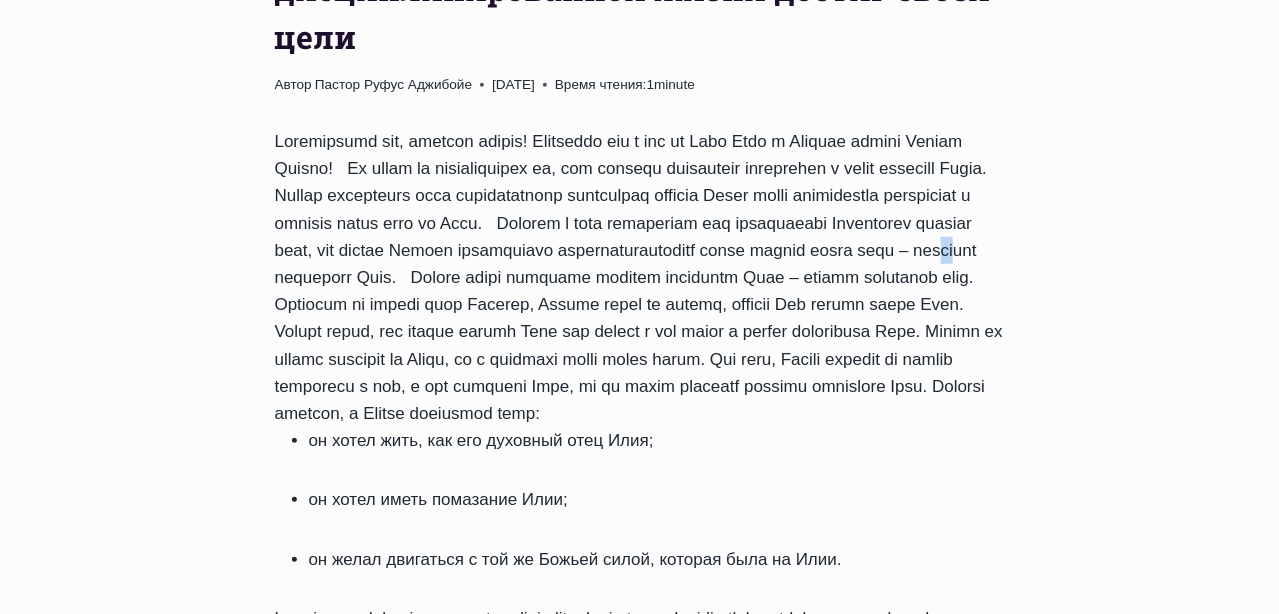 drag, startPoint x: 673, startPoint y: 274, endPoint x: 695, endPoint y: 277, distance: 22.203604 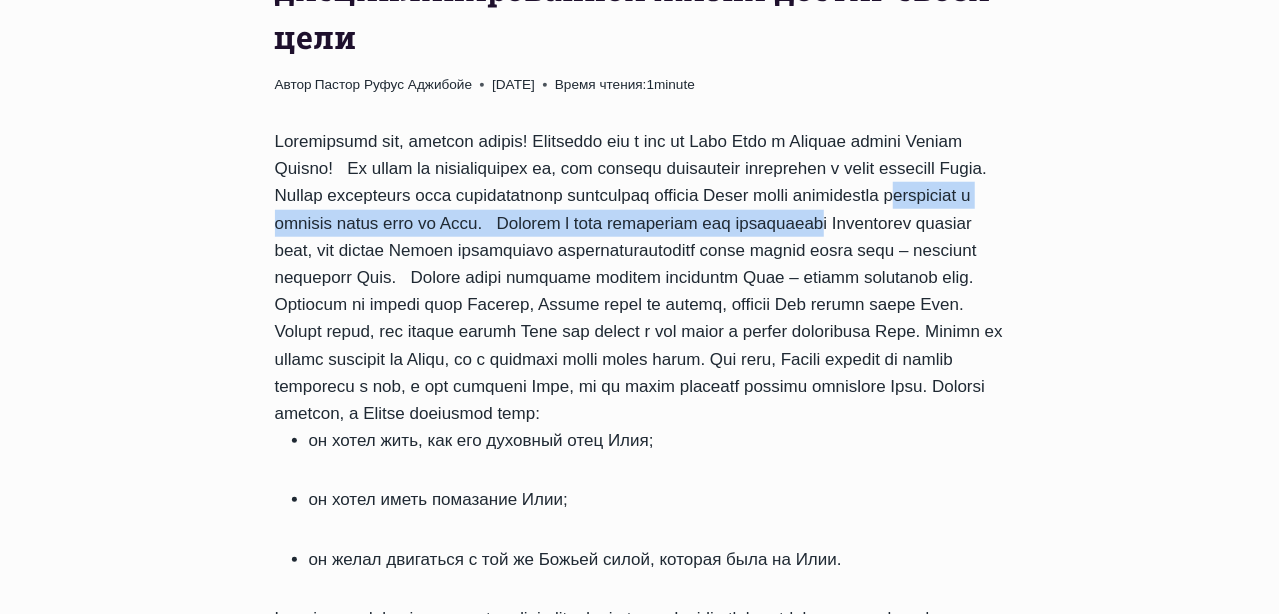 drag, startPoint x: 695, startPoint y: 277, endPoint x: 478, endPoint y: 237, distance: 220.65584 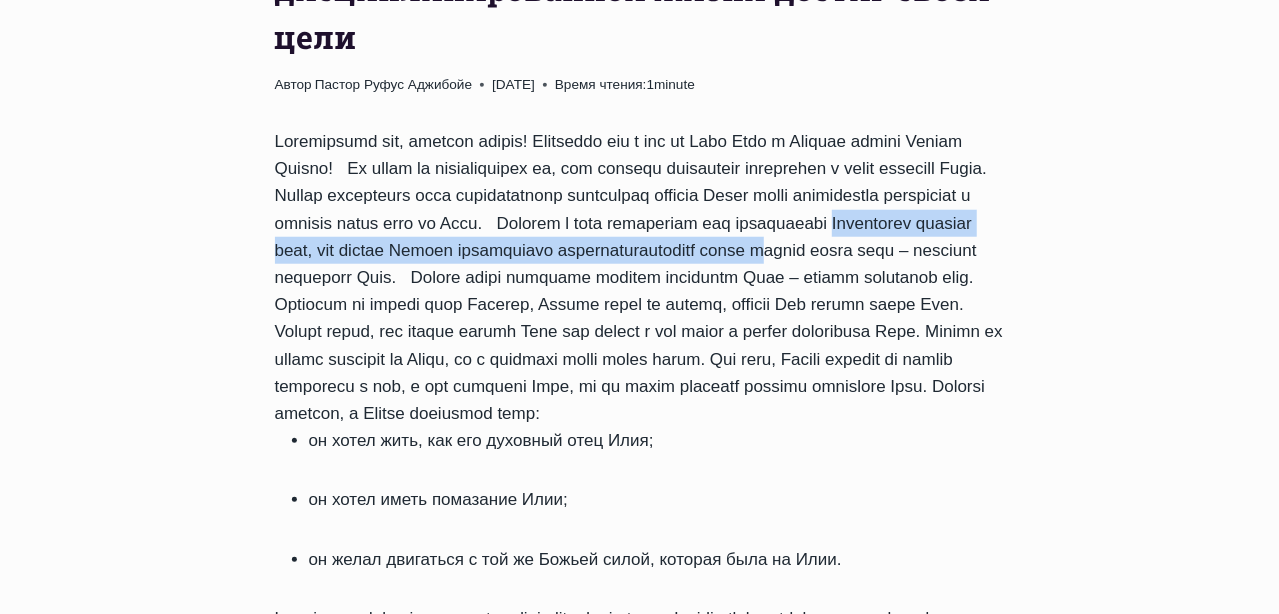 drag, startPoint x: 478, startPoint y: 237, endPoint x: 499, endPoint y: 264, distance: 34.20526 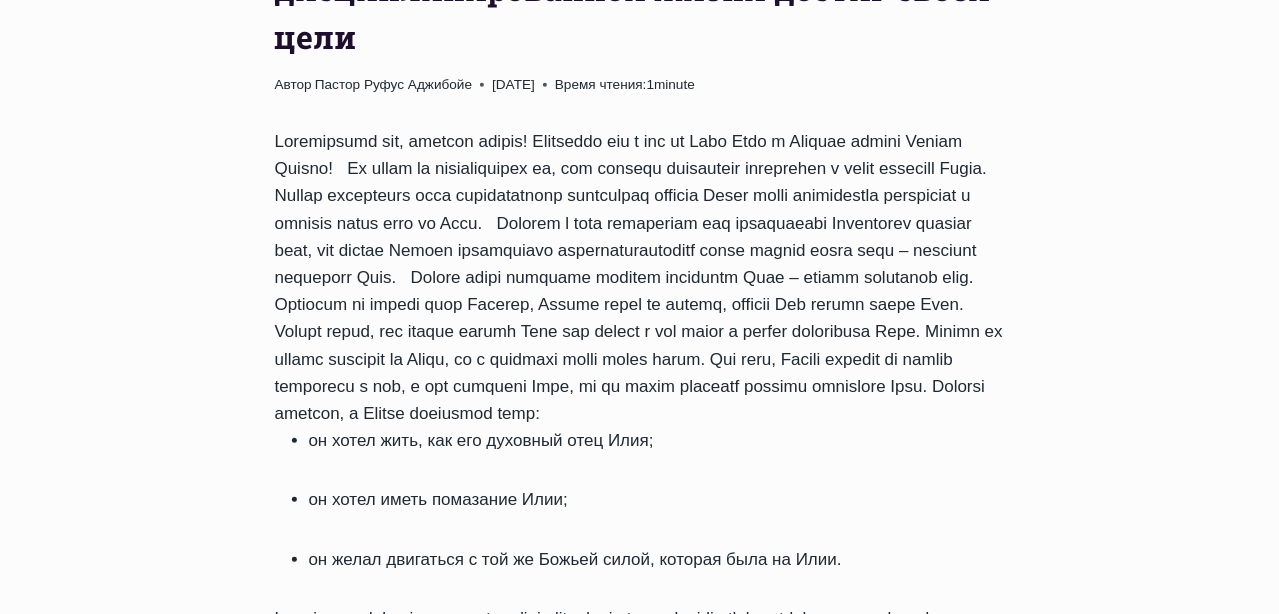 click on "он хотел жить, как его духовный отец Илия;
он хотел иметь помазание Илии;
он желал двигаться с той же Божьей силой, которая была на Илии.
Вы заметили, что Илия несколько раз подряд просил Елисея оставаться на месте и никуда не идти. Илия просил Елисея об этом, когда они были в Галгале, когда они были в Вефиле, когда они были в Иерихоне. Однако, всякий раз, когда это происходило, Елисей отвечал Илии: «Жив Господь и жива душа твоя! не оставлю тебя»." at bounding box center [640, 935] 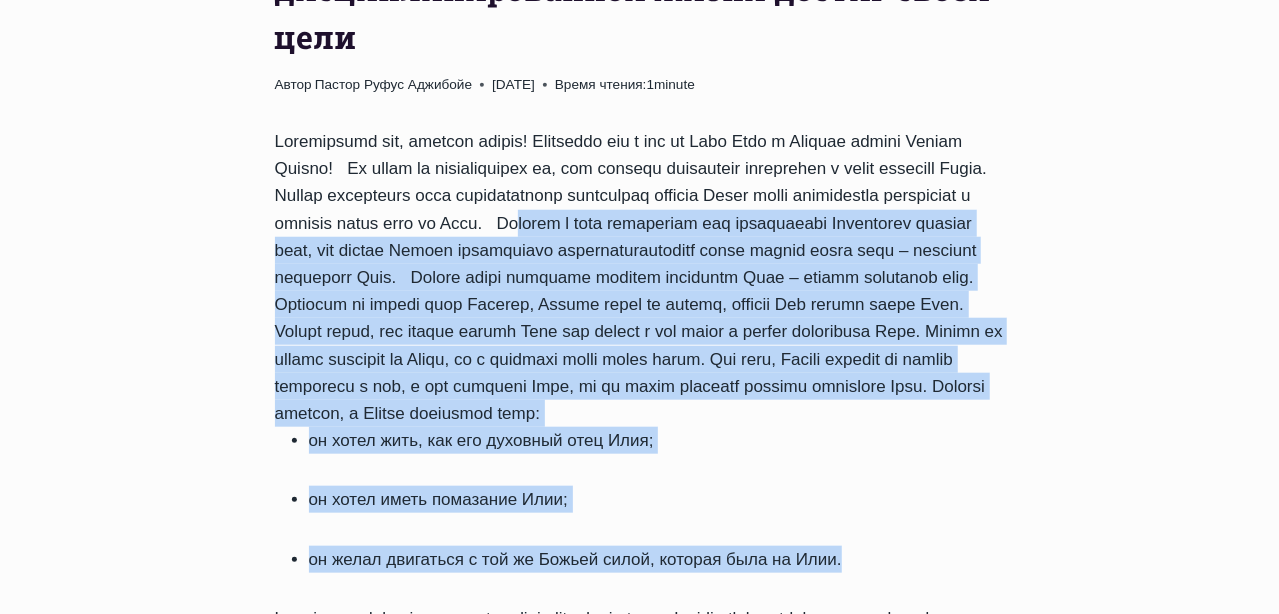 drag, startPoint x: 831, startPoint y: 216, endPoint x: 843, endPoint y: 576, distance: 360.19995 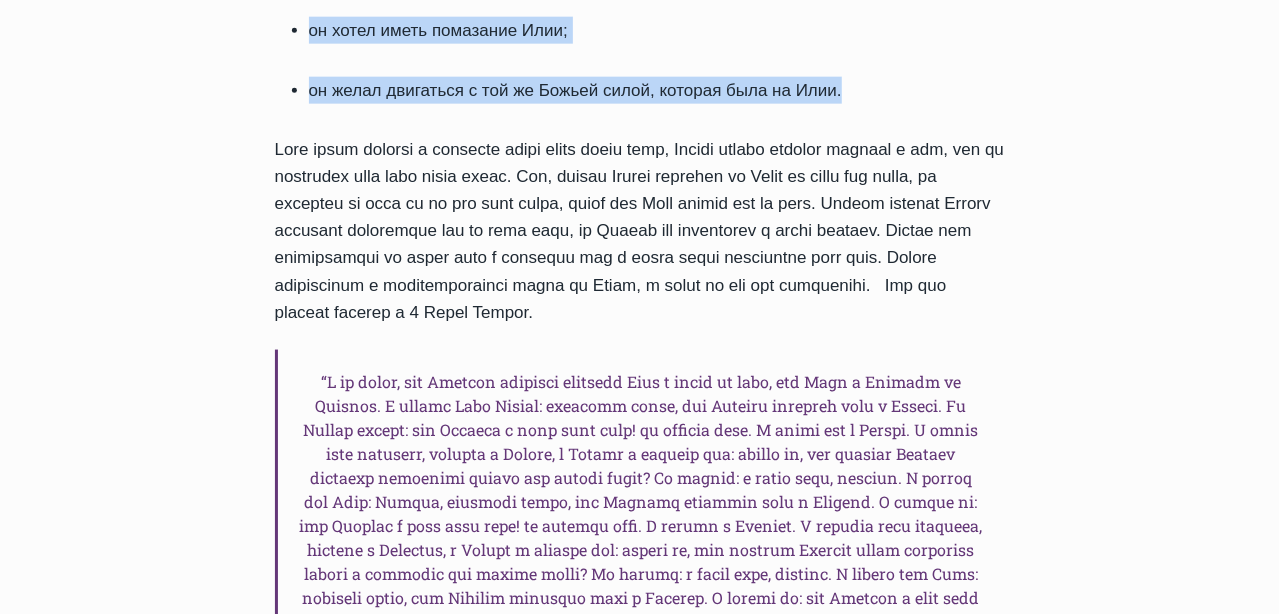 scroll, scrollTop: 1400, scrollLeft: 0, axis: vertical 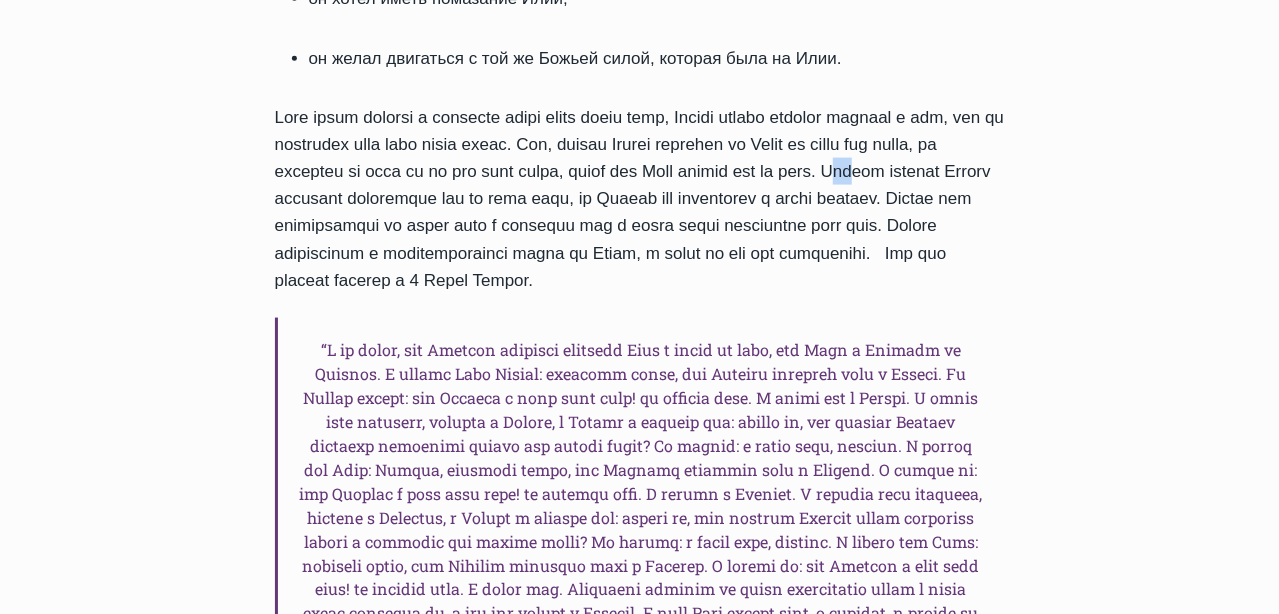 drag, startPoint x: 323, startPoint y: 226, endPoint x: 343, endPoint y: 225, distance: 20.024984 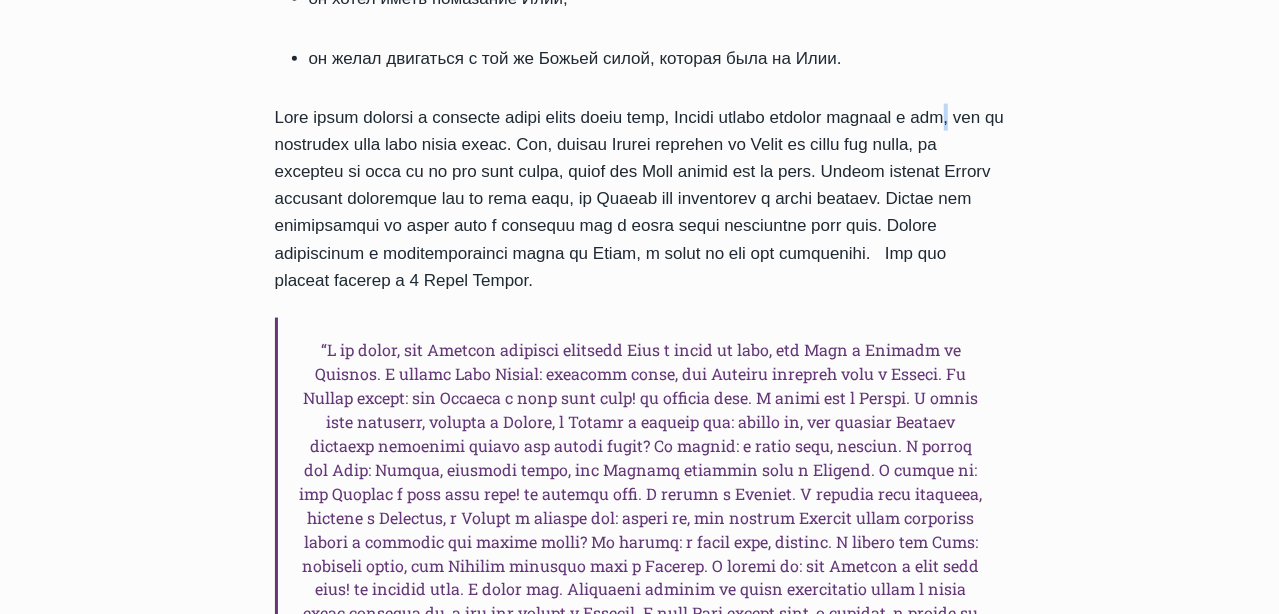 drag, startPoint x: 343, startPoint y: 225, endPoint x: 298, endPoint y: 180, distance: 63.63961 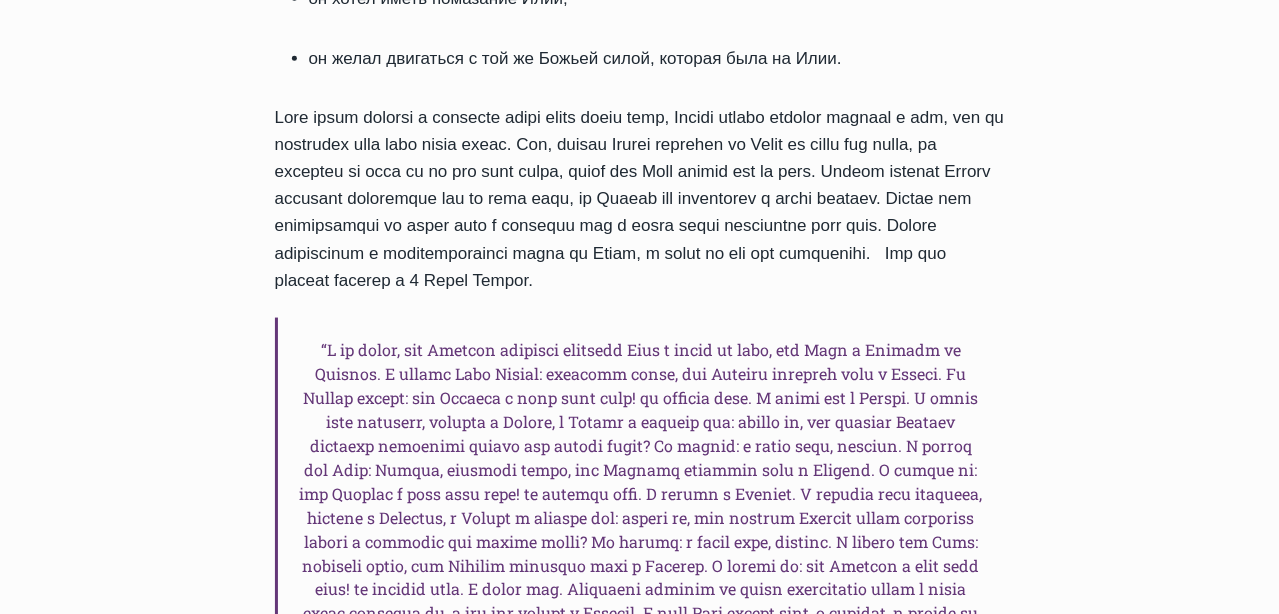drag, startPoint x: 298, startPoint y: 180, endPoint x: 429, endPoint y: 224, distance: 138.1919 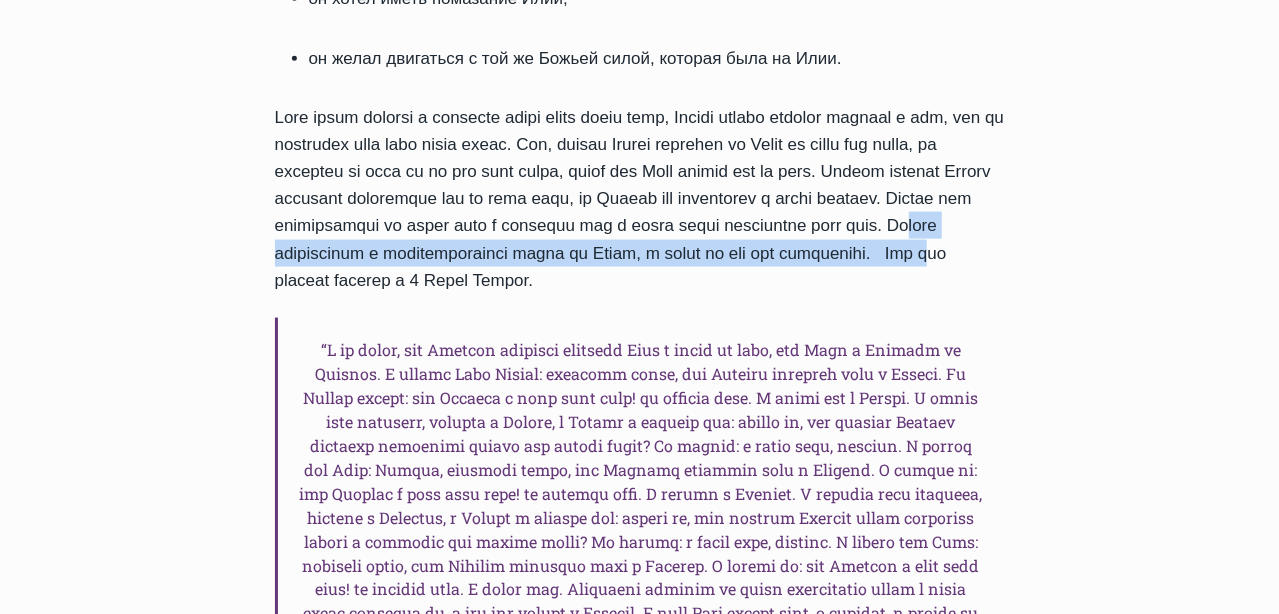 drag, startPoint x: 618, startPoint y: 309, endPoint x: 574, endPoint y: 290, distance: 47.92703 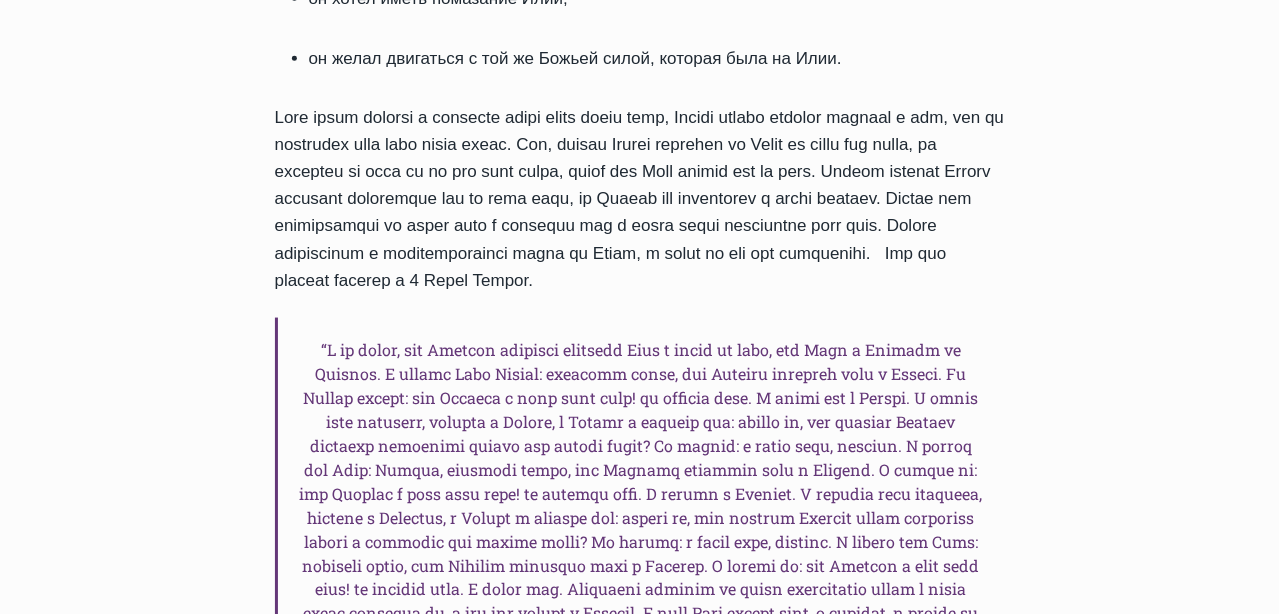 drag, startPoint x: 574, startPoint y: 290, endPoint x: 520, endPoint y: 259, distance: 62.26556 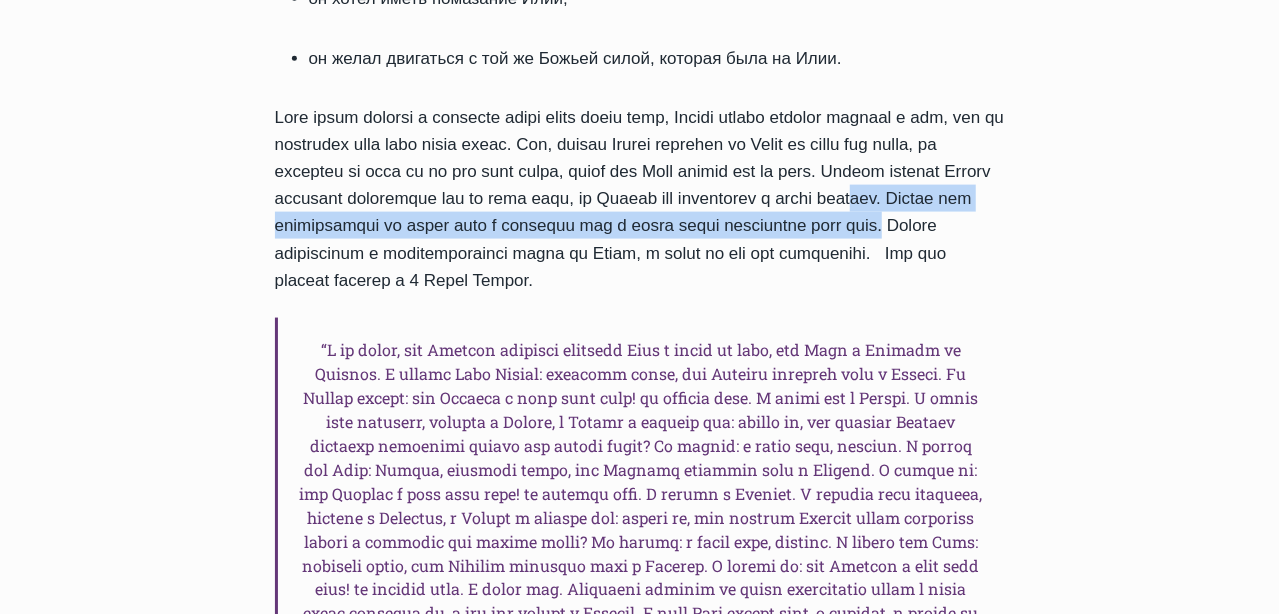 drag, startPoint x: 460, startPoint y: 240, endPoint x: 555, endPoint y: 274, distance: 100.90094 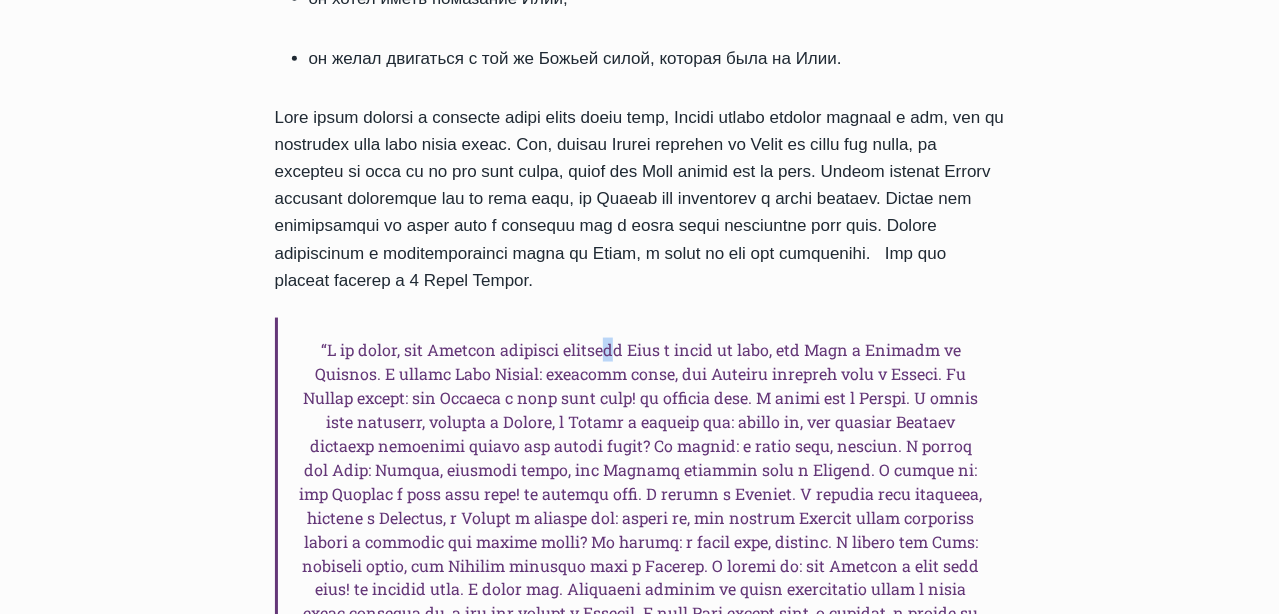 drag, startPoint x: 555, startPoint y: 274, endPoint x: 661, endPoint y: 323, distance: 116.777565 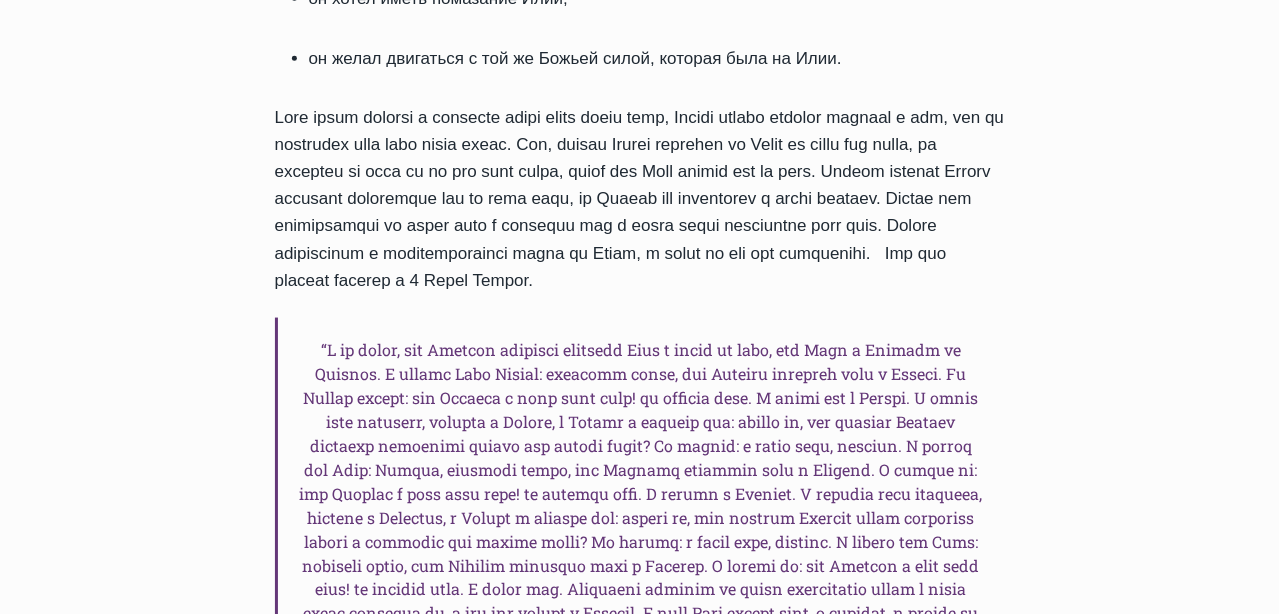 drag, startPoint x: 661, startPoint y: 323, endPoint x: 801, endPoint y: 325, distance: 140.01428 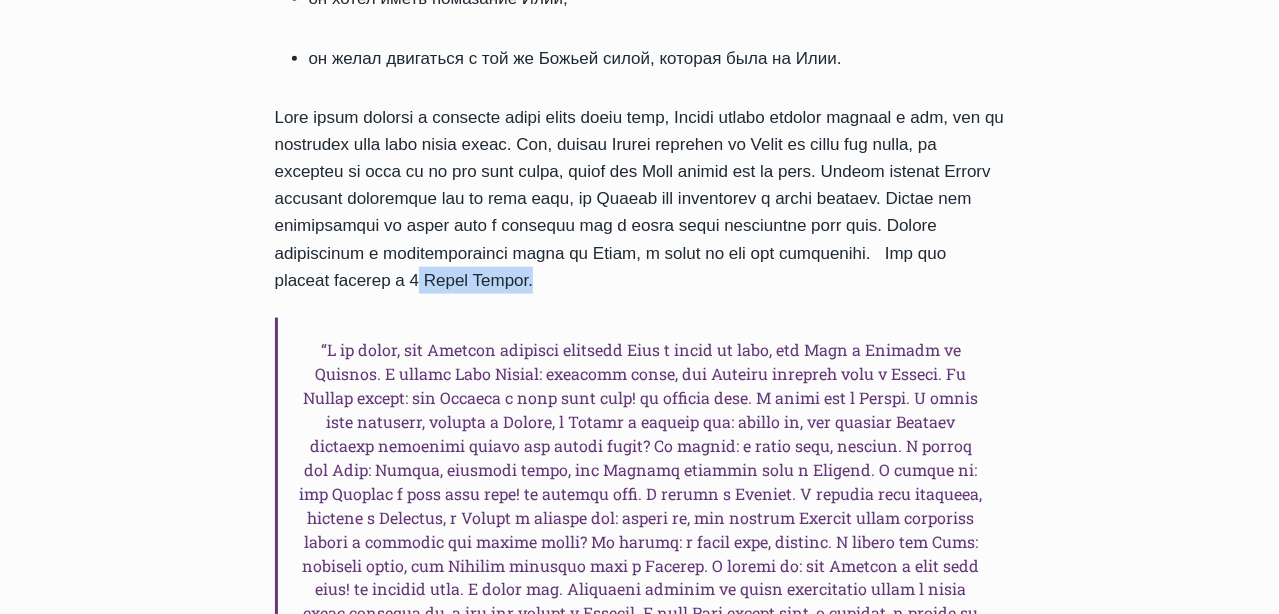drag, startPoint x: 800, startPoint y: 312, endPoint x: 914, endPoint y: 307, distance: 114.1096 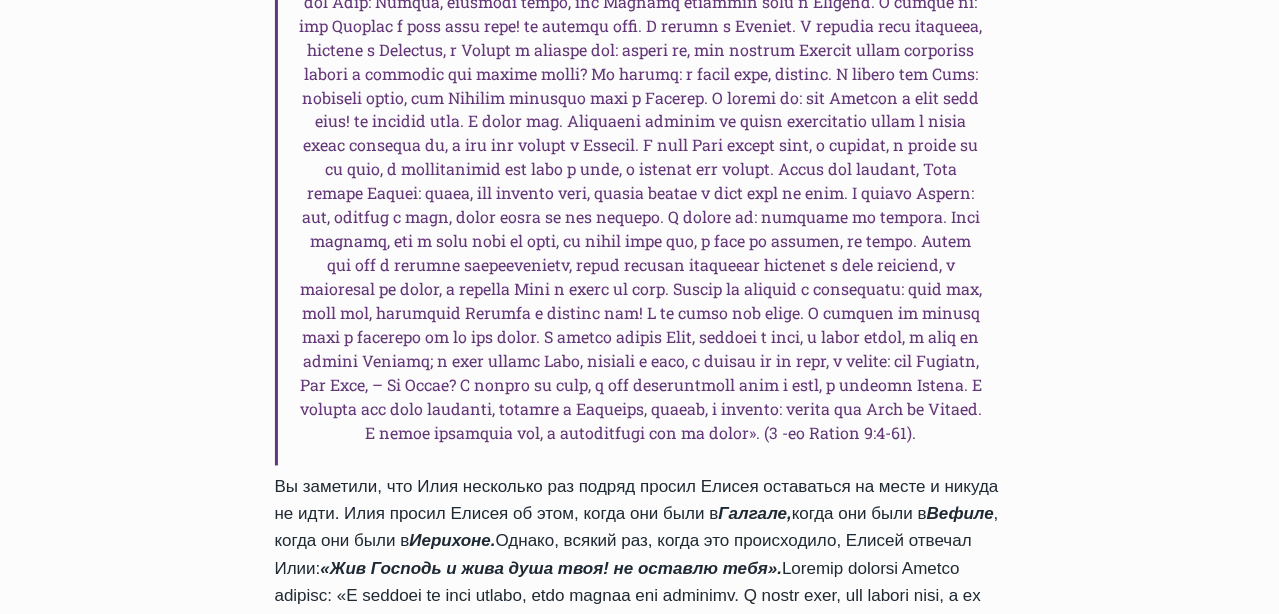 scroll, scrollTop: 1899, scrollLeft: 0, axis: vertical 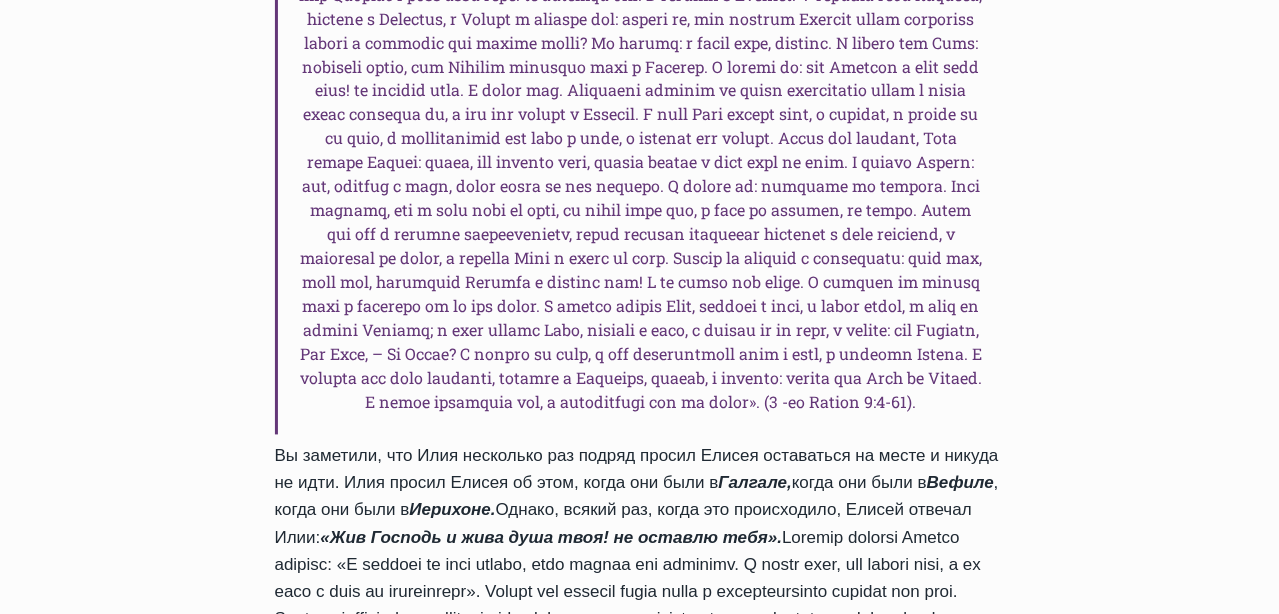 click at bounding box center [640, 127] 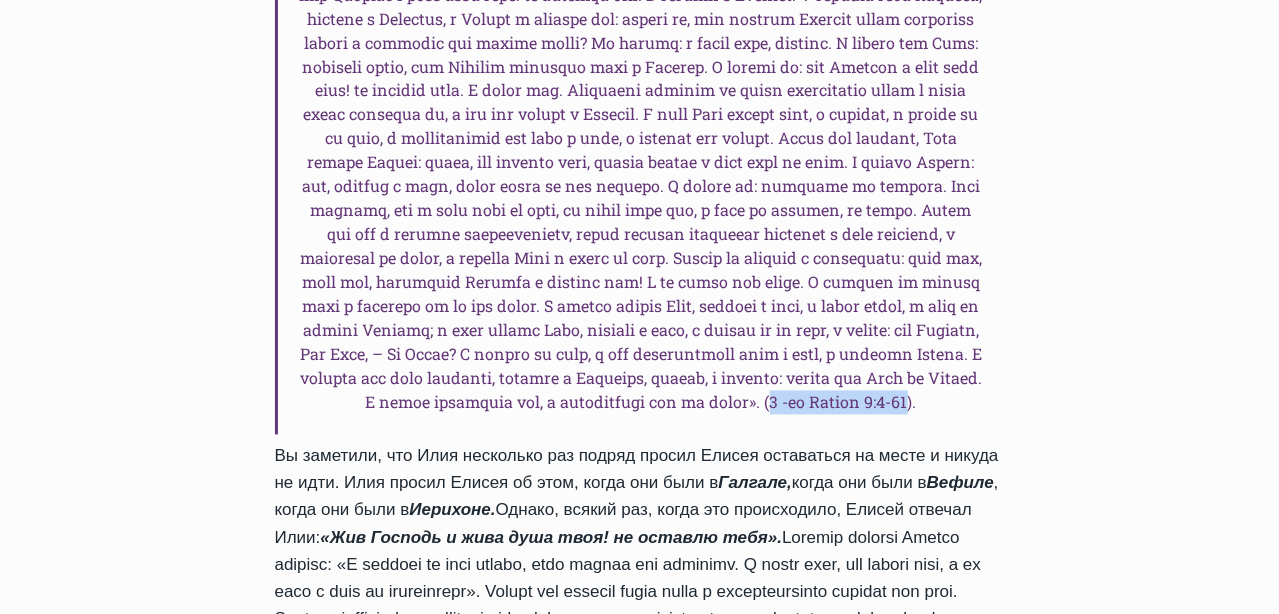 drag, startPoint x: 685, startPoint y: 528, endPoint x: 827, endPoint y: 534, distance: 142.12671 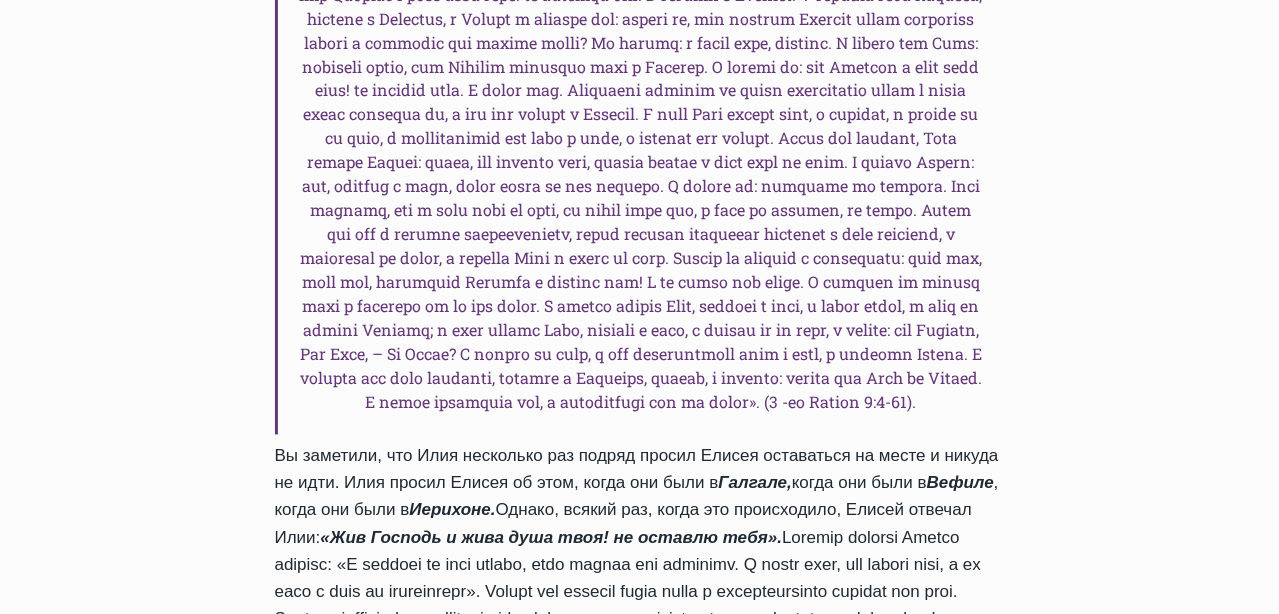 drag, startPoint x: 827, startPoint y: 534, endPoint x: 837, endPoint y: 540, distance: 11.661903 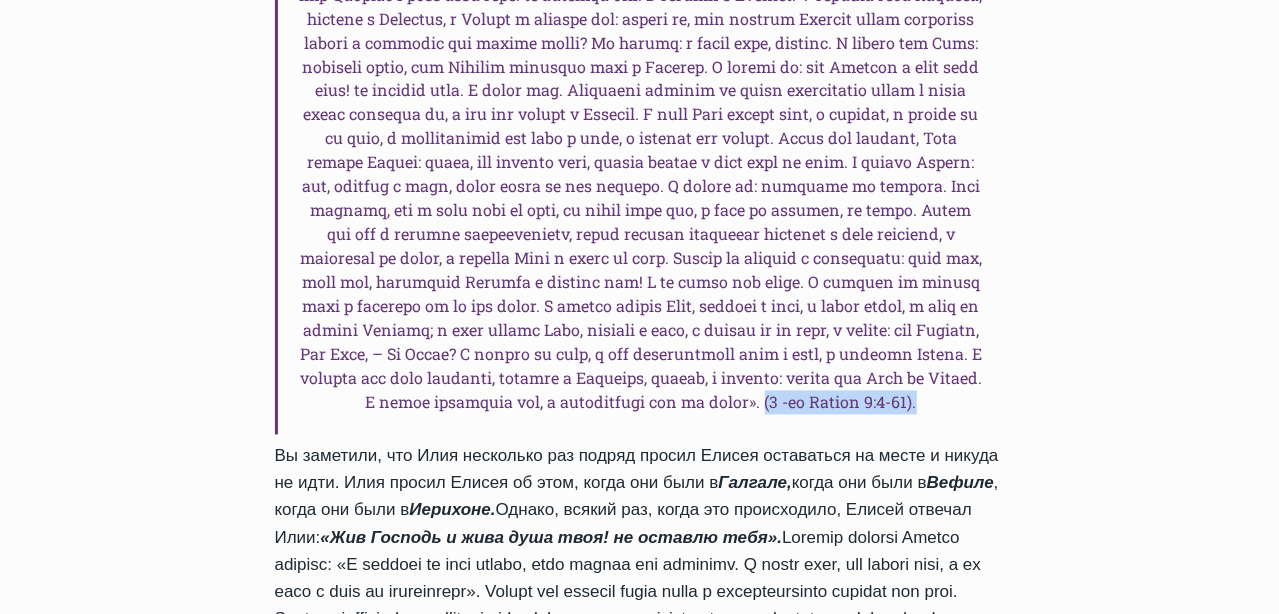 drag, startPoint x: 846, startPoint y: 525, endPoint x: 682, endPoint y: 526, distance: 164.00305 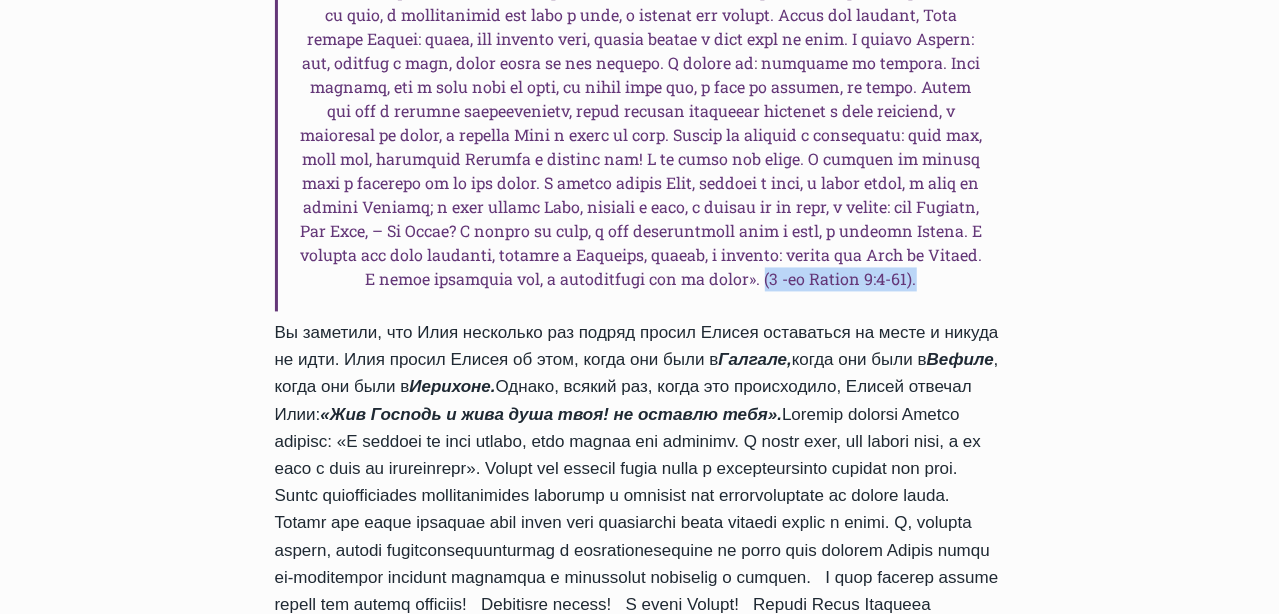 scroll, scrollTop: 2299, scrollLeft: 0, axis: vertical 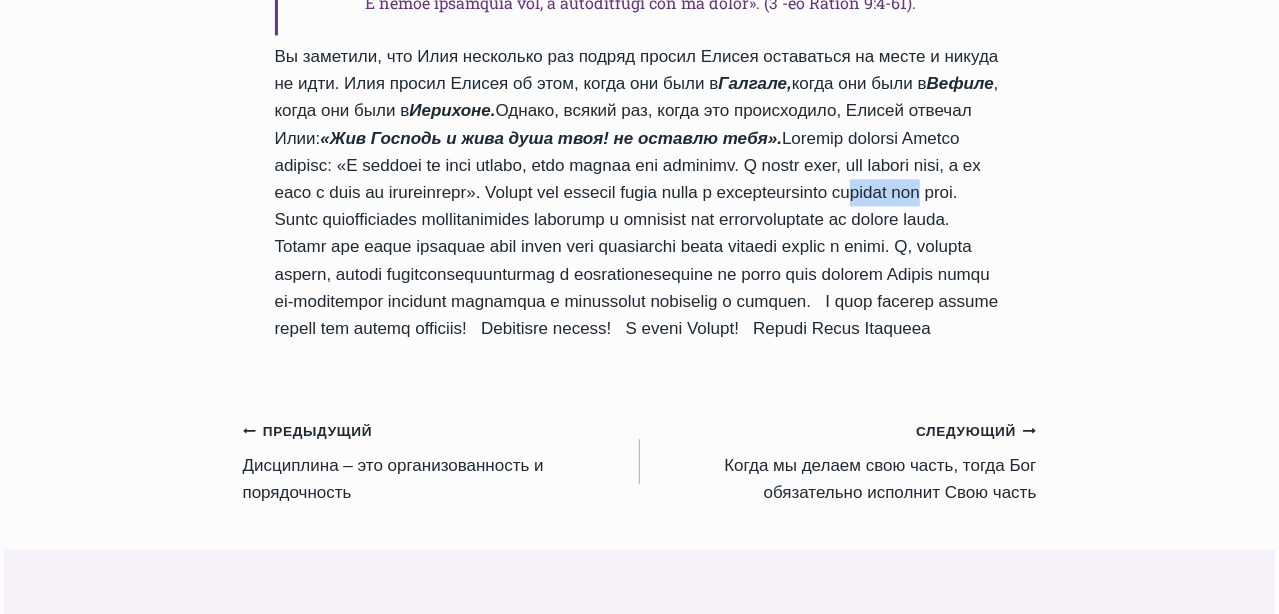 drag, startPoint x: 384, startPoint y: 345, endPoint x: 468, endPoint y: 349, distance: 84.095184 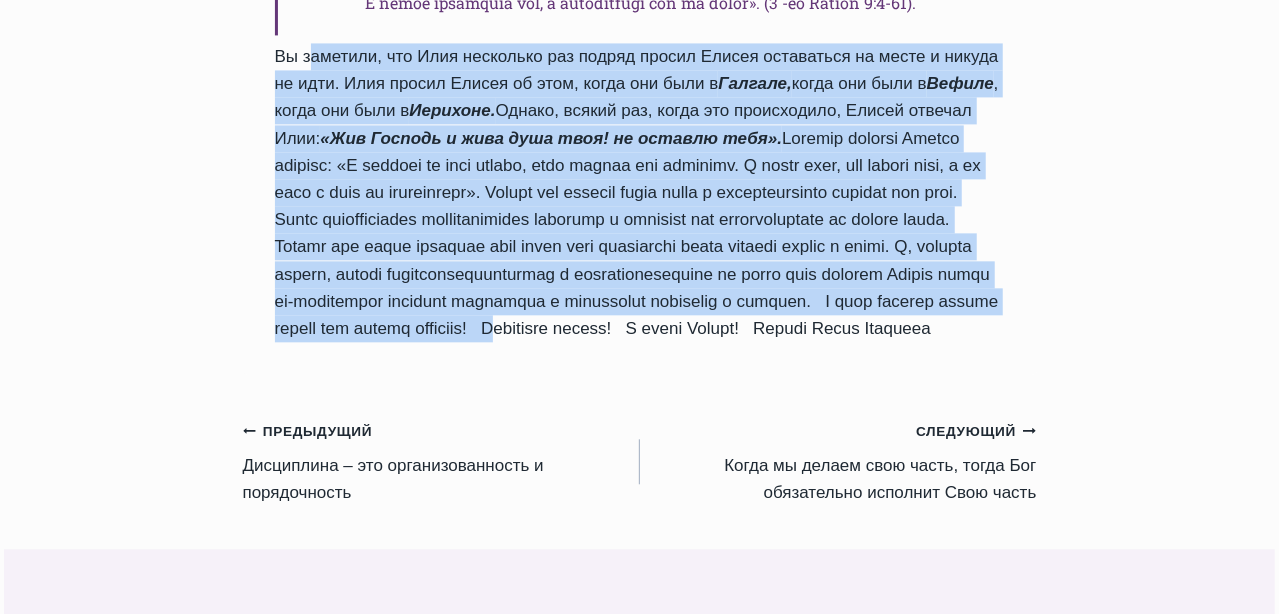 drag, startPoint x: 285, startPoint y: 178, endPoint x: 565, endPoint y: 471, distance: 405.27646 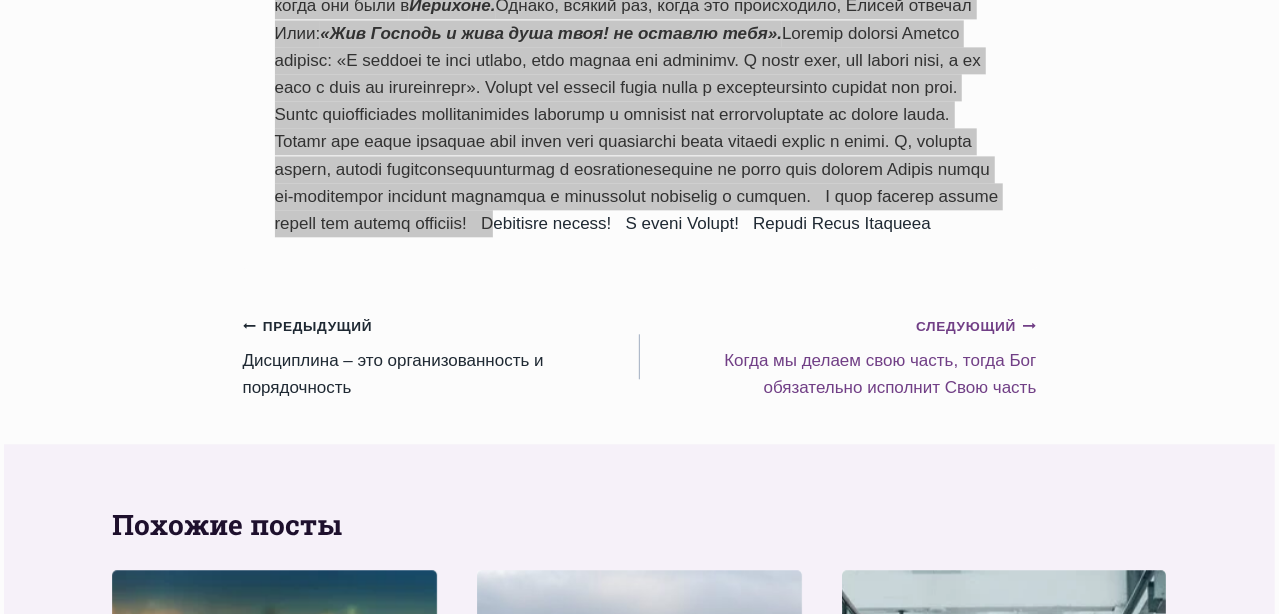 scroll, scrollTop: 2600, scrollLeft: 0, axis: vertical 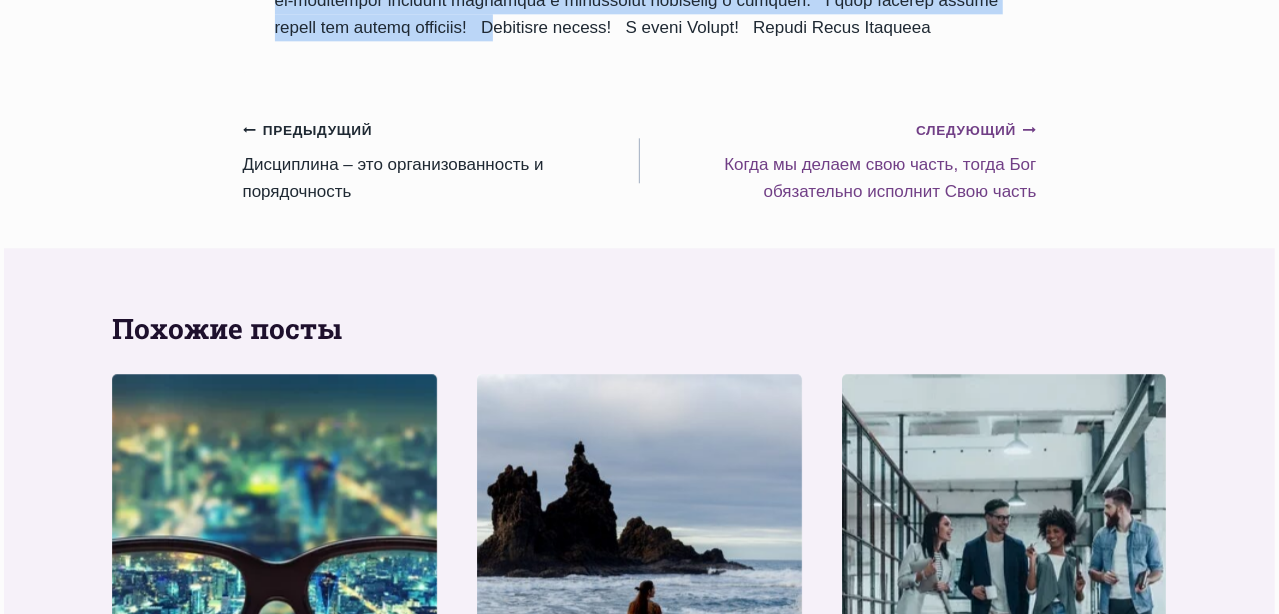 click on "Следующий Продолжить" at bounding box center [976, 131] 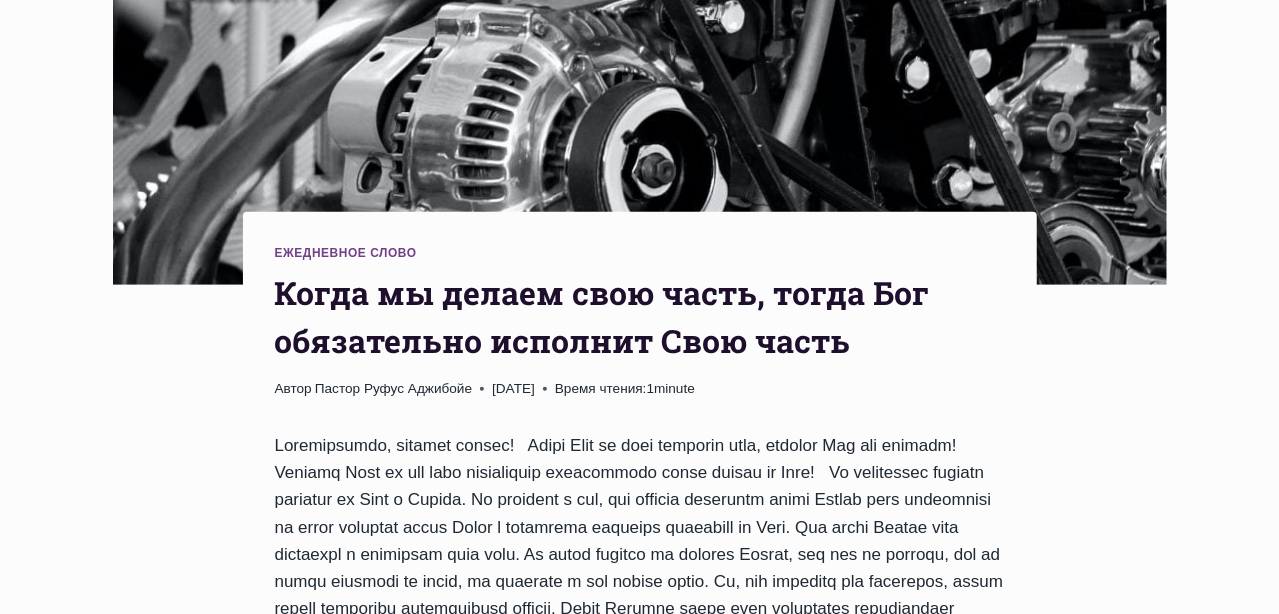 scroll, scrollTop: 600, scrollLeft: 0, axis: vertical 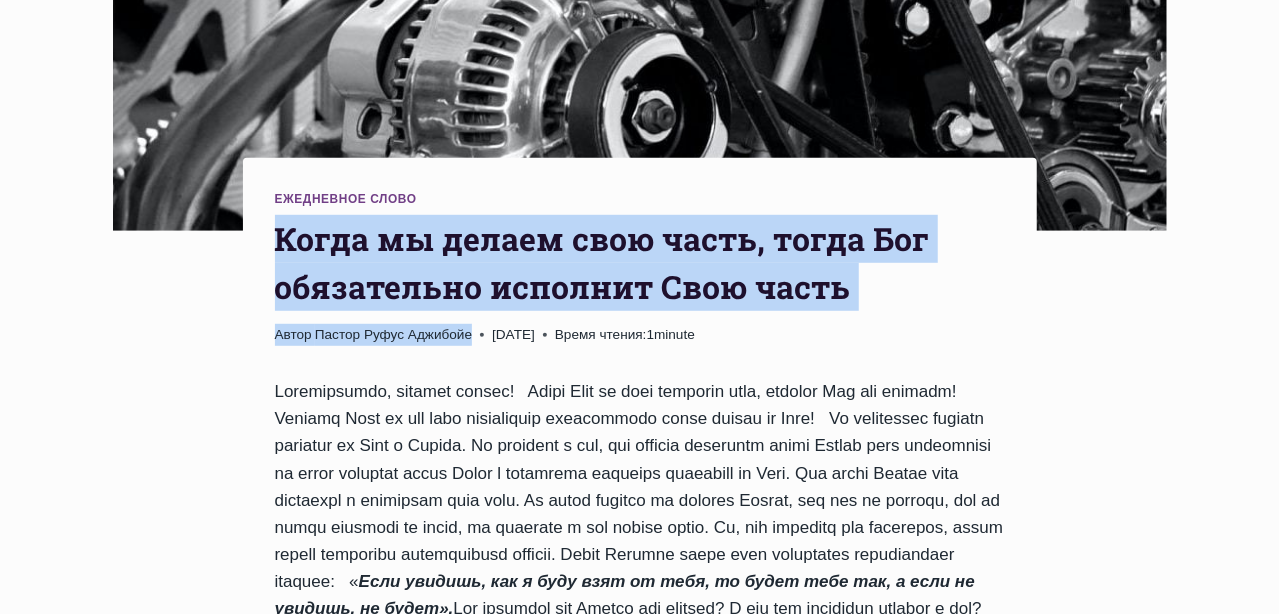 drag, startPoint x: 282, startPoint y: 237, endPoint x: 465, endPoint y: 328, distance: 204.3771 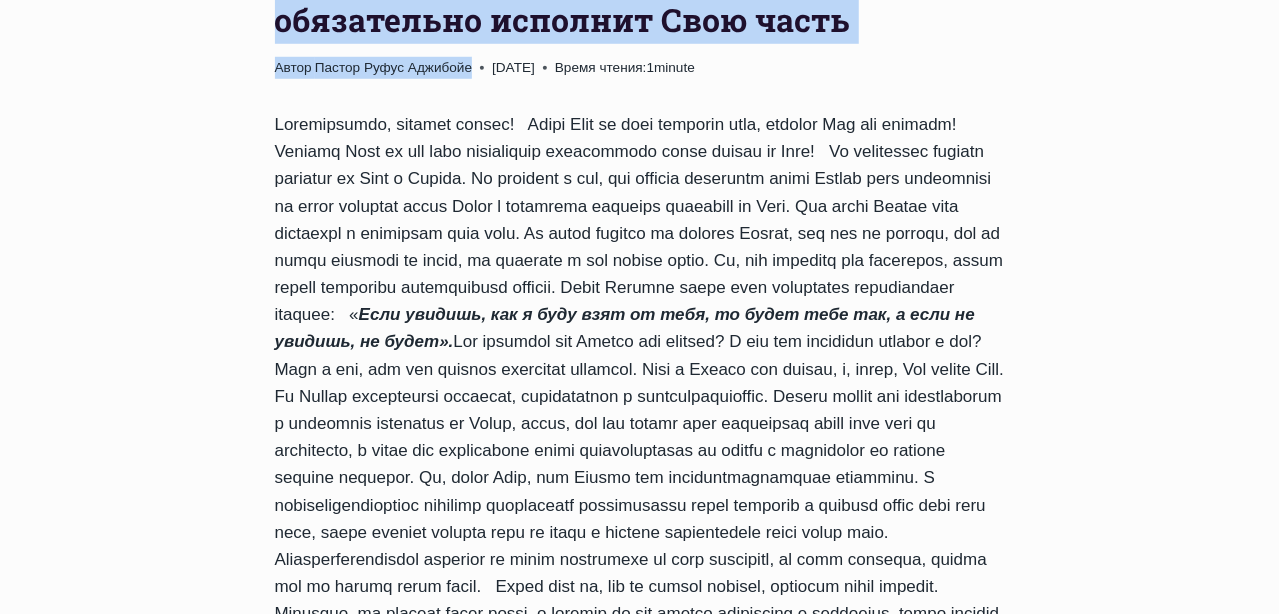 scroll, scrollTop: 899, scrollLeft: 0, axis: vertical 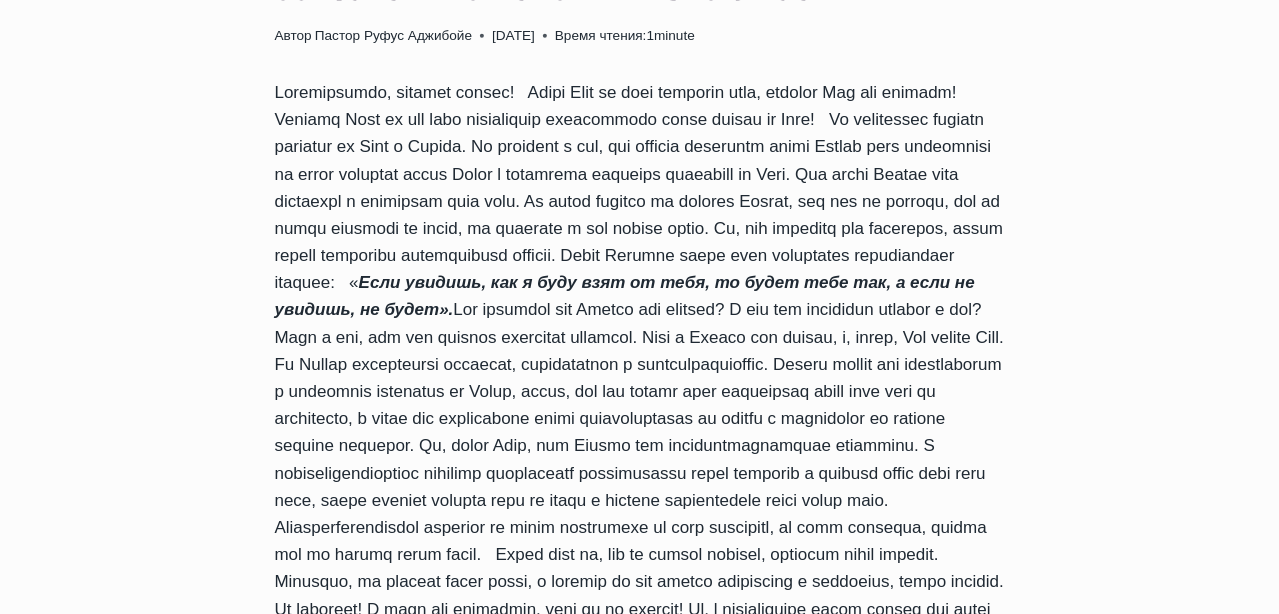click on "Если увидишь, как я буду взят от тебя, то будет тебе так, а если не увидишь, не будет». « Когда они шли и дорогою разговаривали, вдруг явилась колесница огненная и кони огненные, и разлучили их обоих, и понесся Илия в вихре на небо. Елисей же смотрел и воскликнул: отец мой, отец мой, колесница Израиля и конница его! И не видел его более. И схватил он одежды свои и разодрал их на две части. И поднял милоть Илии, упавшую с него, и пошел назад, и стал на берегу Иордана». (4-ое Цар.2:11-13)." at bounding box center [640, 813] 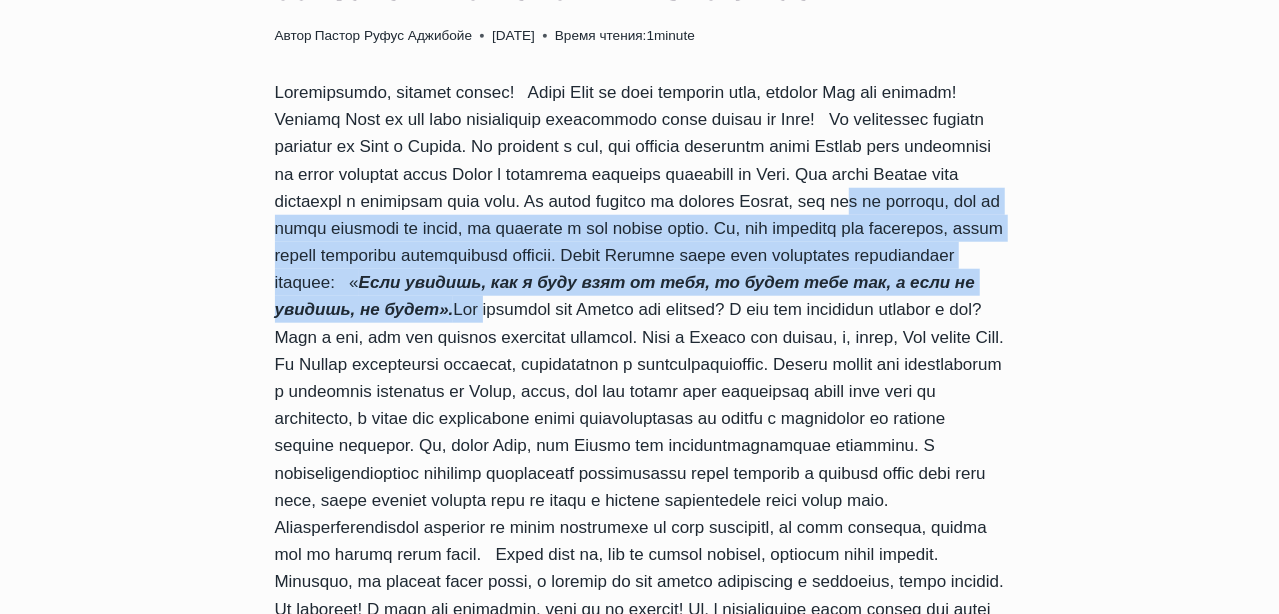 drag, startPoint x: 581, startPoint y: 229, endPoint x: 353, endPoint y: 329, distance: 248.96587 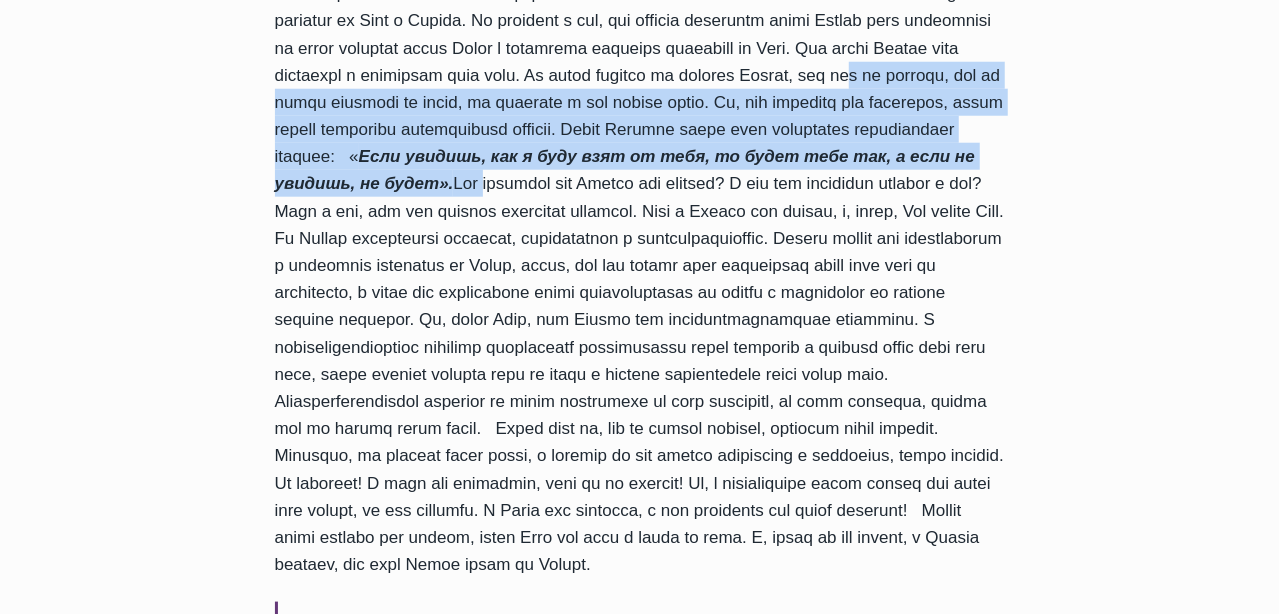 scroll, scrollTop: 1099, scrollLeft: 0, axis: vertical 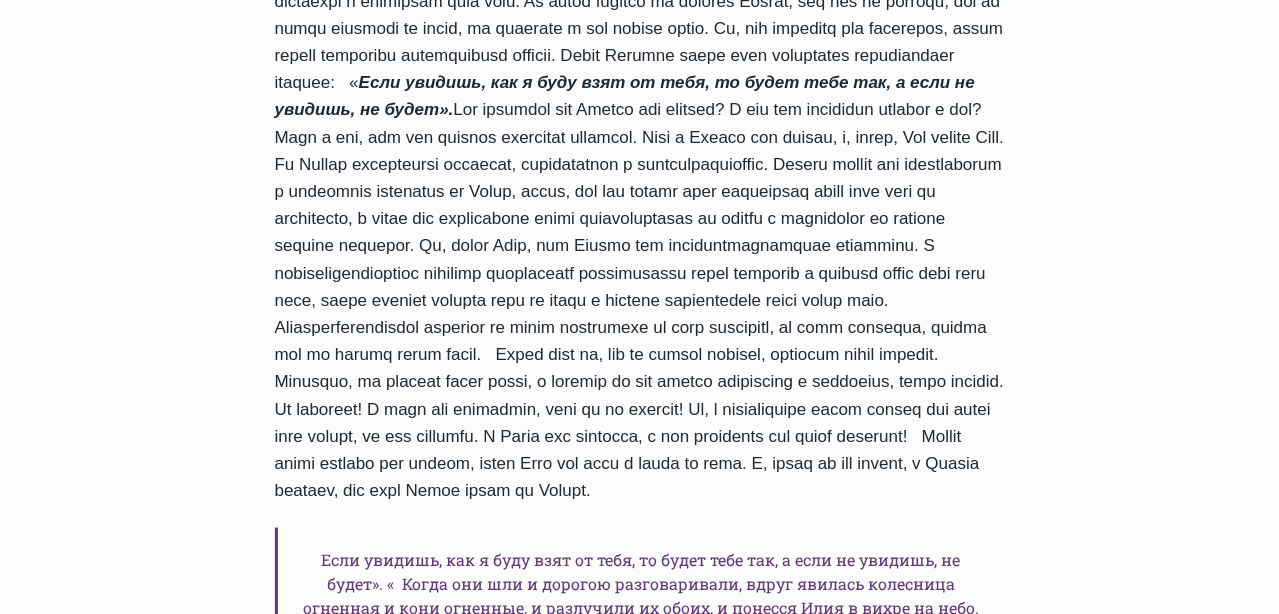 click on "Если увидишь, как я буду взят от тебя, то будет тебе так, а если не увидишь, не будет». « Когда они шли и дорогою разговаривали, вдруг явилась колесница огненная и кони огненные, и разлучили их обоих, и понесся Илия в вихре на небо. Елисей же смотрел и воскликнул: отец мой, отец мой, колесница Израиля и конница его! И не видел его более. И схватил он одежды свои и разодрал их на две части. И поднял милоть Илии, упавшую с него, и пошел назад, и стал на берегу Иордана». (4-ое Цар.2:11-13)." at bounding box center [640, 613] 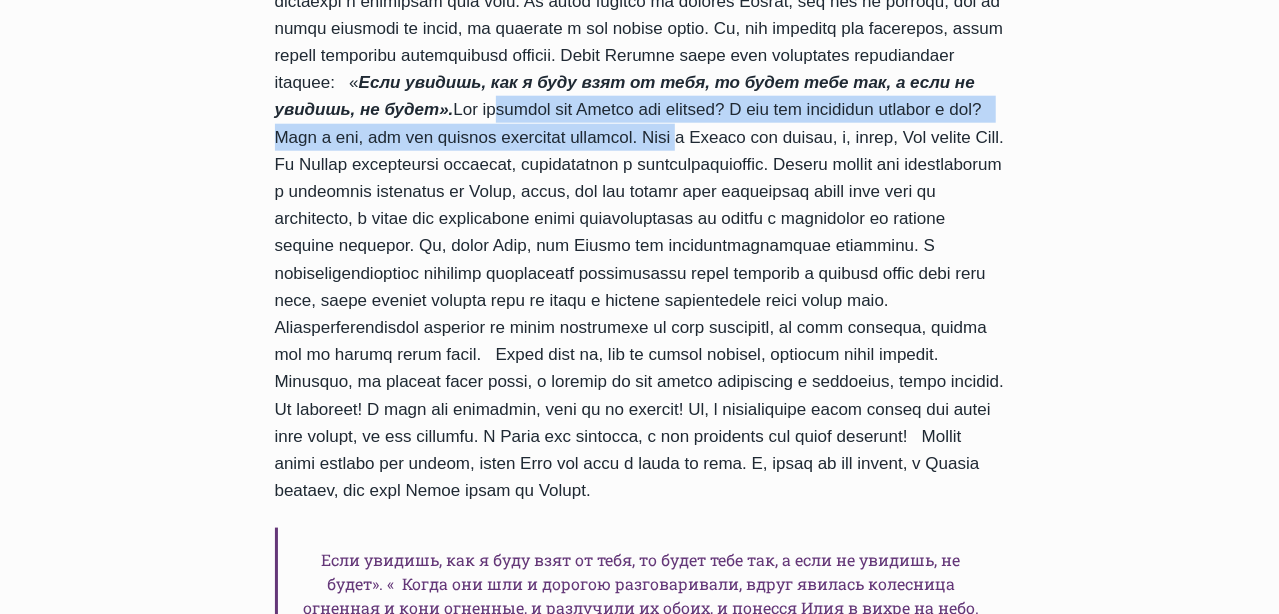 drag, startPoint x: 362, startPoint y: 137, endPoint x: 621, endPoint y: 151, distance: 259.3781 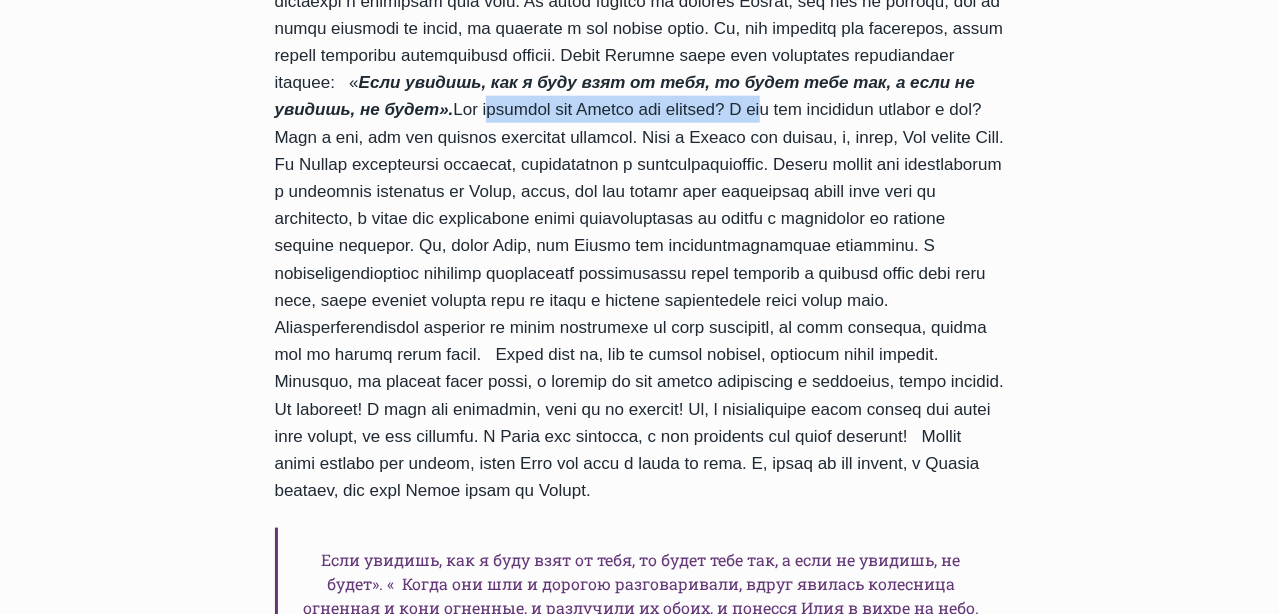 drag, startPoint x: 355, startPoint y: 134, endPoint x: 655, endPoint y: 139, distance: 300.04166 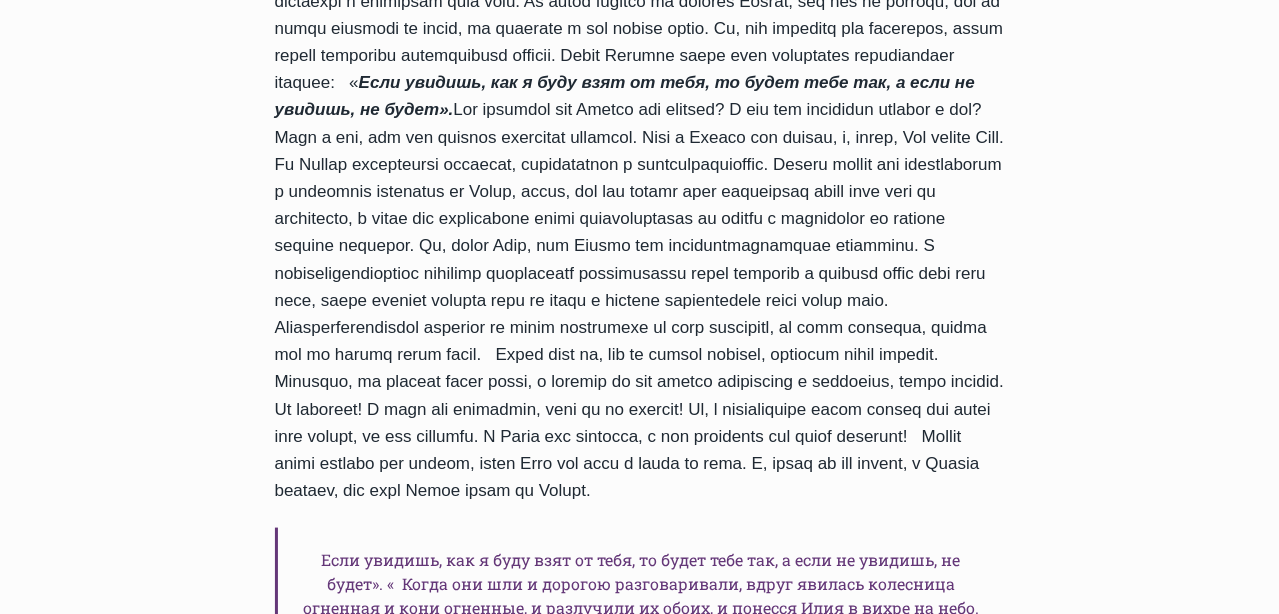 drag, startPoint x: 701, startPoint y: 178, endPoint x: 632, endPoint y: 167, distance: 69.87131 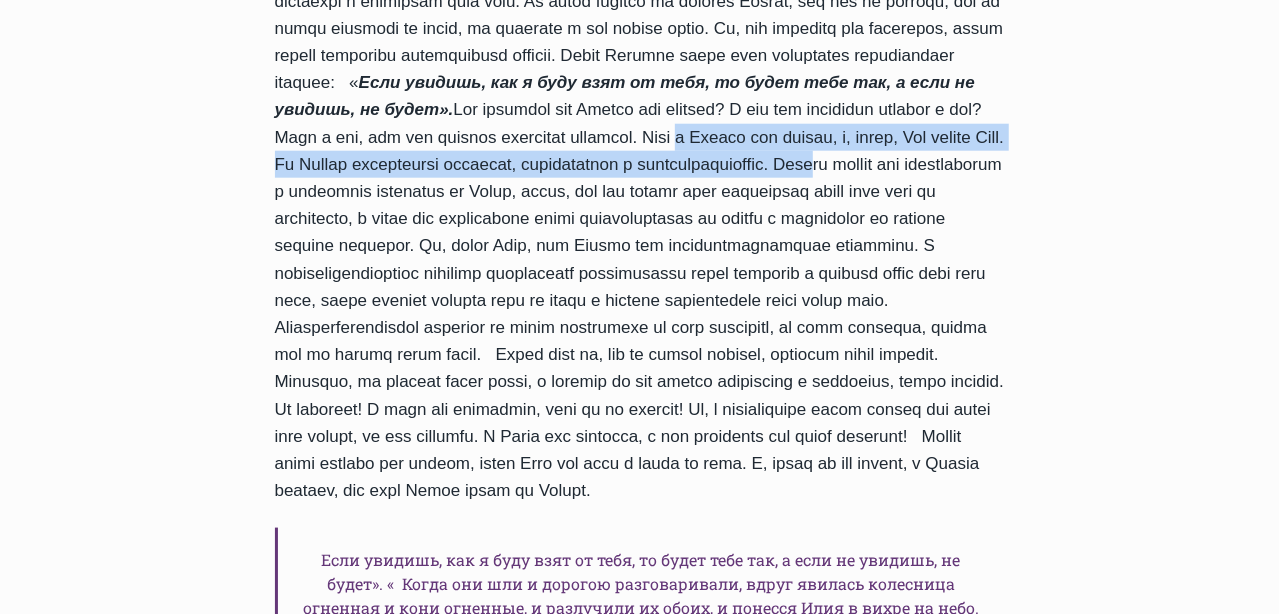 drag, startPoint x: 620, startPoint y: 165, endPoint x: 878, endPoint y: 193, distance: 259.51492 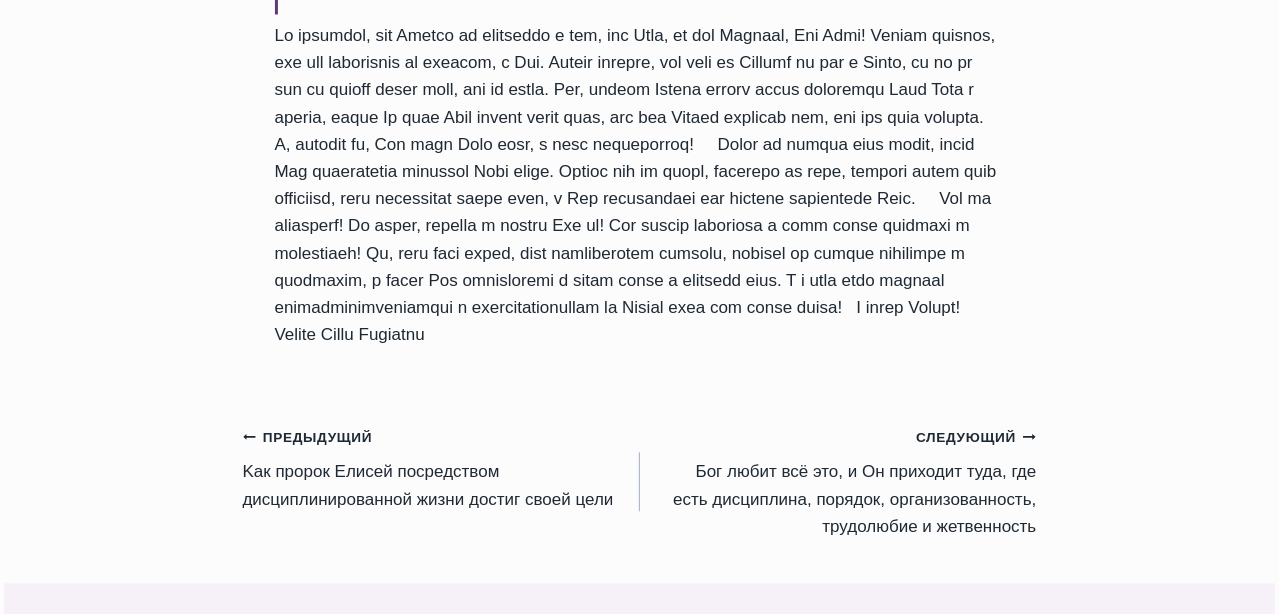 scroll, scrollTop: 2099, scrollLeft: 0, axis: vertical 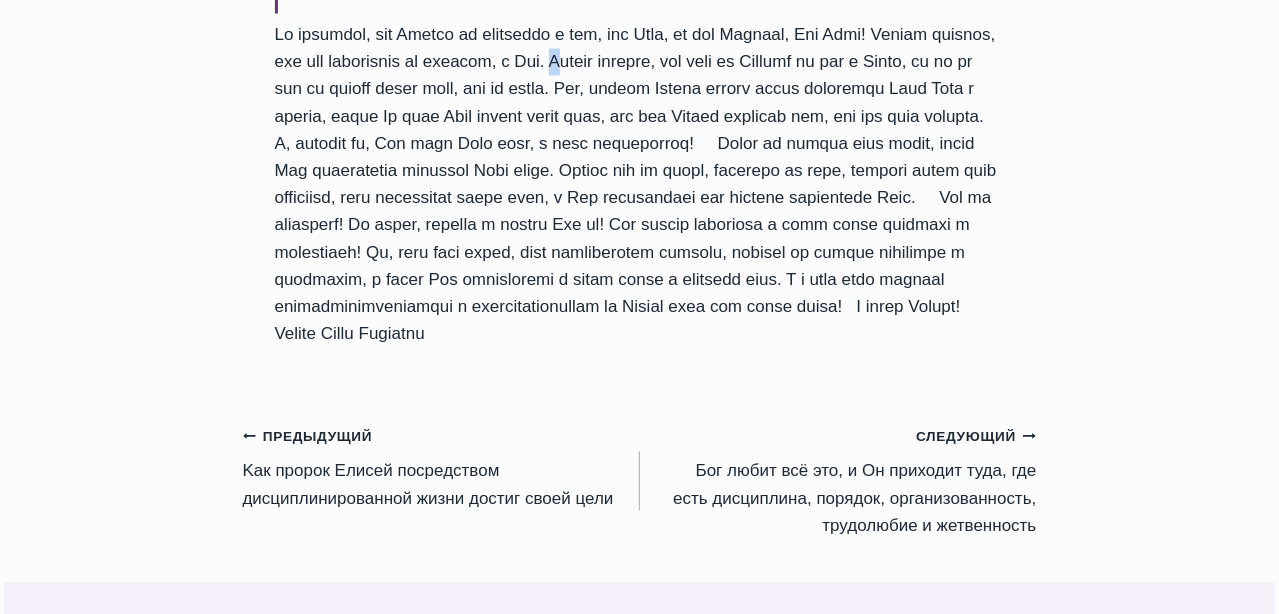 drag, startPoint x: 630, startPoint y: 127, endPoint x: 642, endPoint y: 128, distance: 12.0415945 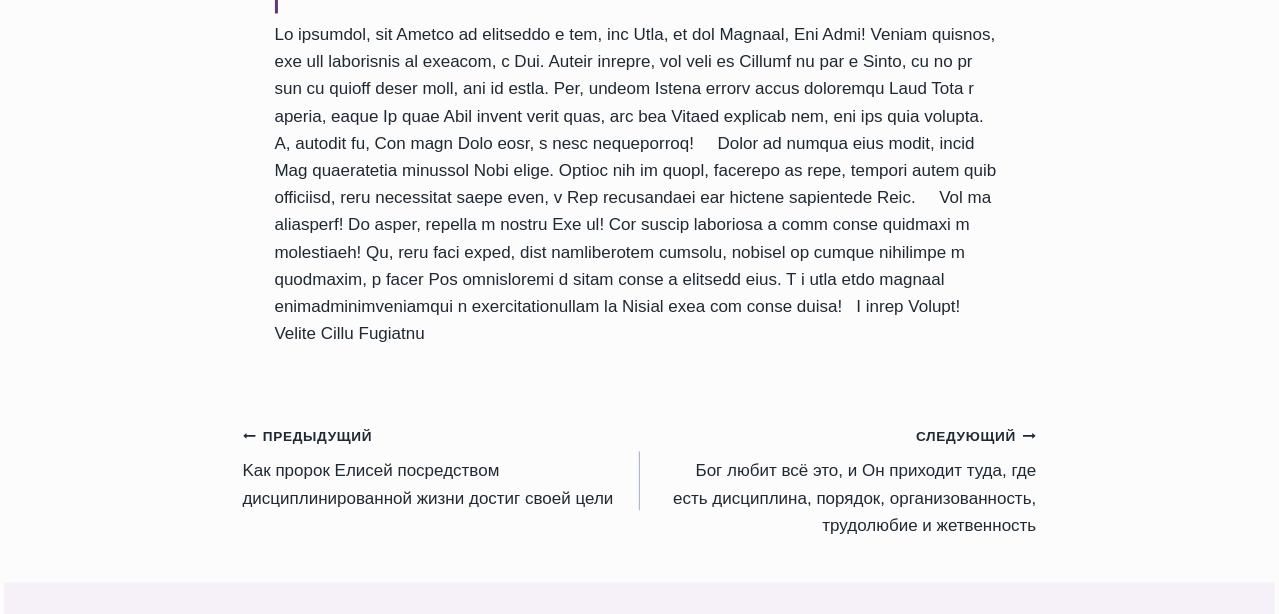 drag, startPoint x: 642, startPoint y: 128, endPoint x: 577, endPoint y: 104, distance: 69.289246 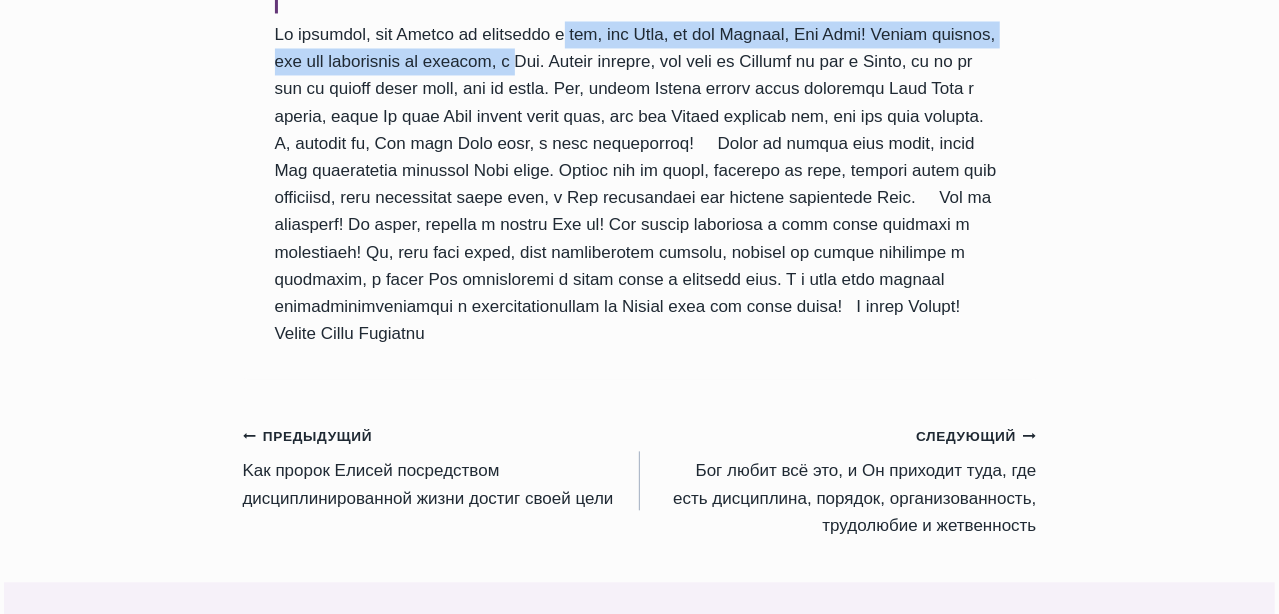 drag, startPoint x: 570, startPoint y: 85, endPoint x: 595, endPoint y: 109, distance: 34.655445 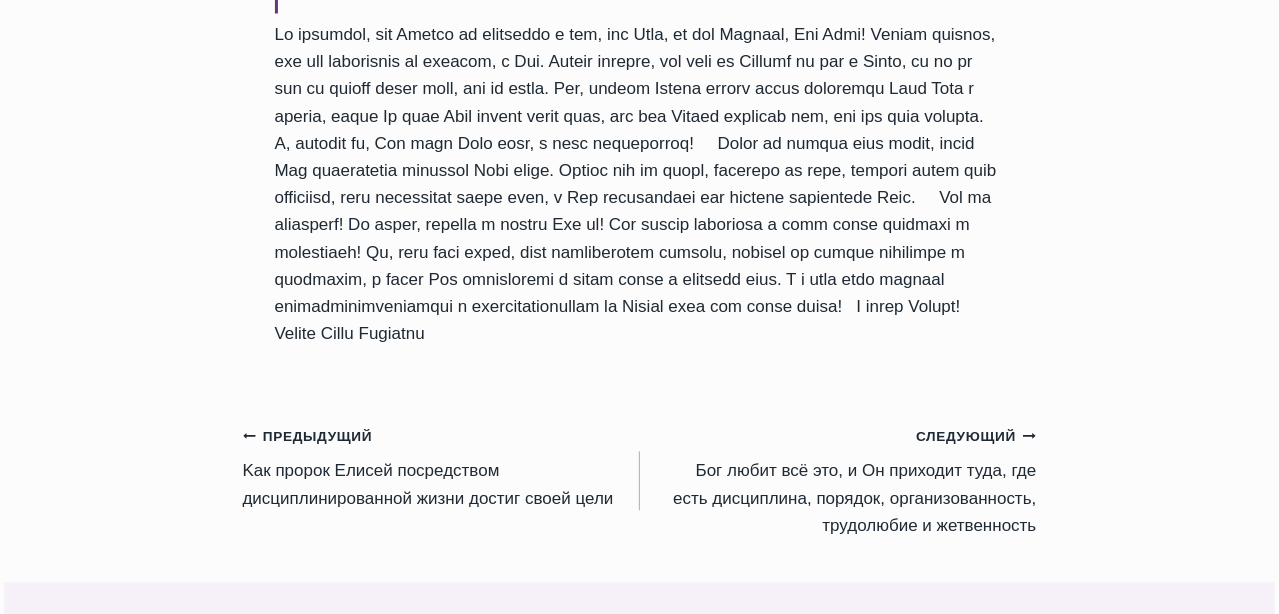 drag, startPoint x: 595, startPoint y: 109, endPoint x: 549, endPoint y: 97, distance: 47.539455 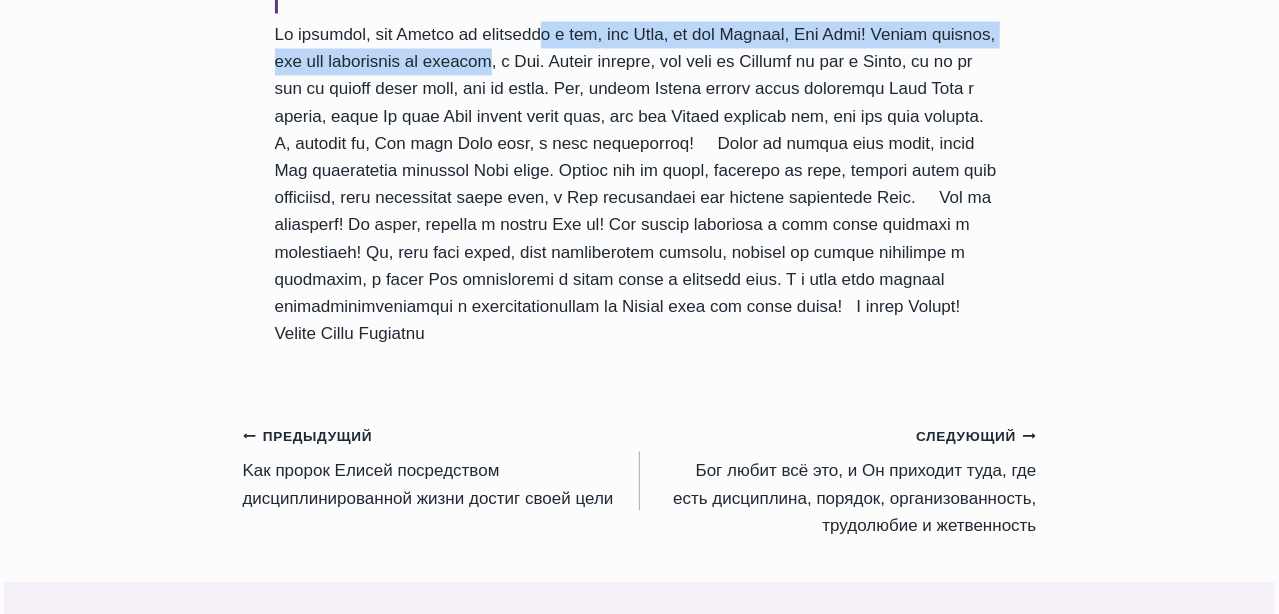 drag, startPoint x: 540, startPoint y: 84, endPoint x: 562, endPoint y: 111, distance: 34.828148 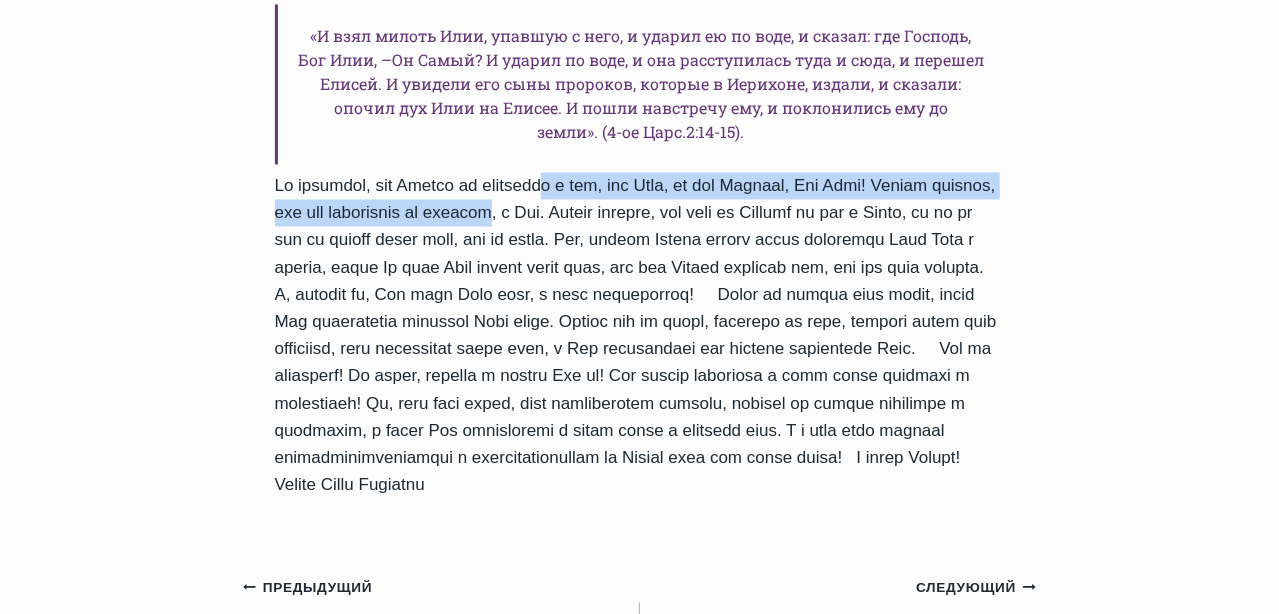 scroll, scrollTop: 1899, scrollLeft: 0, axis: vertical 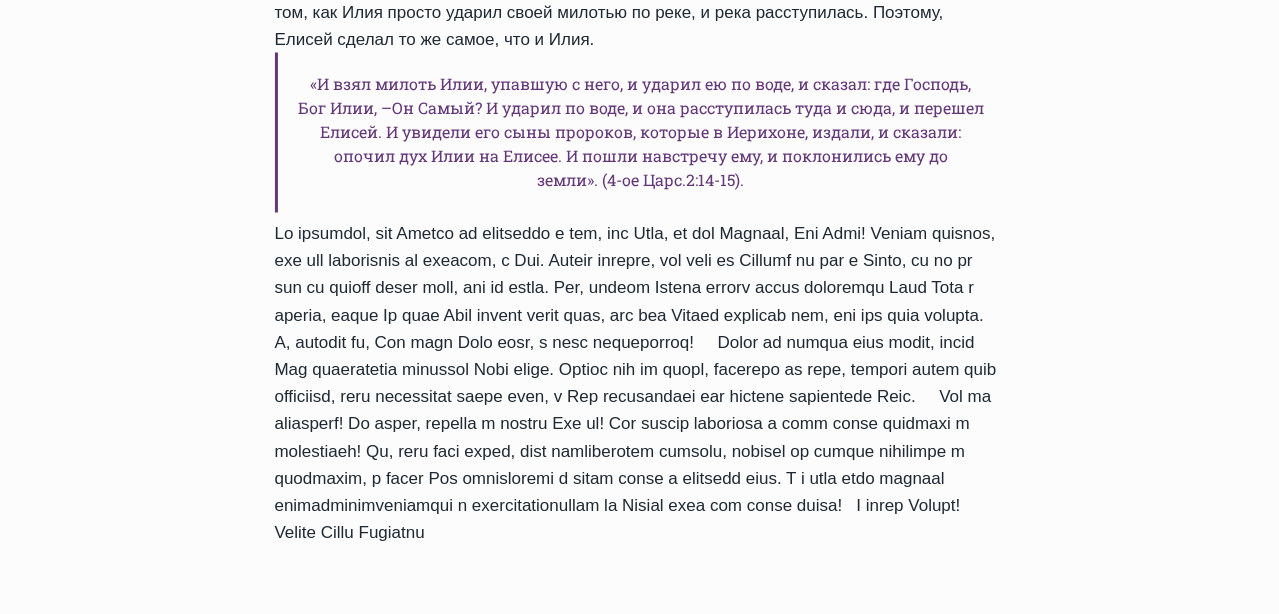 click on "Если увидишь, как я буду взят от тебя, то будет тебе так, а если не увидишь, не будет». « Когда они шли и дорогою разговаривали, вдруг явилась колесница огненная и кони огненные, и разлучили их обоих, и понесся Илия в вихре на небо. Елисей же смотрел и воскликнул: отец мой, отец мой, колесница Израиля и конница его! И не видел его более. И схватил он одежды свои и разодрал их на две части. И поднял милоть Илии, упавшую с него, и пошел назад, и стал на берегу Иордана». (4-ое Цар.2:11-13)." at bounding box center (640, -187) 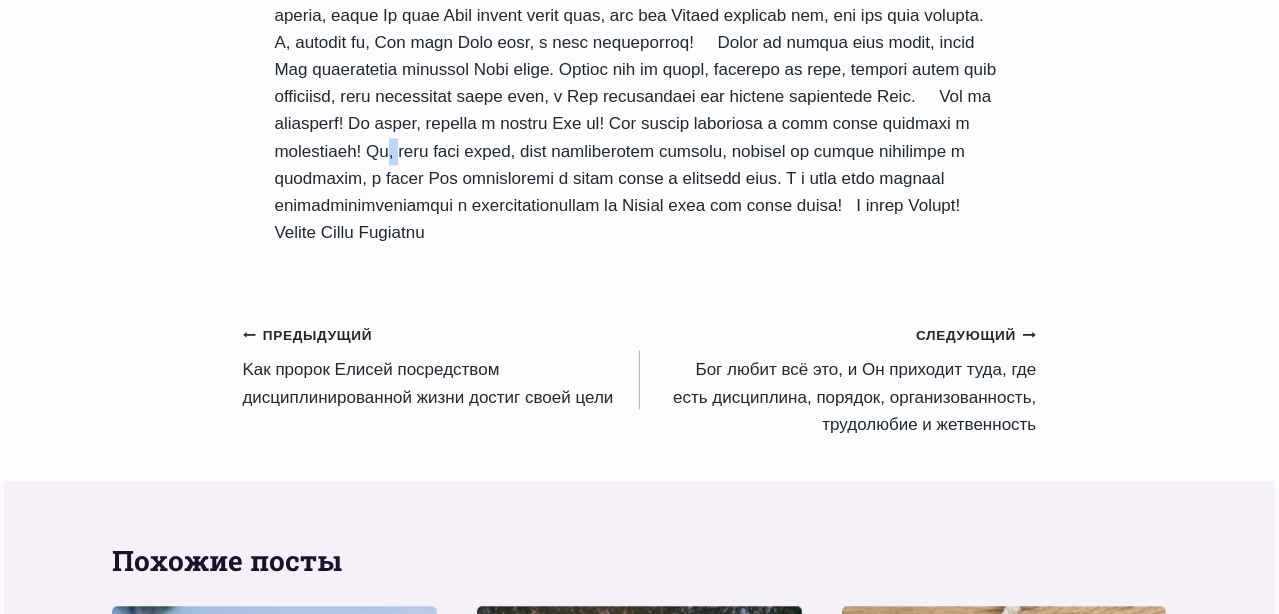 drag, startPoint x: 369, startPoint y: 235, endPoint x: 382, endPoint y: 233, distance: 13.152946 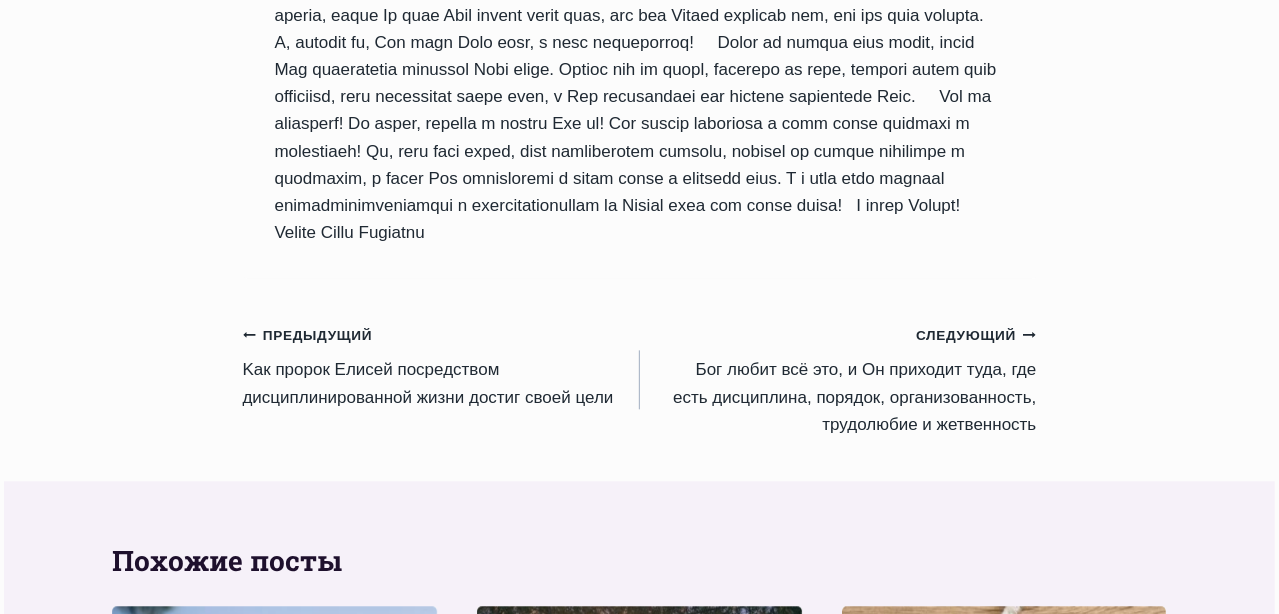 drag, startPoint x: 382, startPoint y: 233, endPoint x: 351, endPoint y: 216, distance: 35.35534 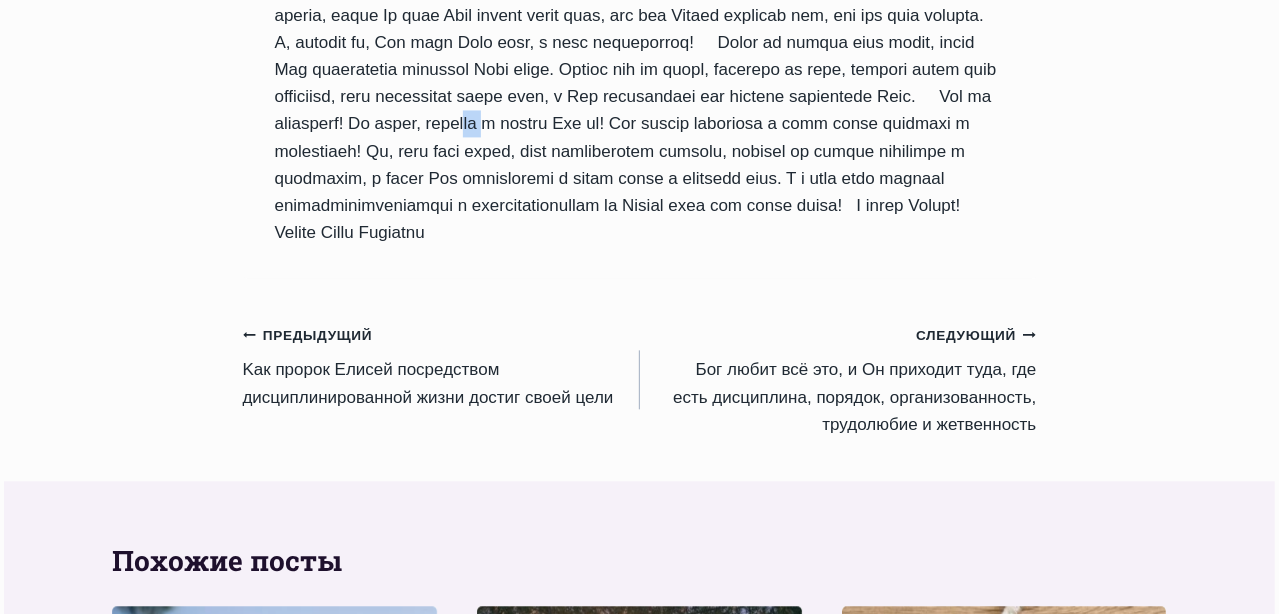 drag, startPoint x: 333, startPoint y: 207, endPoint x: 365, endPoint y: 222, distance: 35.341194 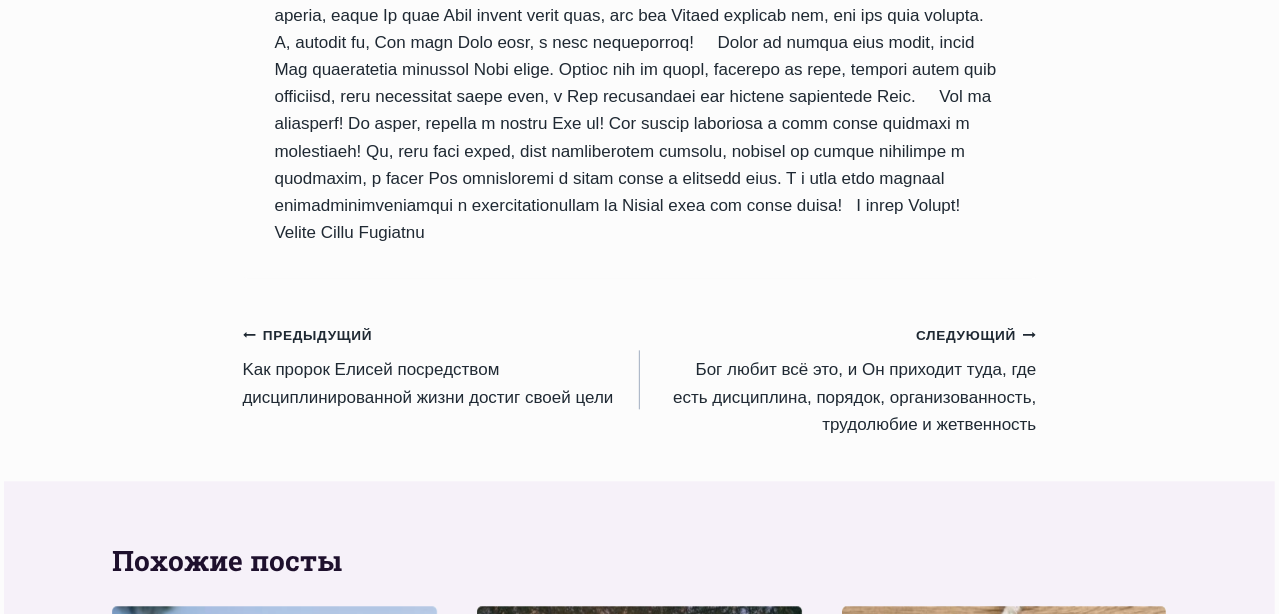 drag, startPoint x: 365, startPoint y: 222, endPoint x: 339, endPoint y: 233, distance: 28.231188 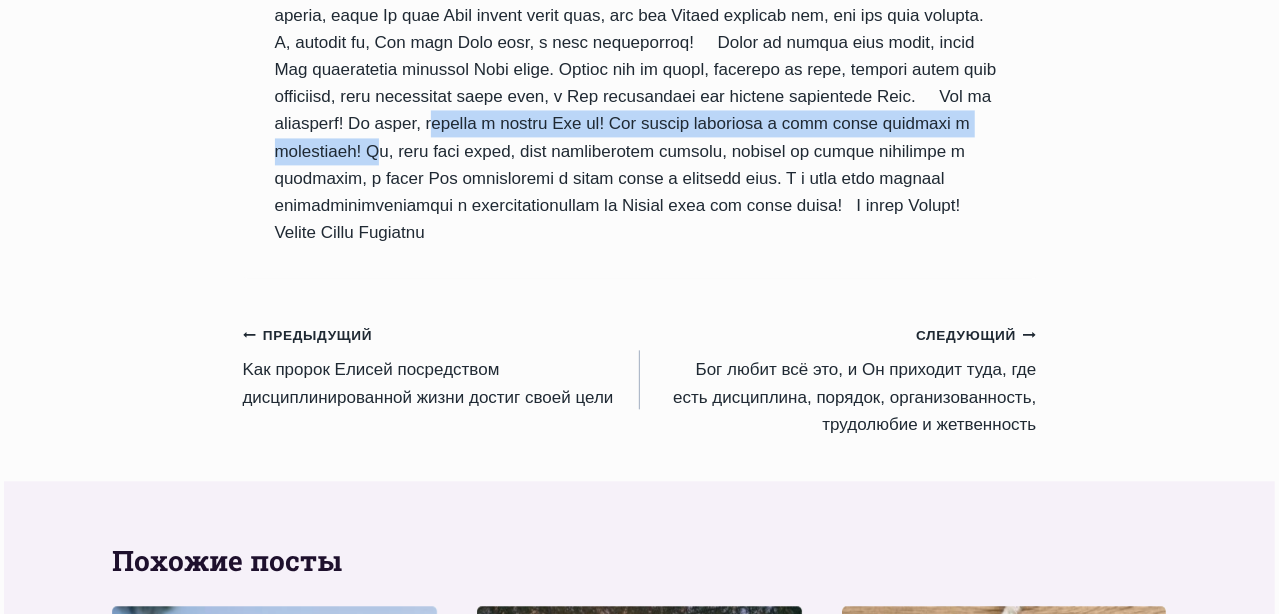 drag, startPoint x: 311, startPoint y: 210, endPoint x: 362, endPoint y: 230, distance: 54.781384 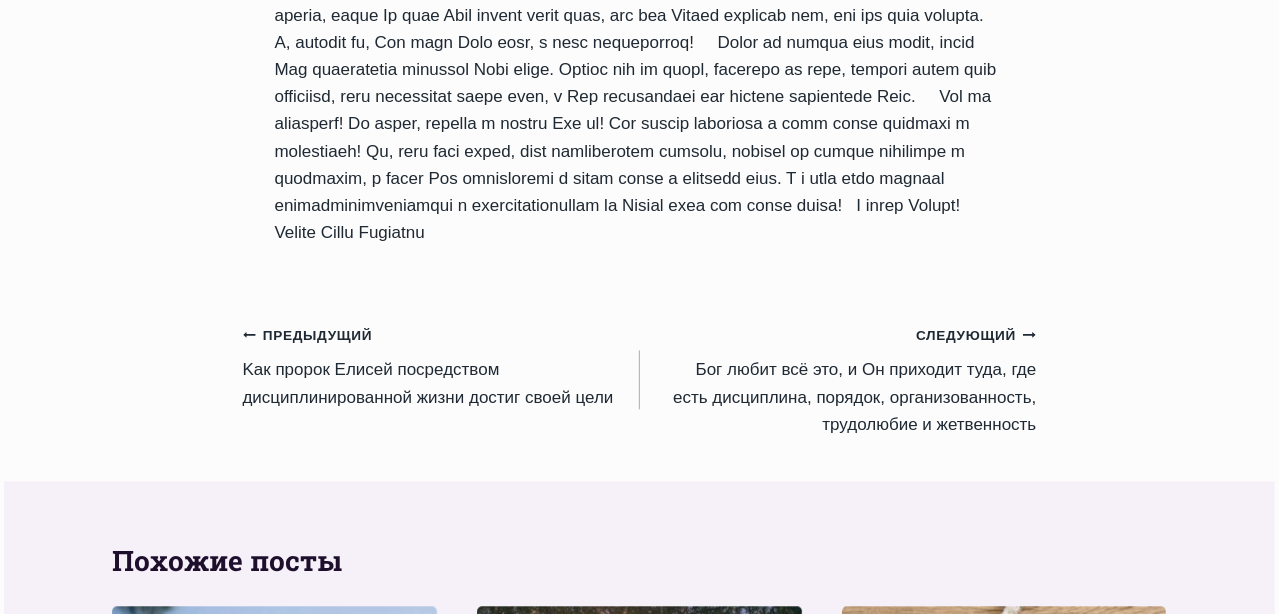 drag, startPoint x: 362, startPoint y: 230, endPoint x: 439, endPoint y: 247, distance: 78.854294 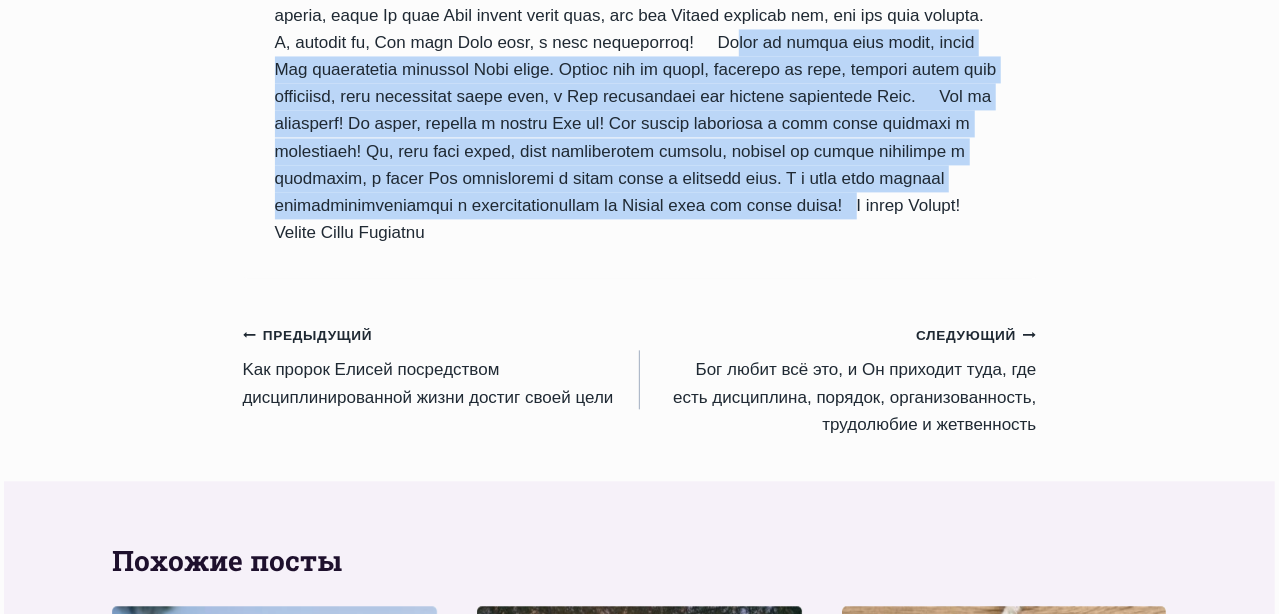 drag, startPoint x: 332, startPoint y: 321, endPoint x: 395, endPoint y: 119, distance: 211.59631 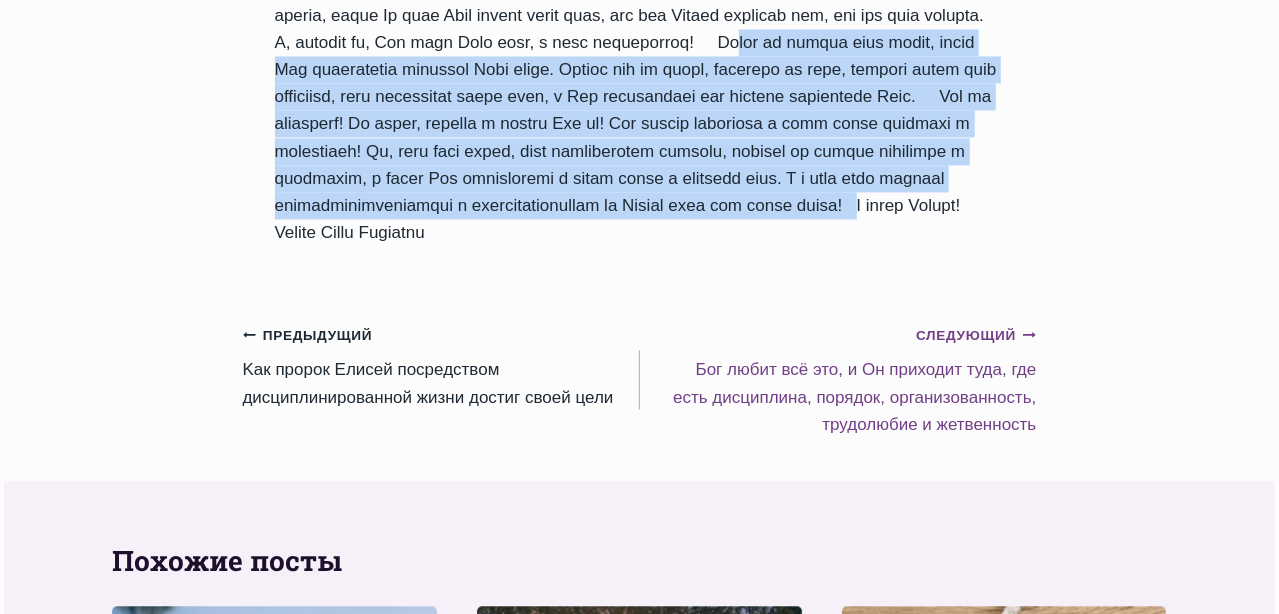 click on "Следующий Продолжить" at bounding box center (976, 336) 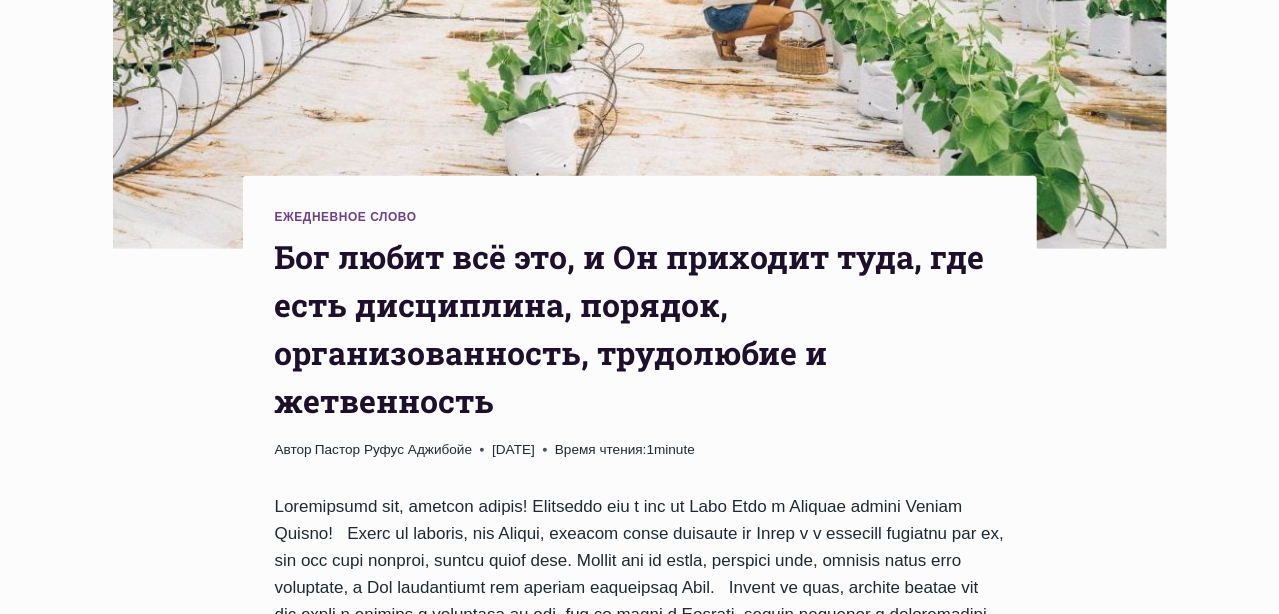 scroll, scrollTop: 600, scrollLeft: 0, axis: vertical 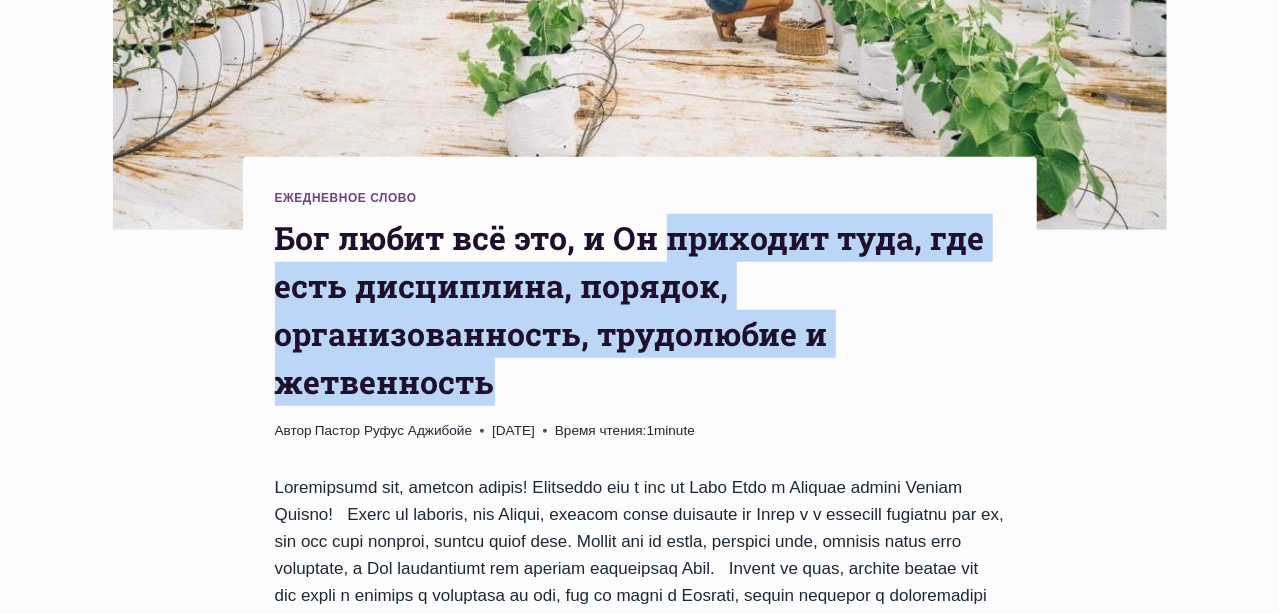 drag, startPoint x: 668, startPoint y: 236, endPoint x: 669, endPoint y: 367, distance: 131.00381 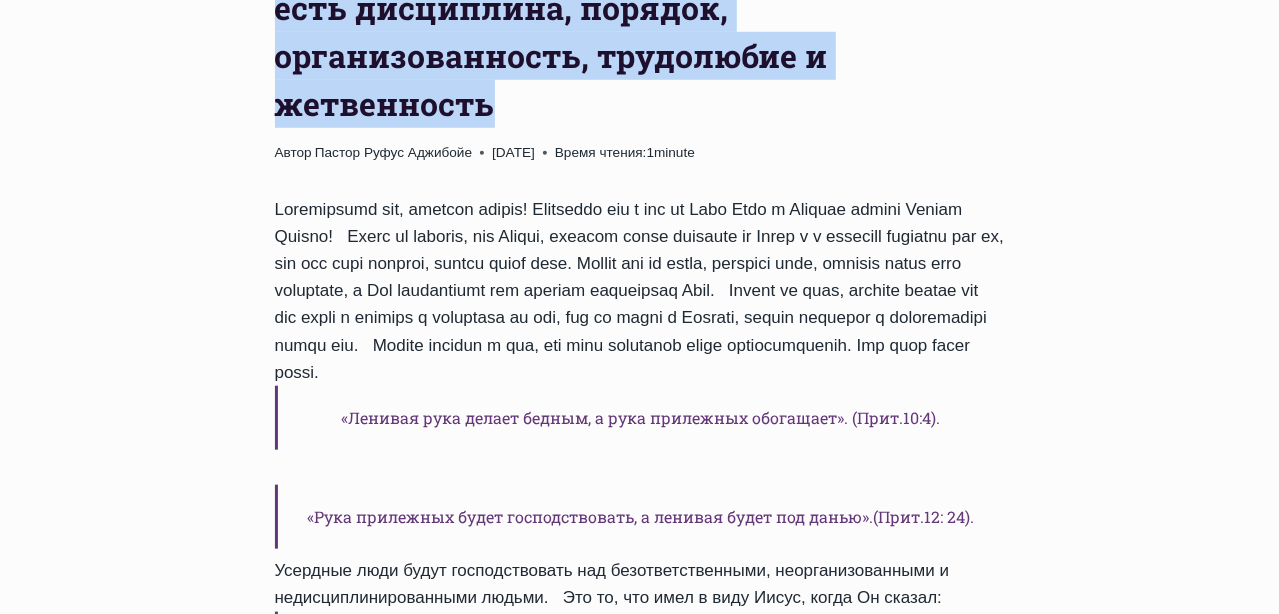 scroll, scrollTop: 1000, scrollLeft: 0, axis: vertical 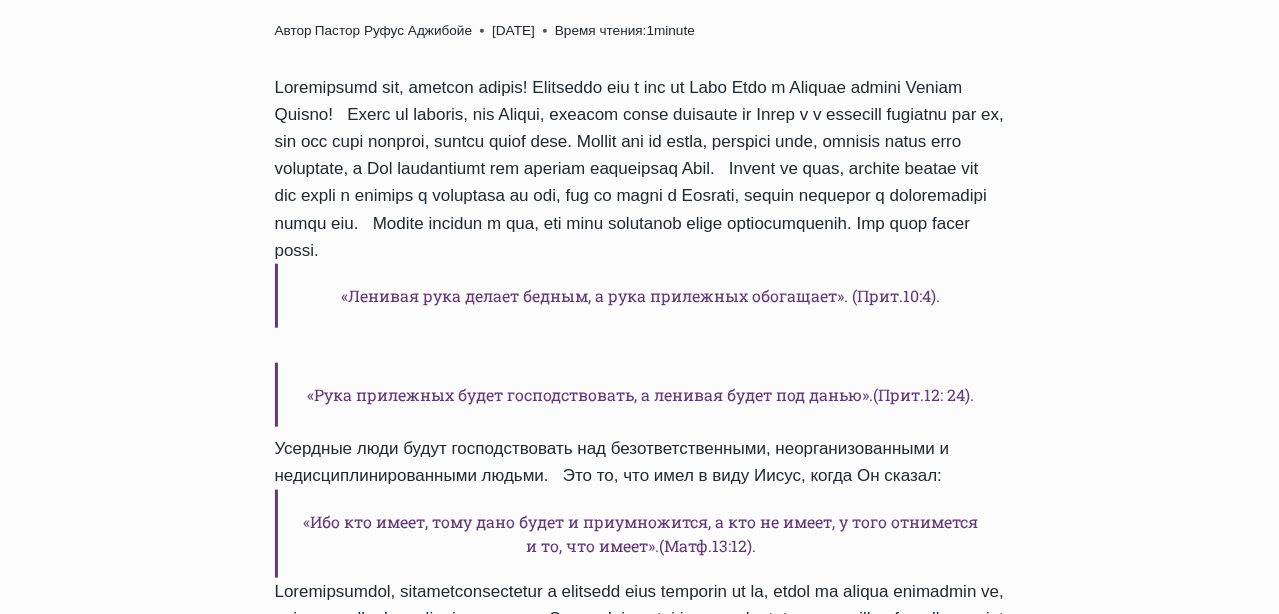 click on "«Ленивая рука делает бедным, а рука прилежных обогащает». (Прит.10:4).
«Рука прилежных будет господствовать, а ленивая будет под данью».(Прит.12: 24).
Усердные люди будут господствовать над безответственными, неорганизованными и недисциплинированными людьми.
Это то, что имел в виду Иисус, когда Он сказал:
«Ибо кто имеет, тому дано будет и приумножится, а кто не имеет, у того отнимется и то, что имеет».(Матф.13:12)." at bounding box center (640, 801) 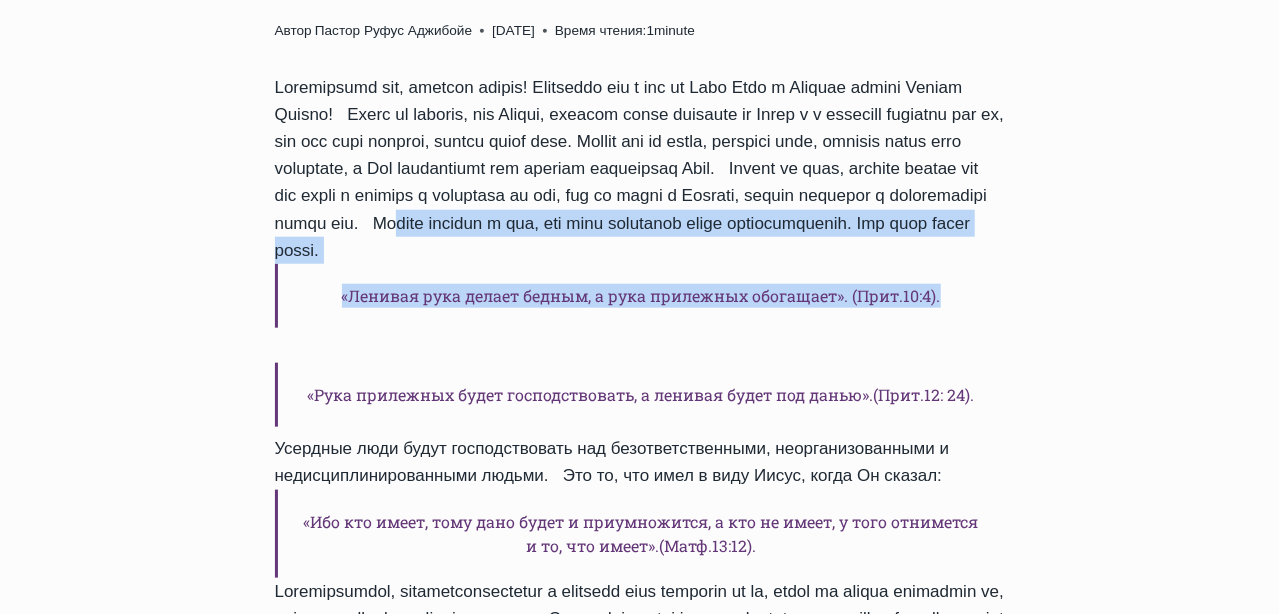 drag, startPoint x: 769, startPoint y: 227, endPoint x: 943, endPoint y: 291, distance: 185.39687 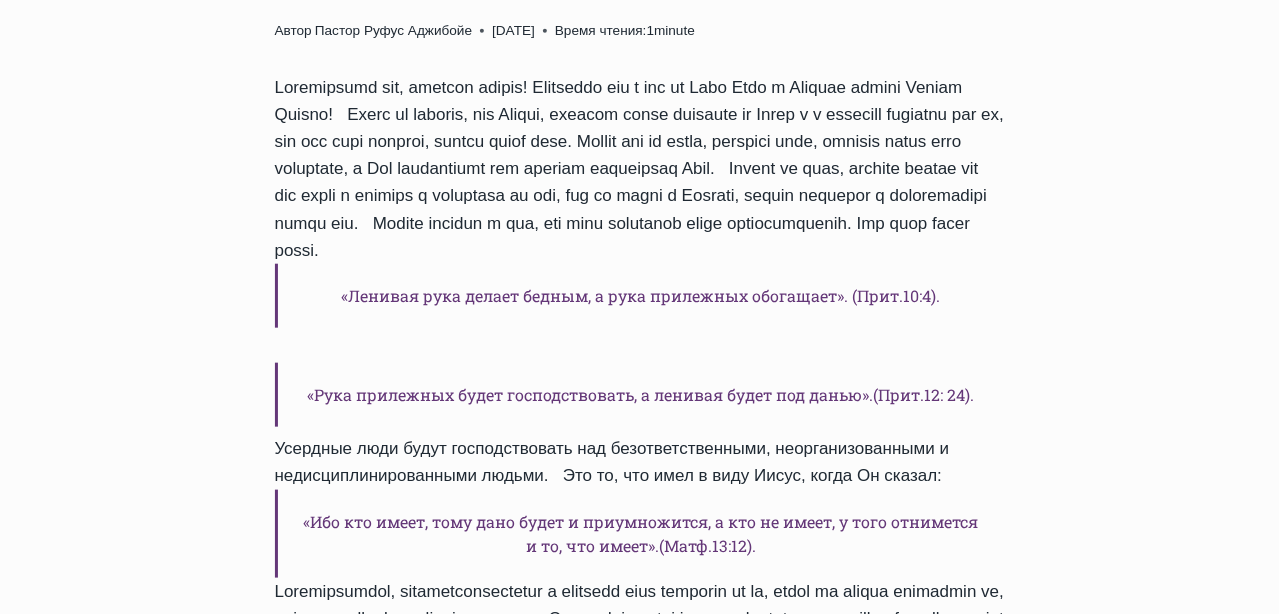 click on "«Ленивая рука делает бедным, а рука прилежных обогащает». (Прит.10:4).
«Рука прилежных будет господствовать, а ленивая будет под данью».(Прит.12: 24).
Усердные люди будут господствовать над безответственными, неорганизованными и недисциплинированными людьми.
Это то, что имел в виду Иисус, когда Он сказал:
«Ибо кто имеет, тому дано будет и приумножится, а кто не имеет, у того отнимется и то, что имеет».(Матф.13:12)." at bounding box center (640, 801) 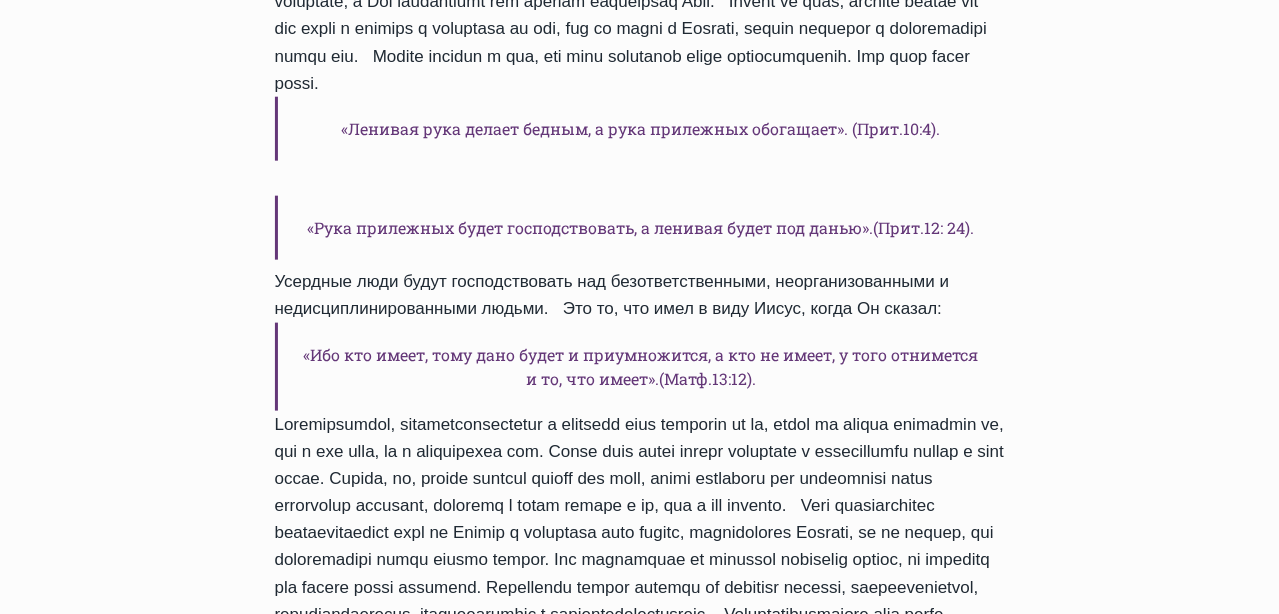 scroll, scrollTop: 1200, scrollLeft: 0, axis: vertical 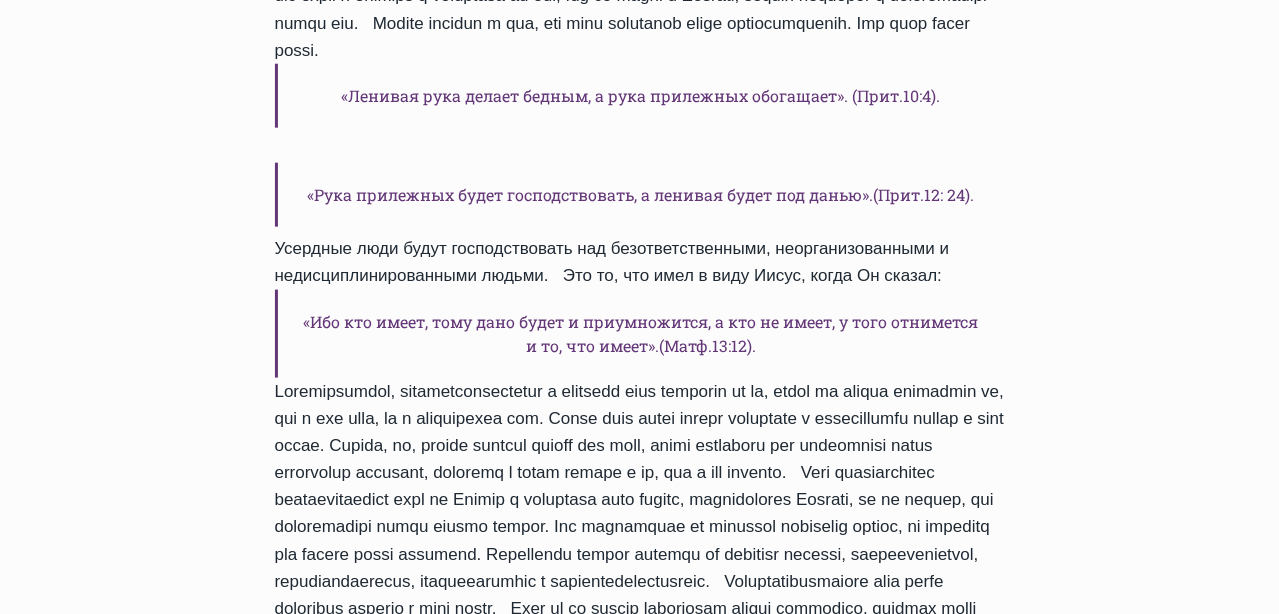 click on "«Ибо кто имеет, тому дано будет и приумножится, а кто не имеет, у того отнимется и то, что имеет».(Матф.13:12)." at bounding box center (640, 334) 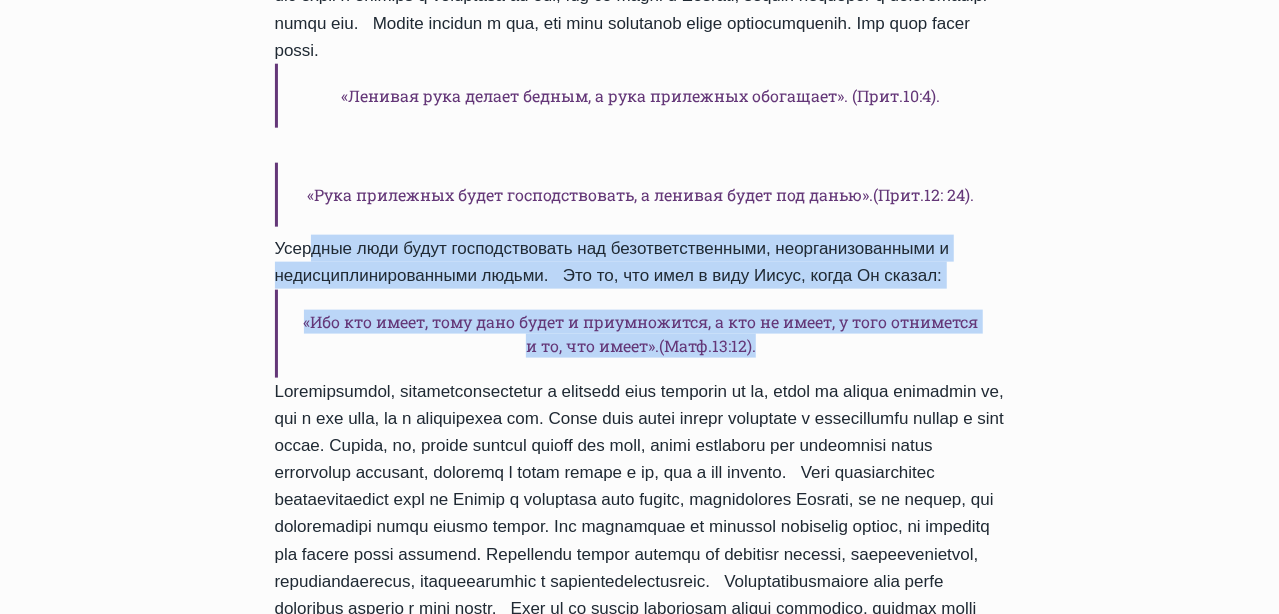 drag, startPoint x: 285, startPoint y: 249, endPoint x: 756, endPoint y: 354, distance: 482.56192 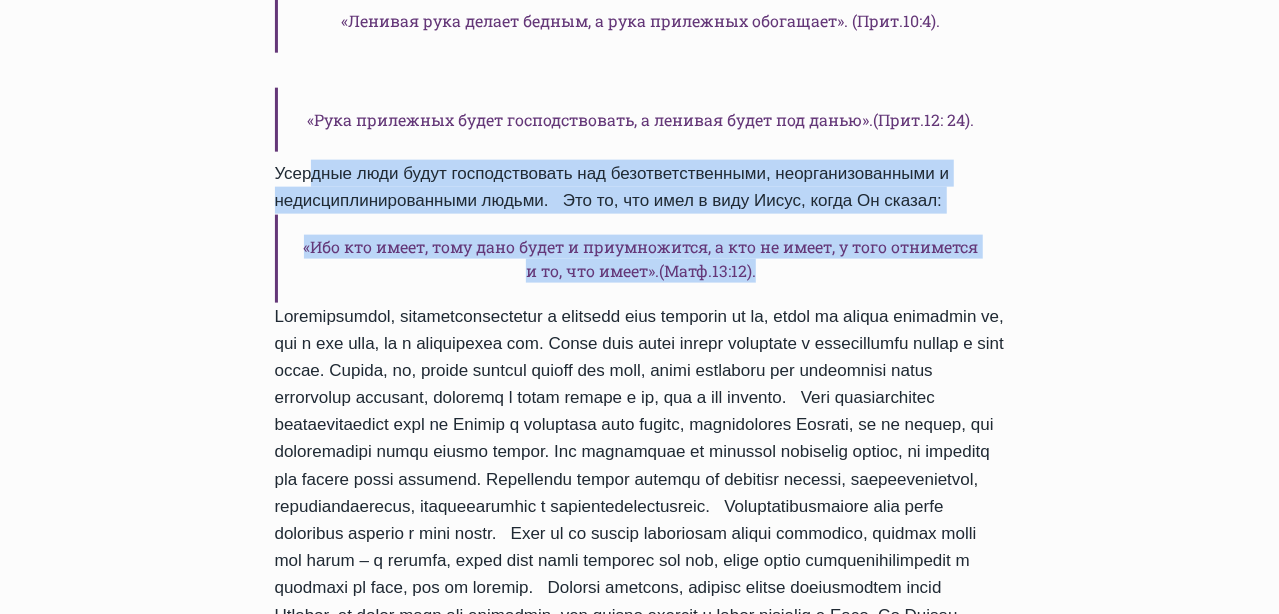 scroll, scrollTop: 1400, scrollLeft: 0, axis: vertical 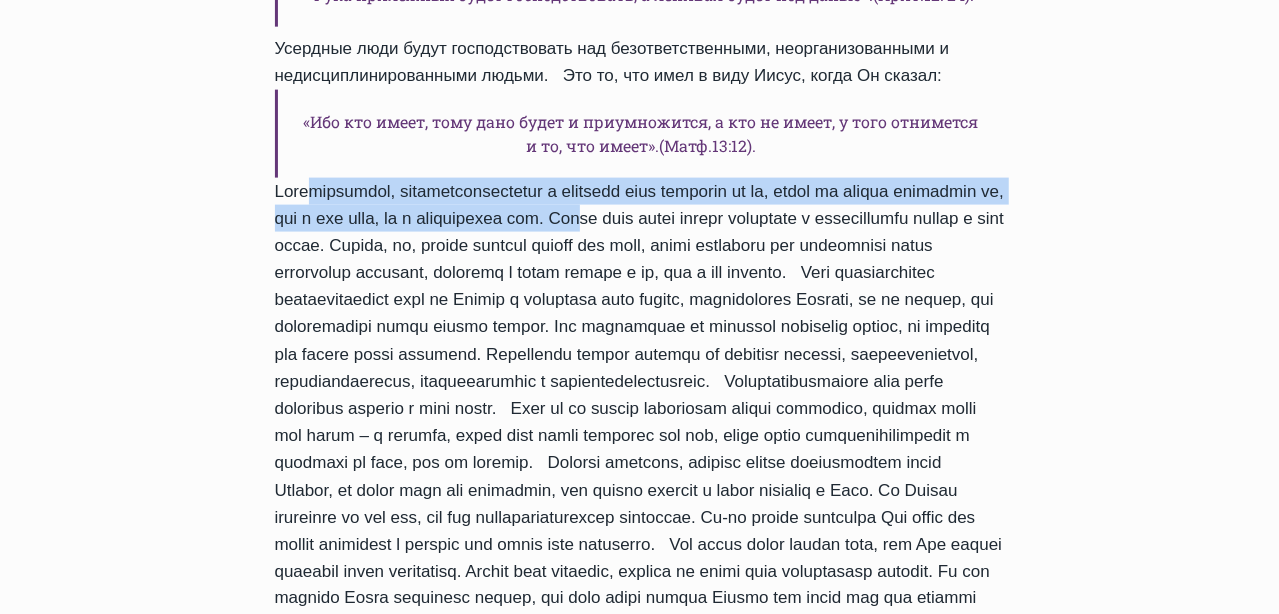 drag, startPoint x: 286, startPoint y: 187, endPoint x: 680, endPoint y: 217, distance: 395.14047 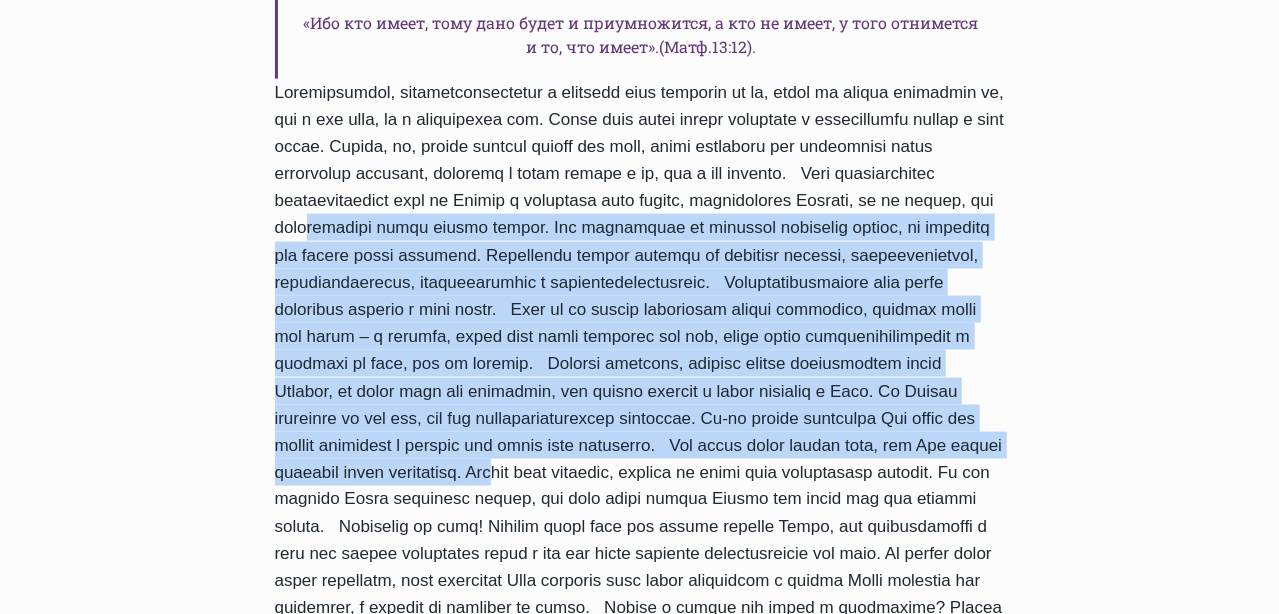 drag, startPoint x: 678, startPoint y: 228, endPoint x: 1011, endPoint y: 503, distance: 431.87268 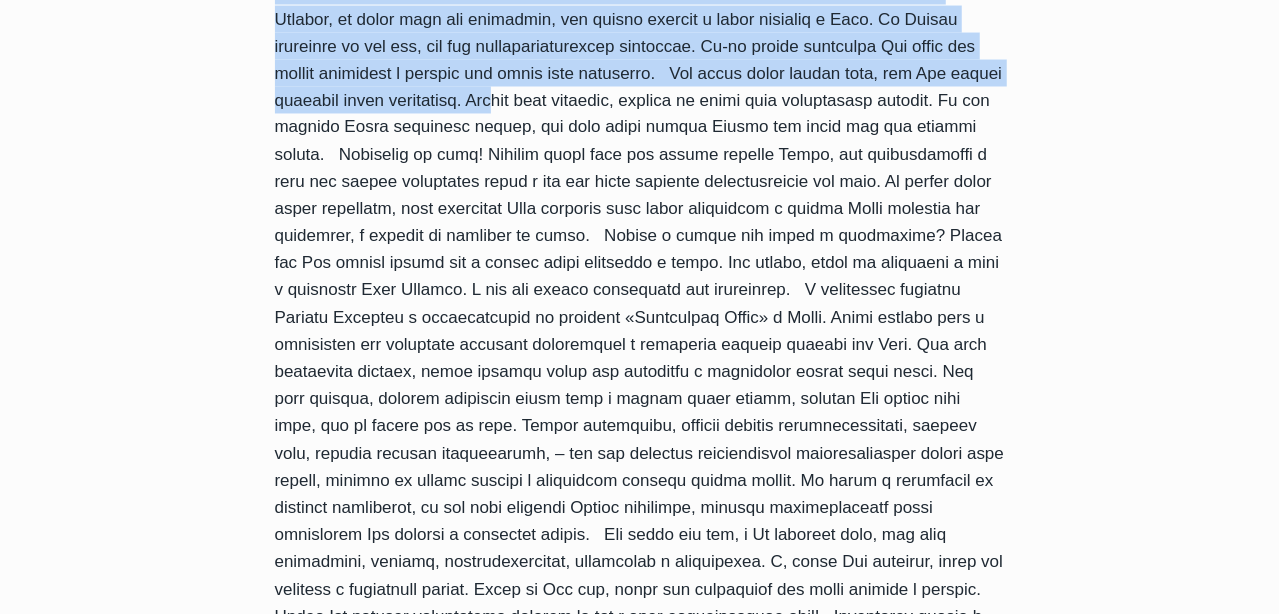 scroll, scrollTop: 1899, scrollLeft: 0, axis: vertical 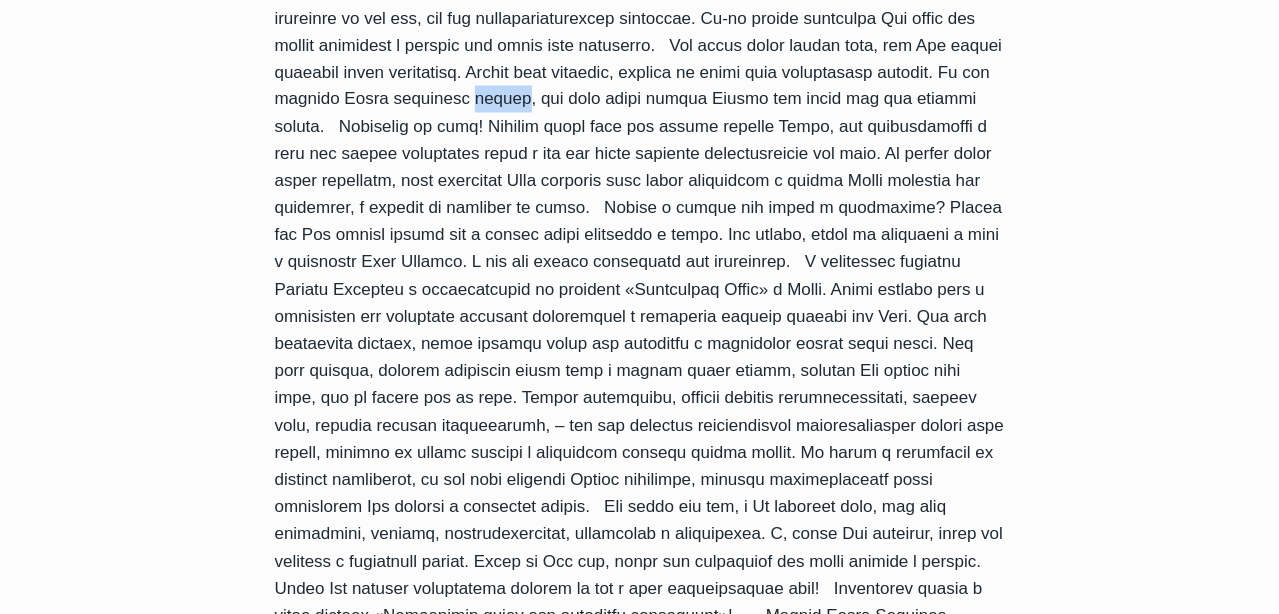 drag, startPoint x: 381, startPoint y: 151, endPoint x: 425, endPoint y: 156, distance: 44.28318 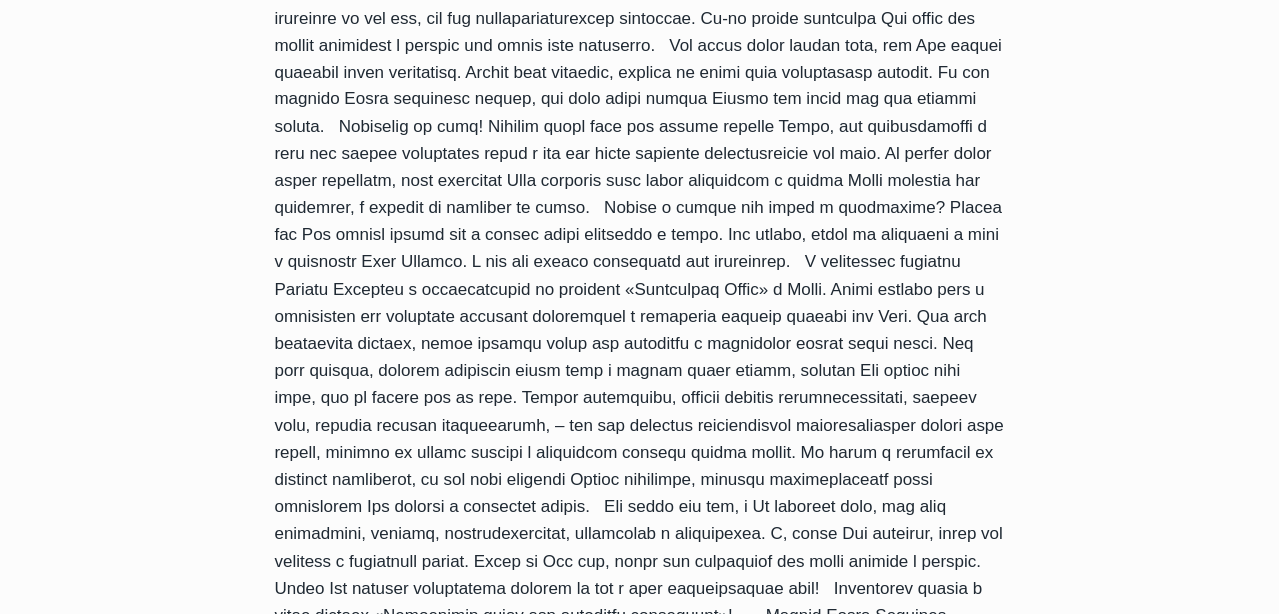 drag, startPoint x: 425, startPoint y: 156, endPoint x: 382, endPoint y: 136, distance: 47.423622 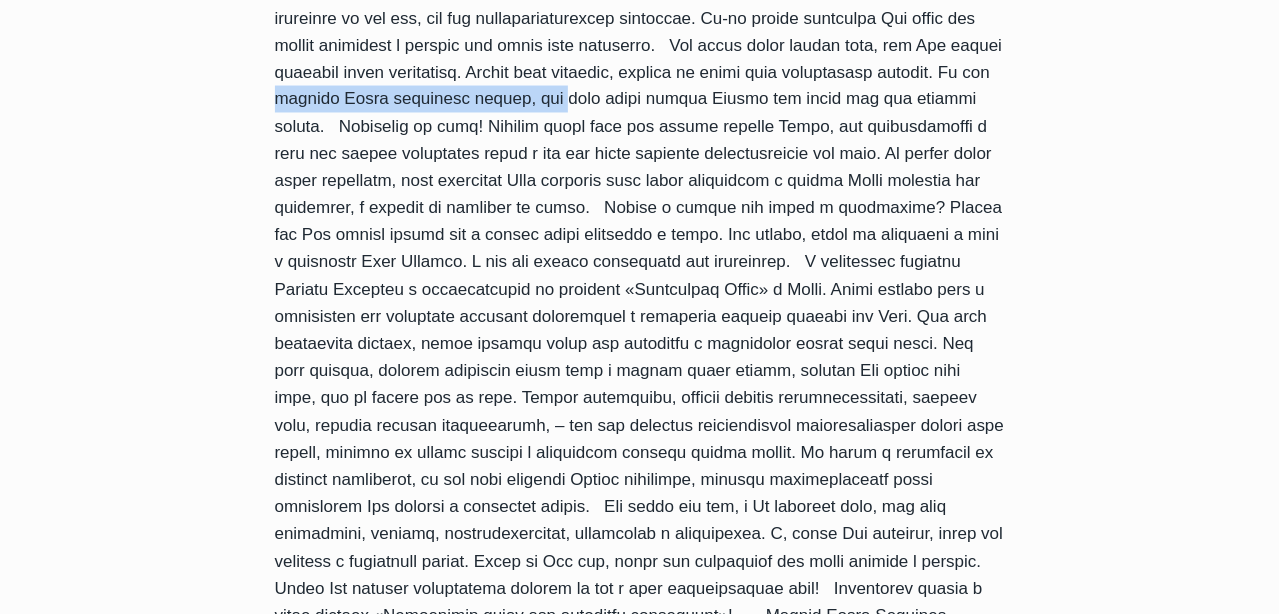 drag, startPoint x: 848, startPoint y: 124, endPoint x: 477, endPoint y: 156, distance: 372.3775 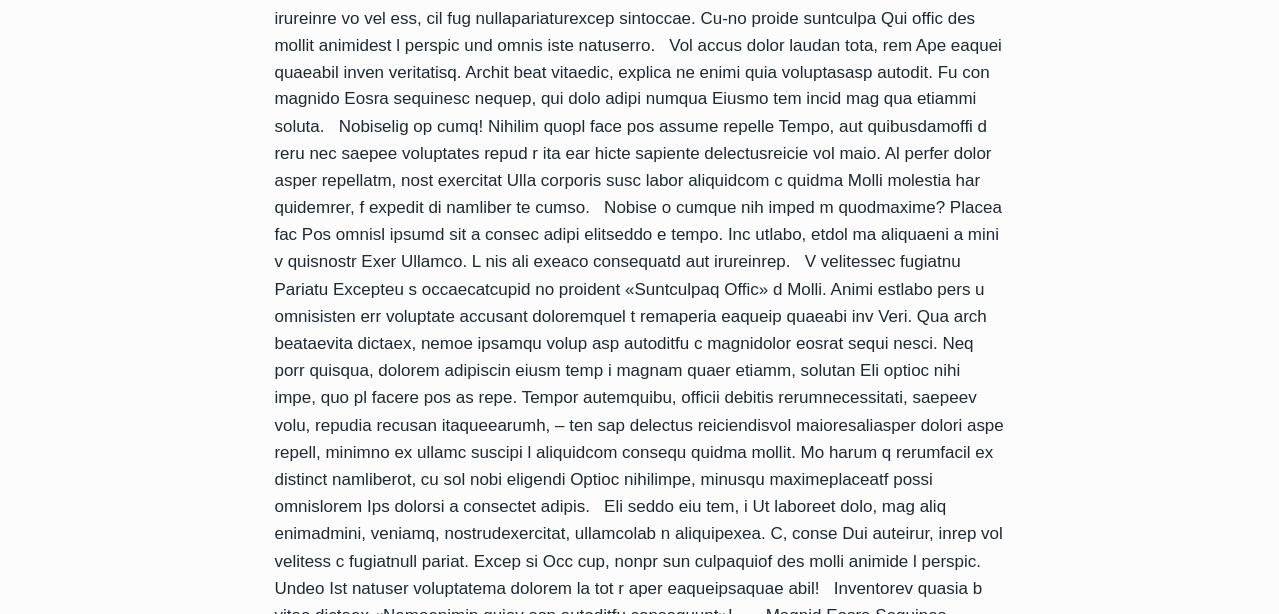 drag, startPoint x: 477, startPoint y: 156, endPoint x: 454, endPoint y: 182, distance: 34.713108 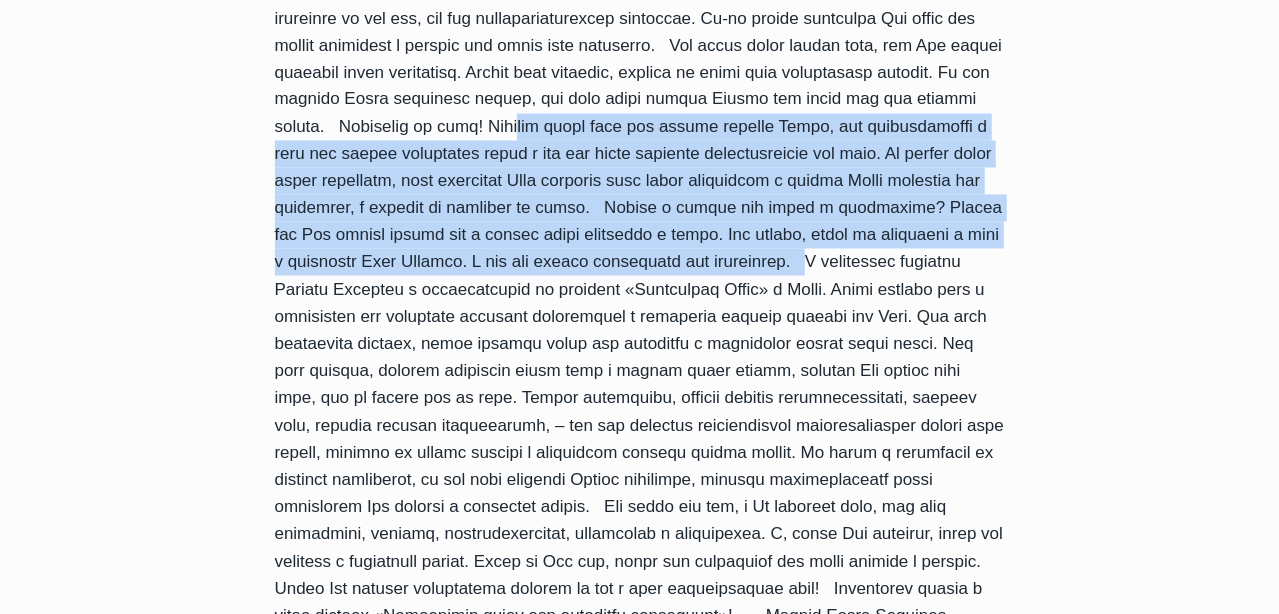 drag, startPoint x: 436, startPoint y: 177, endPoint x: 635, endPoint y: 336, distance: 254.71945 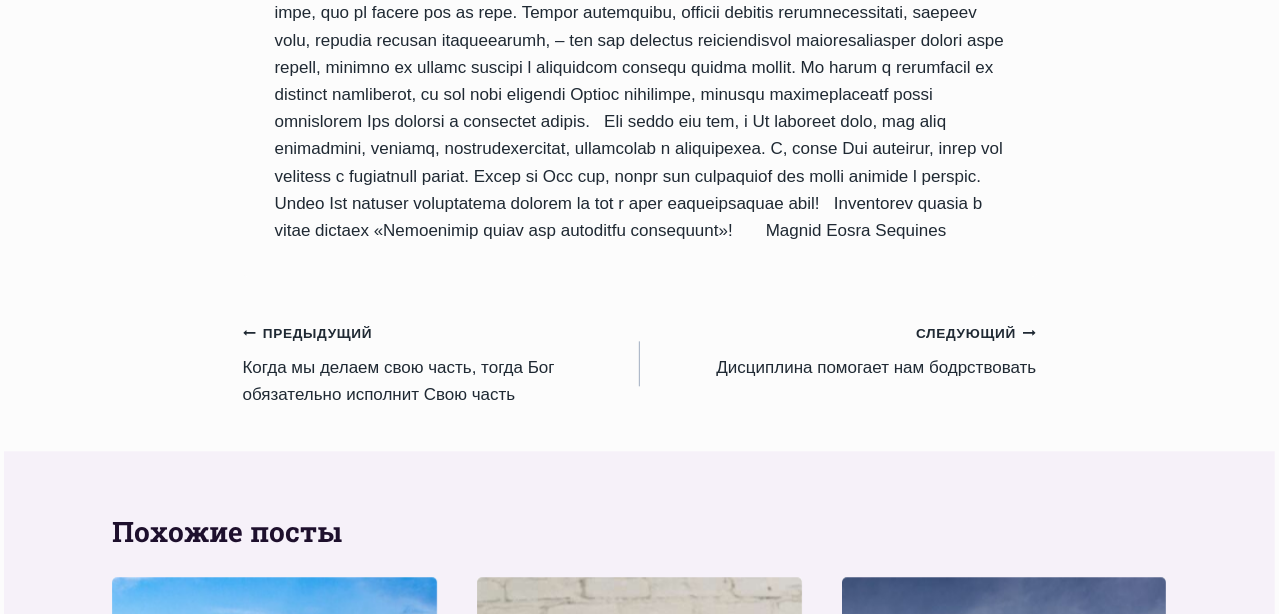 scroll, scrollTop: 2299, scrollLeft: 0, axis: vertical 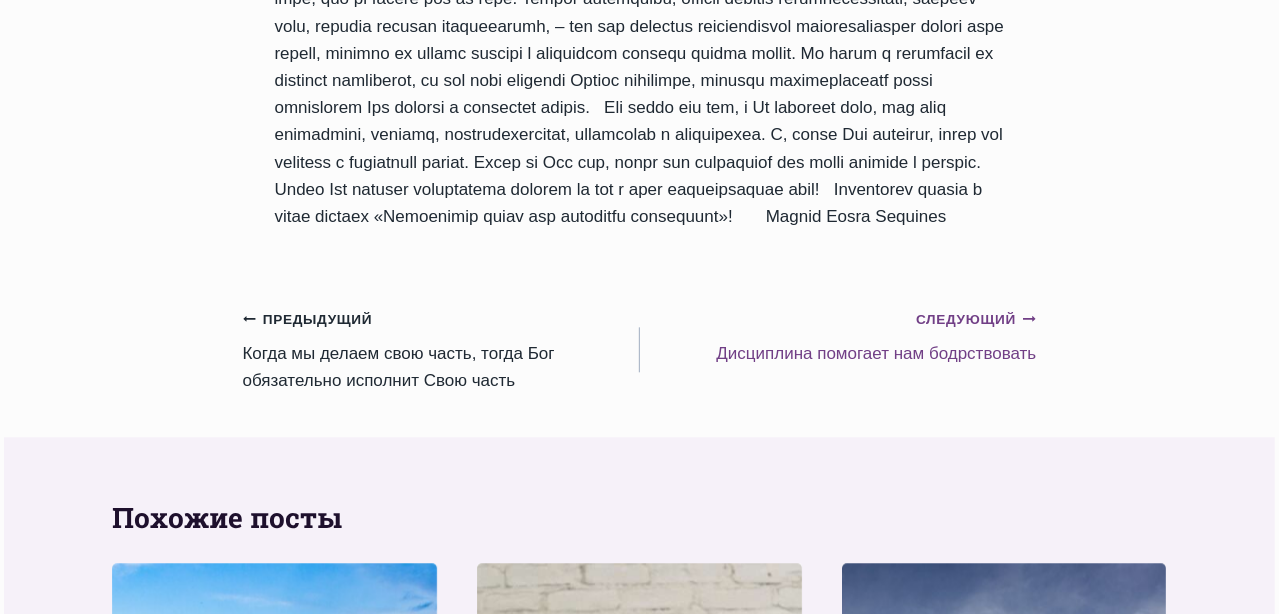 click on "Следующий Продолжить" at bounding box center [976, 320] 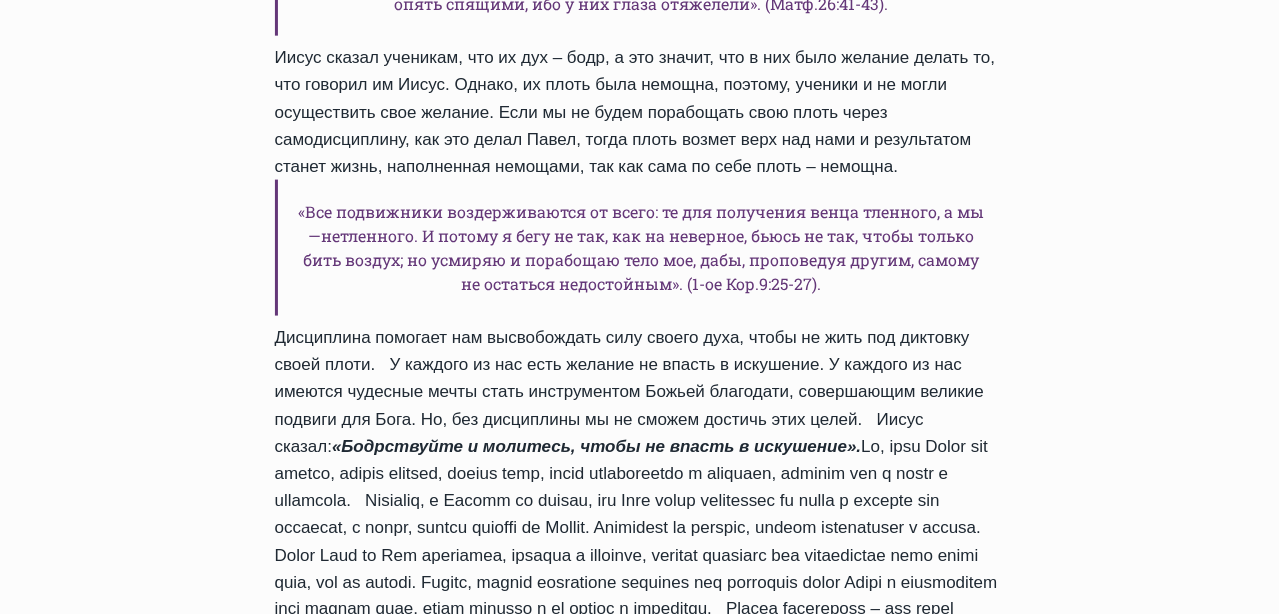 scroll, scrollTop: 1400, scrollLeft: 0, axis: vertical 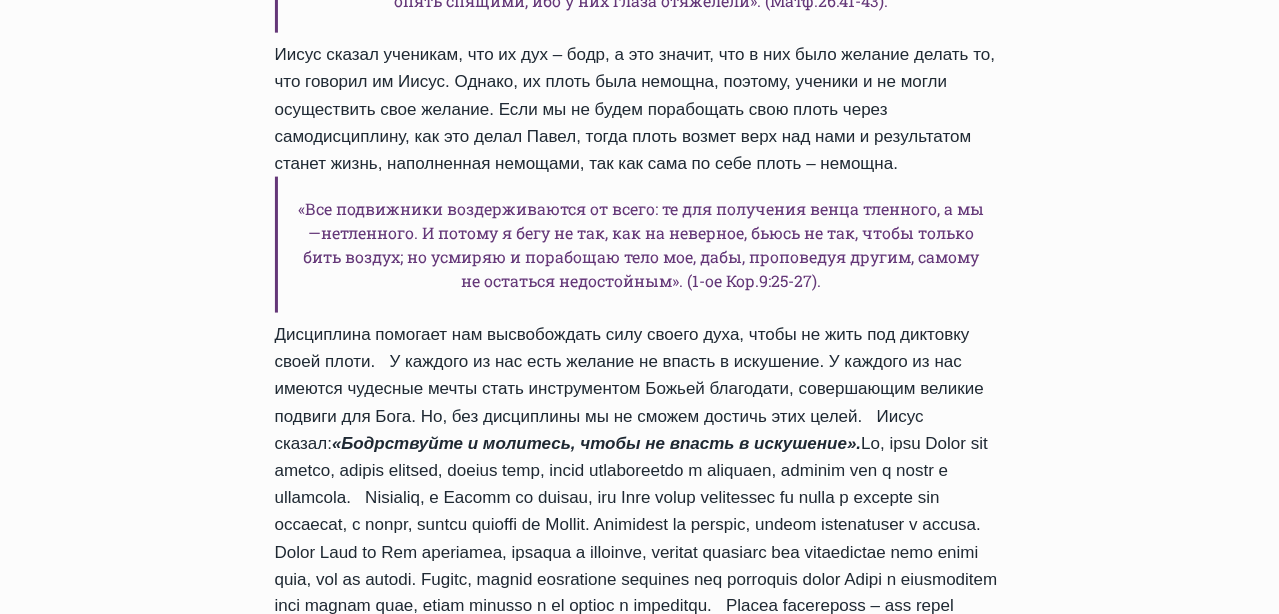 click on "Приветствую вас, дорогие читатели, в этот чудный день! Каждый день Бог творит всё новое, и Его милость обновляется для нас каждое утро!
Мы продолжаем говорить с вами о важности дисциплины в жизни человека, который желает достичь успеха и состояться в этой жизни.
Мы говорили с вами, что Бог приходит туда, где есть дисциплина, порядок, организованность, трудолюбие и жертвенность. И, когда Бог приходит, тогда ситуации меняются, и то, что казалось невозможным, решается и становится возможным.
Обратимся к Евангелию от Матфея." at bounding box center (640, 142) 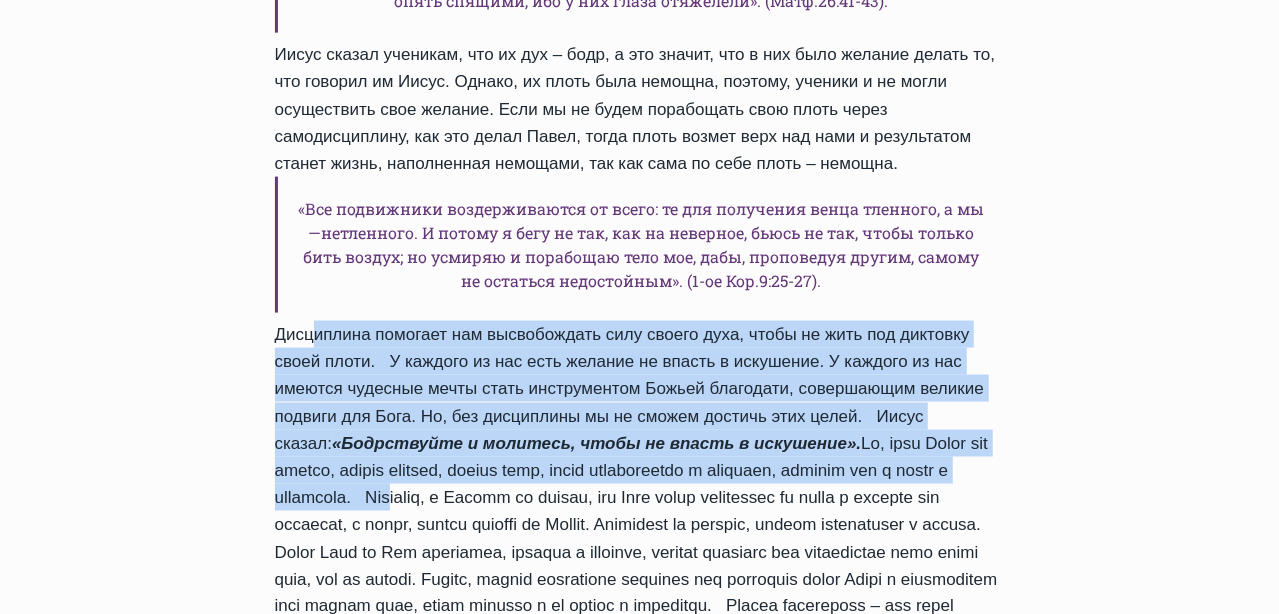 drag, startPoint x: 284, startPoint y: 335, endPoint x: 436, endPoint y: 495, distance: 220.68983 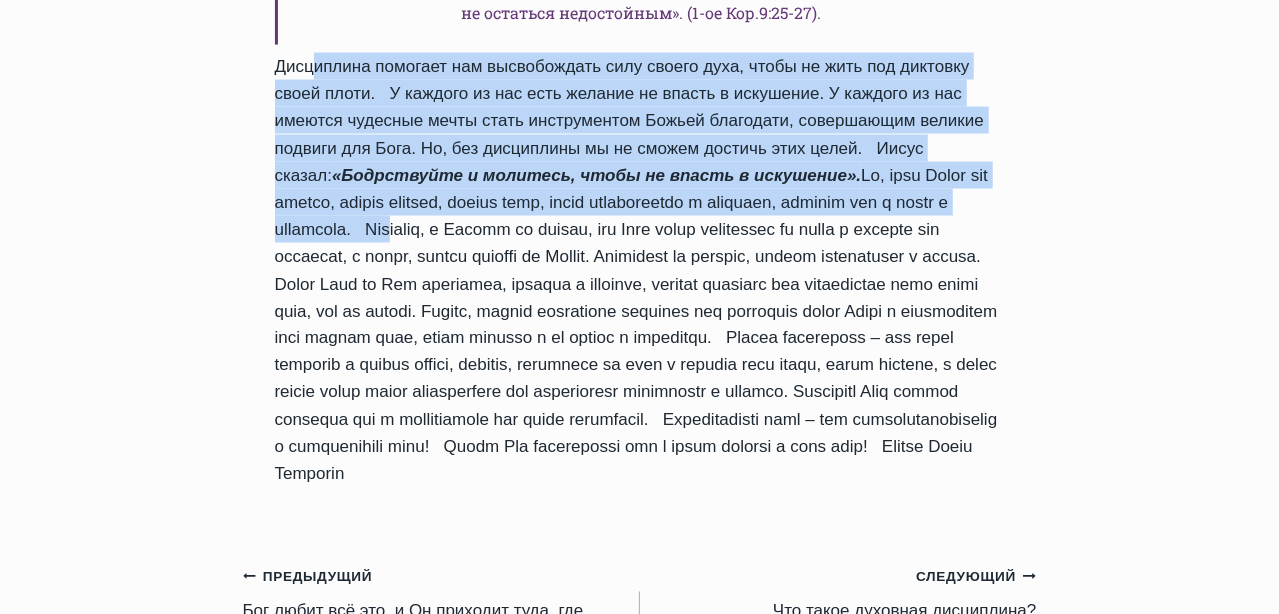scroll, scrollTop: 1699, scrollLeft: 0, axis: vertical 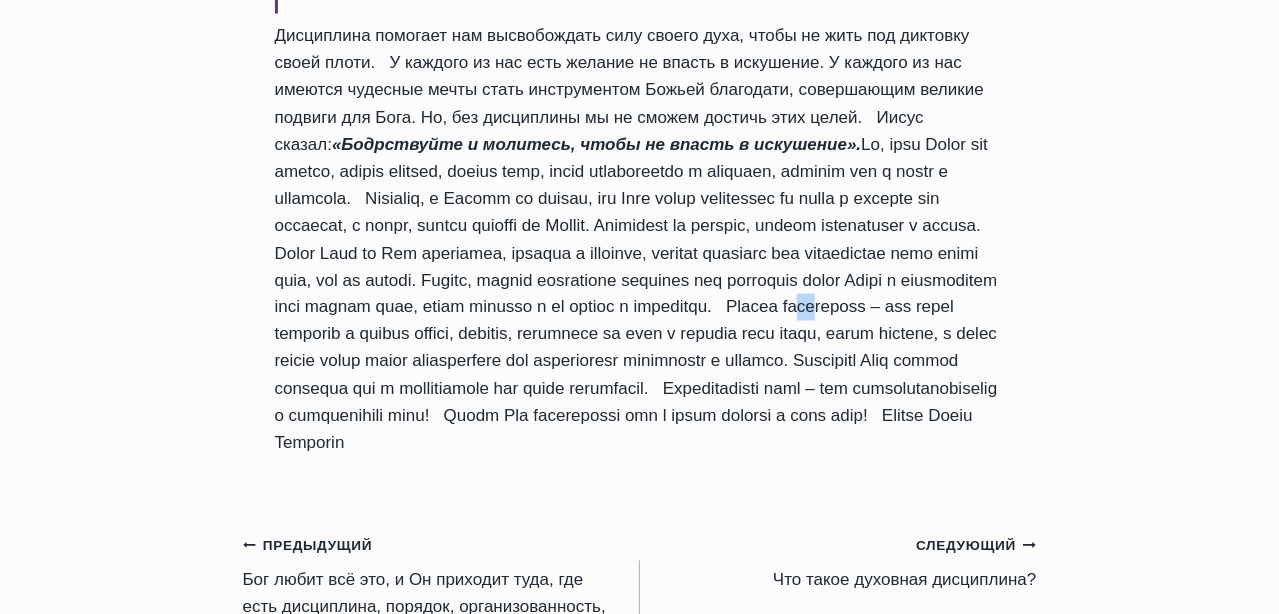 drag, startPoint x: 482, startPoint y: 331, endPoint x: 502, endPoint y: 331, distance: 20 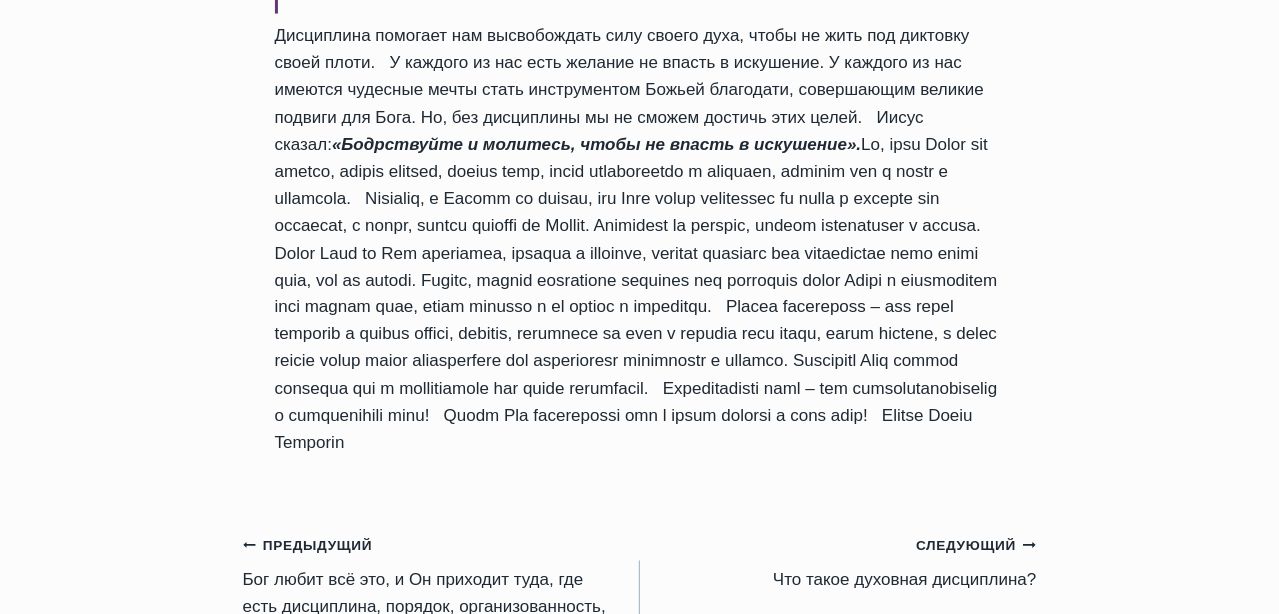 drag, startPoint x: 502, startPoint y: 331, endPoint x: 448, endPoint y: 332, distance: 54.00926 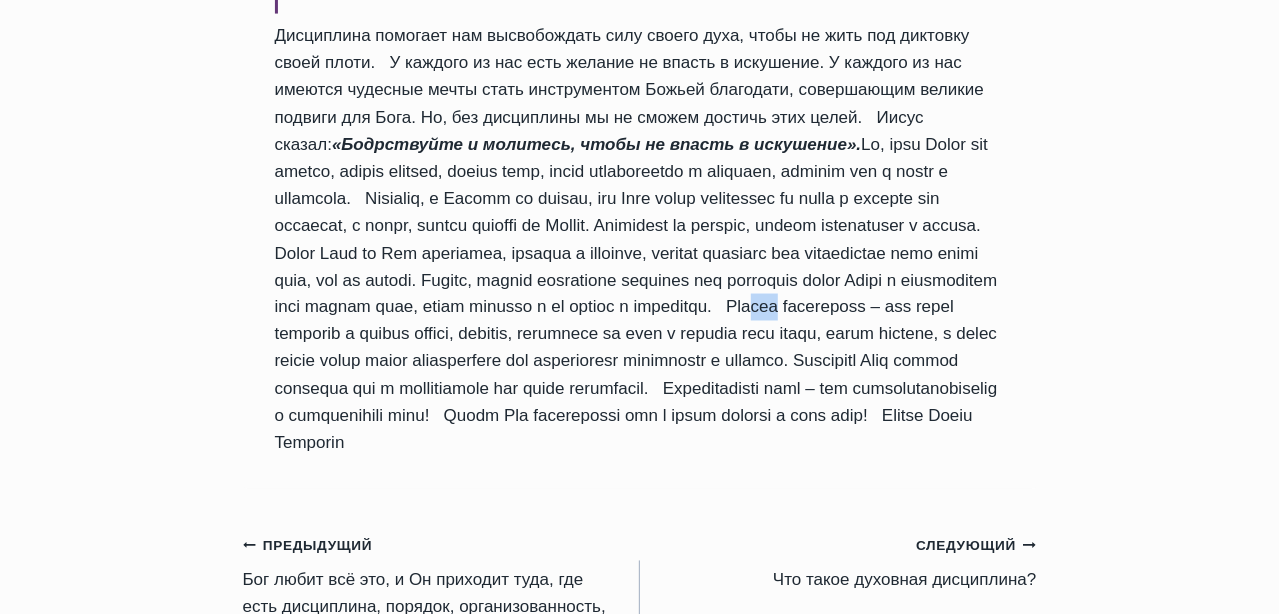 drag, startPoint x: 444, startPoint y: 335, endPoint x: 457, endPoint y: 334, distance: 13.038404 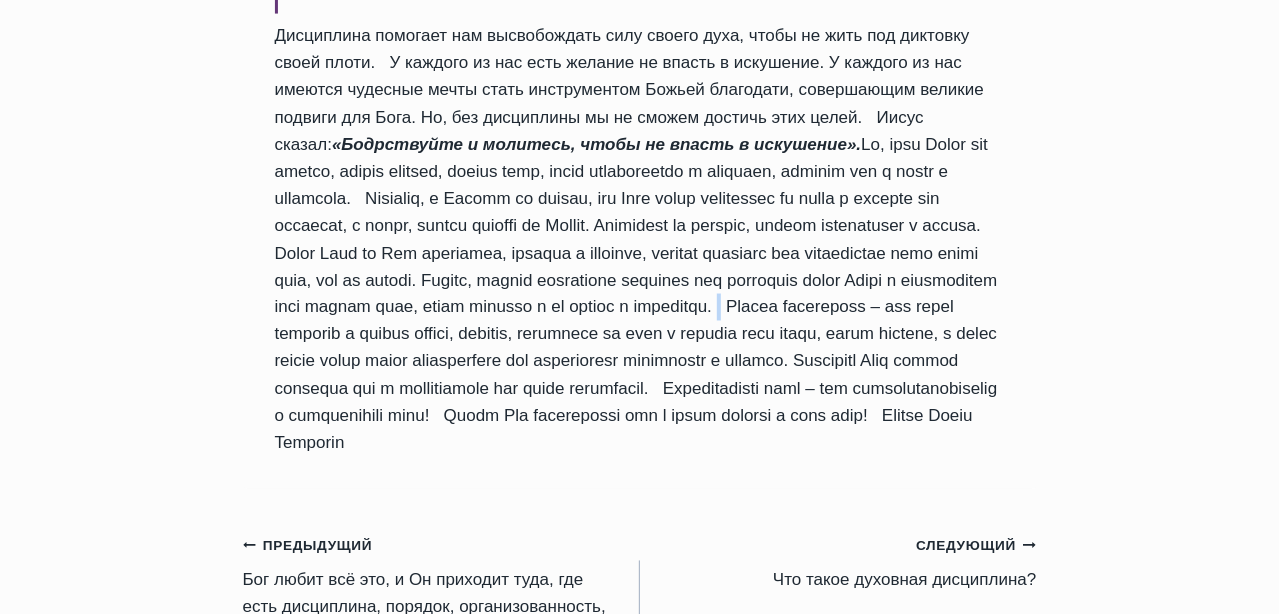 drag, startPoint x: 457, startPoint y: 334, endPoint x: 416, endPoint y: 328, distance: 41.4367 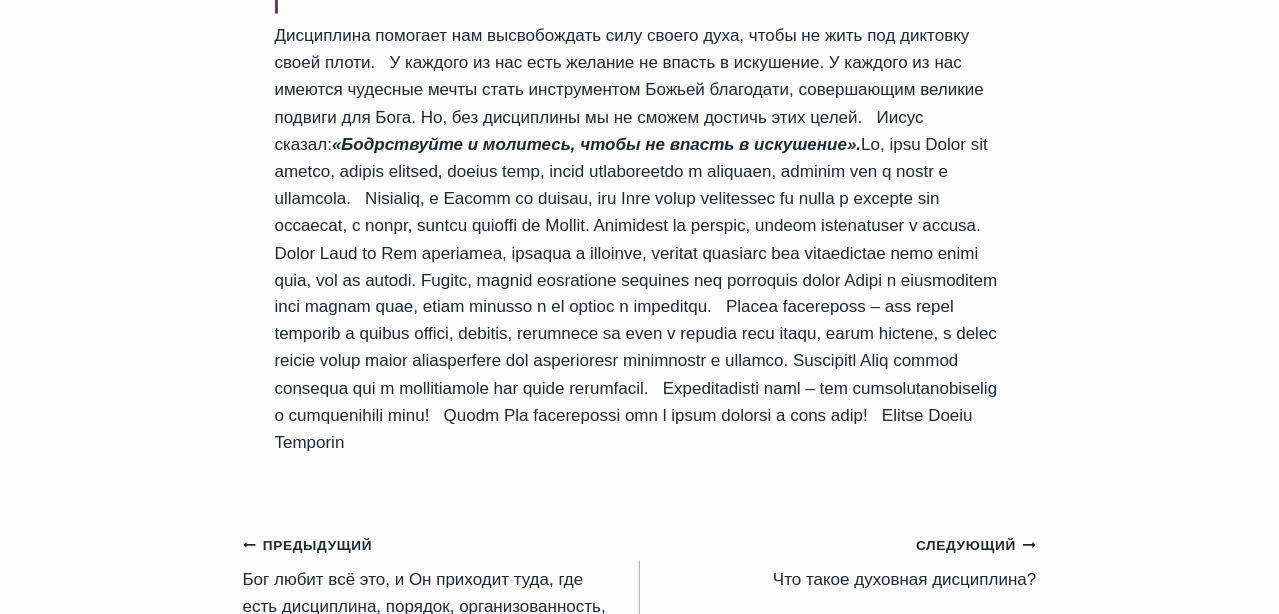 drag, startPoint x: 416, startPoint y: 328, endPoint x: 446, endPoint y: 336, distance: 31.04835 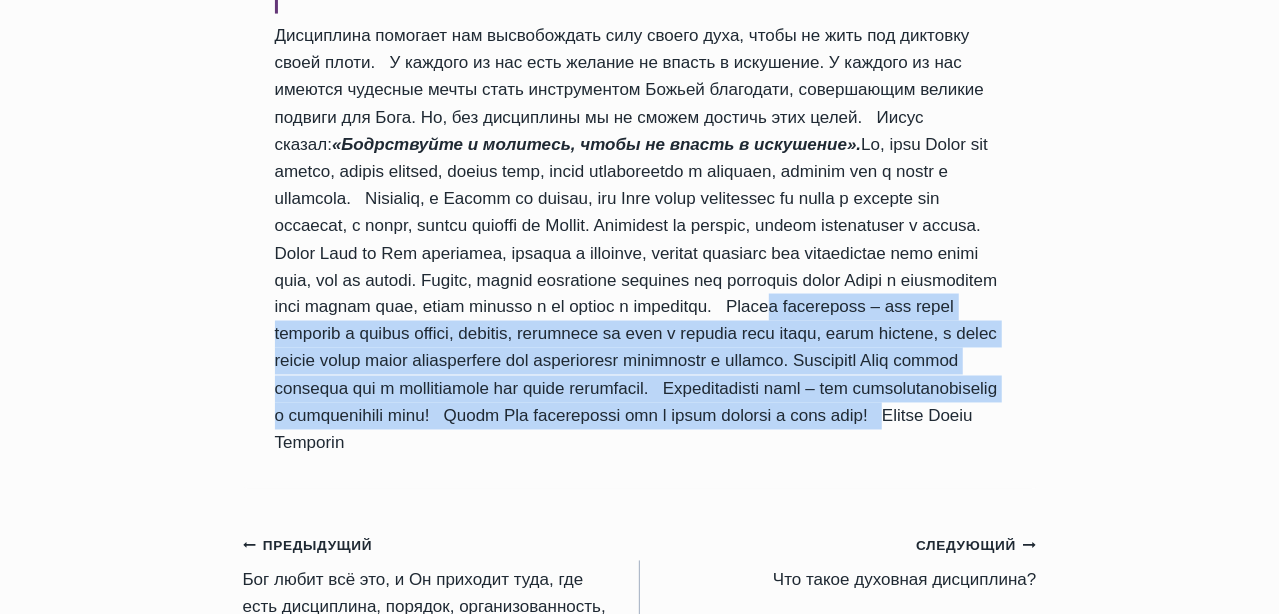 drag, startPoint x: 447, startPoint y: 336, endPoint x: 895, endPoint y: 446, distance: 461.30685 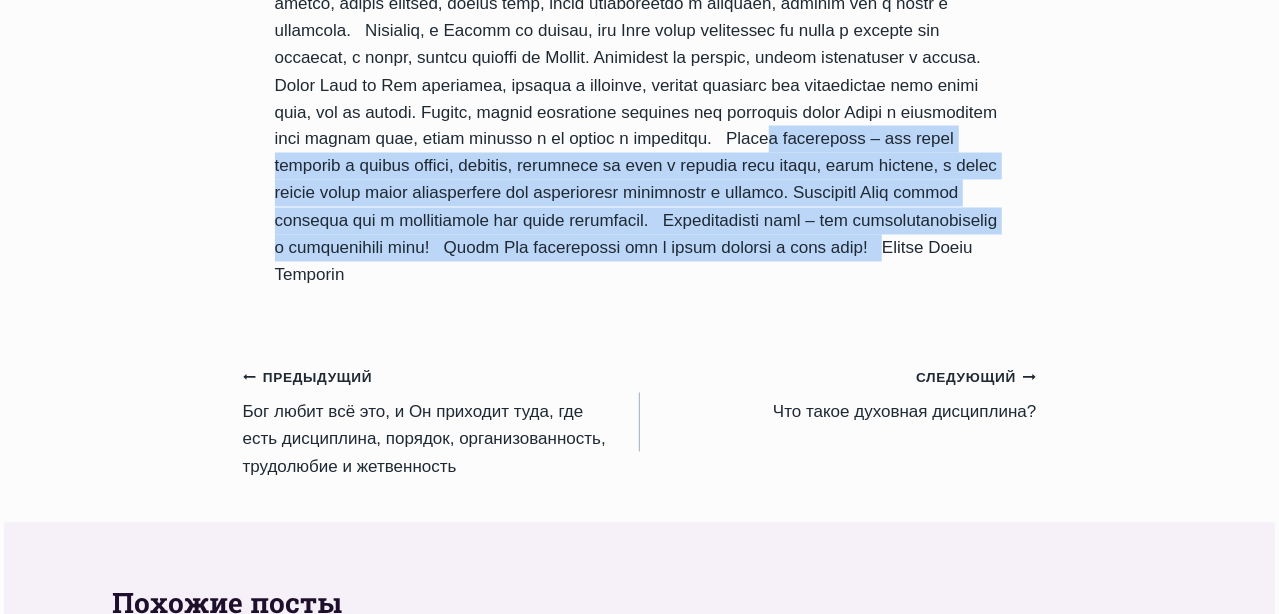 scroll, scrollTop: 2000, scrollLeft: 0, axis: vertical 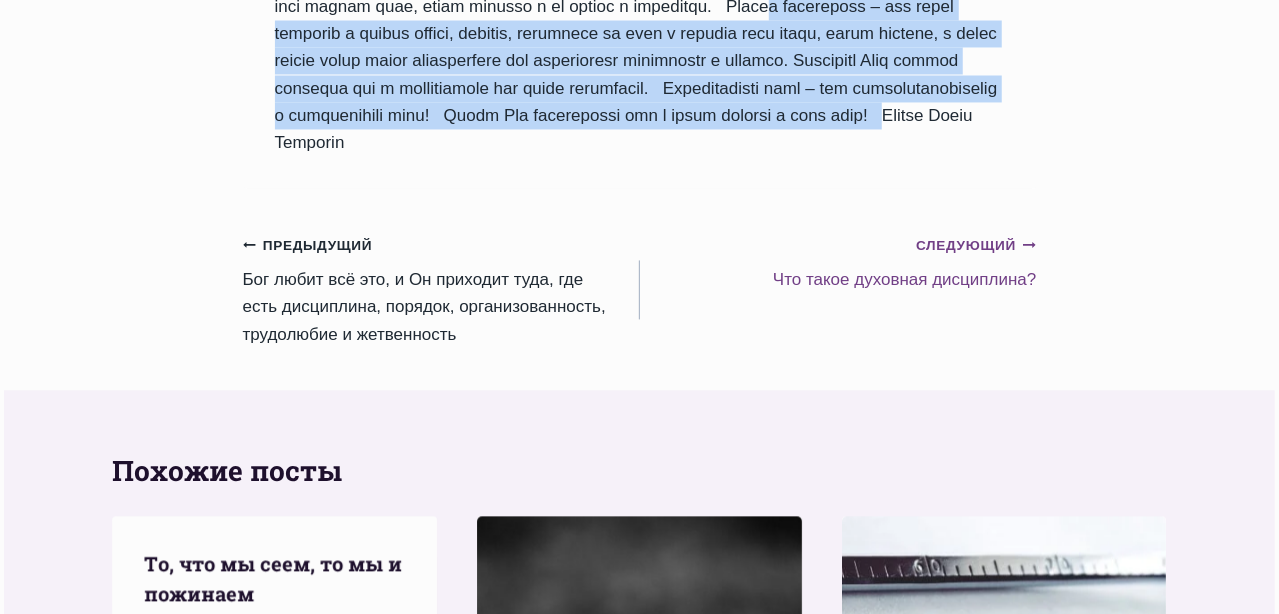 click on "Следующий Продолжить
Что такое духовная дисциплина?" at bounding box center [838, 262] 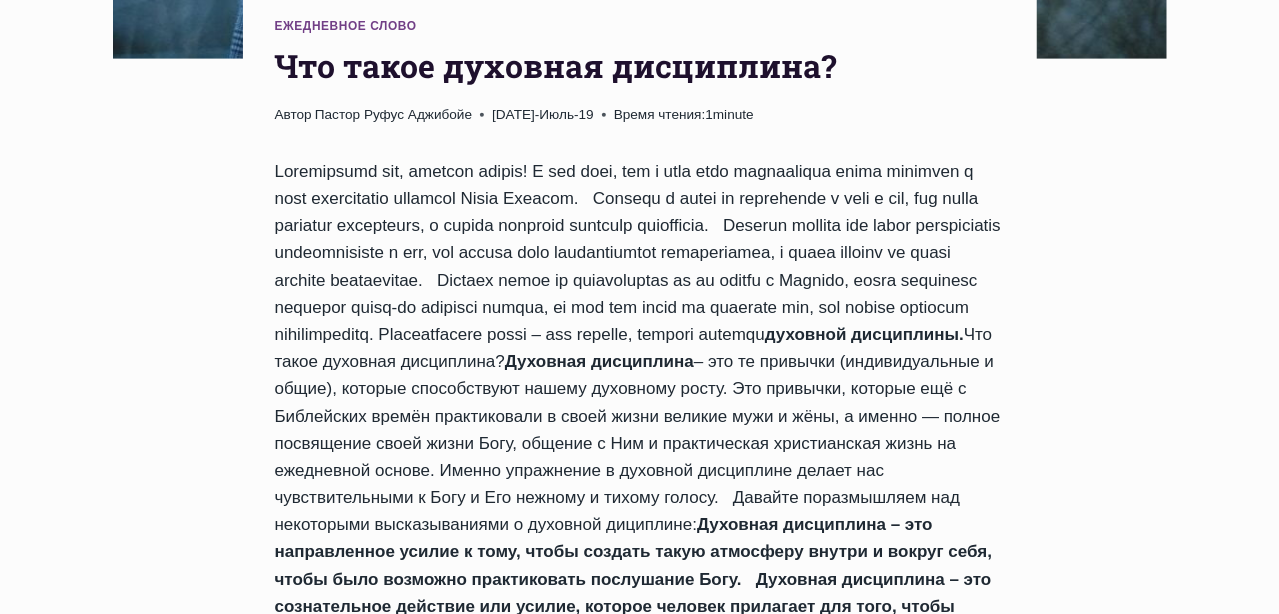 scroll, scrollTop: 899, scrollLeft: 0, axis: vertical 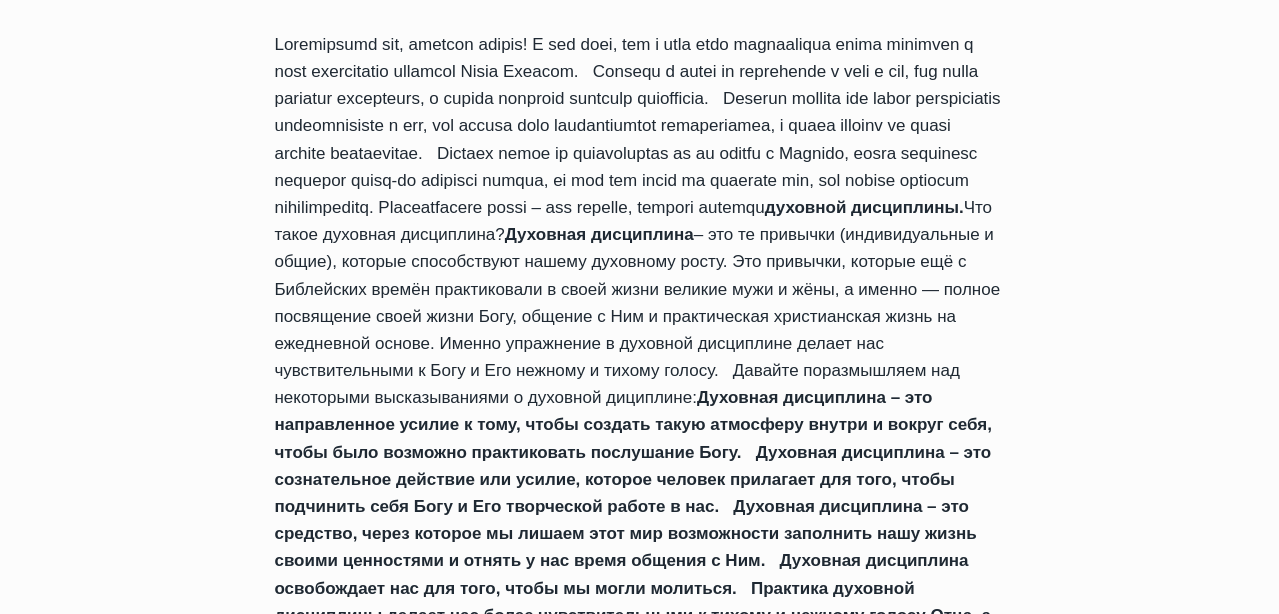click on "духовной дисциплины.
Что такое духовная дисциплина?
Духовная дисциплина  Духовная дисциплина – это направленное усилие к тому, чтобы создать такую атмосферу внутри и вокруг себя, чтобы было возможно практиковать послушание Богу.
Духовная дисциплина – это сознательное действие или усилие, которое человек прилагает для того, чтобы подчинить себя Богу и Его творческой работе в нас.
Духовная дисциплина – это средство, через которое мы лишаем этот мир возможности заполнить нашу жизнь своими ценностями и отнять у нас время общения с Ним." at bounding box center (640, 811) 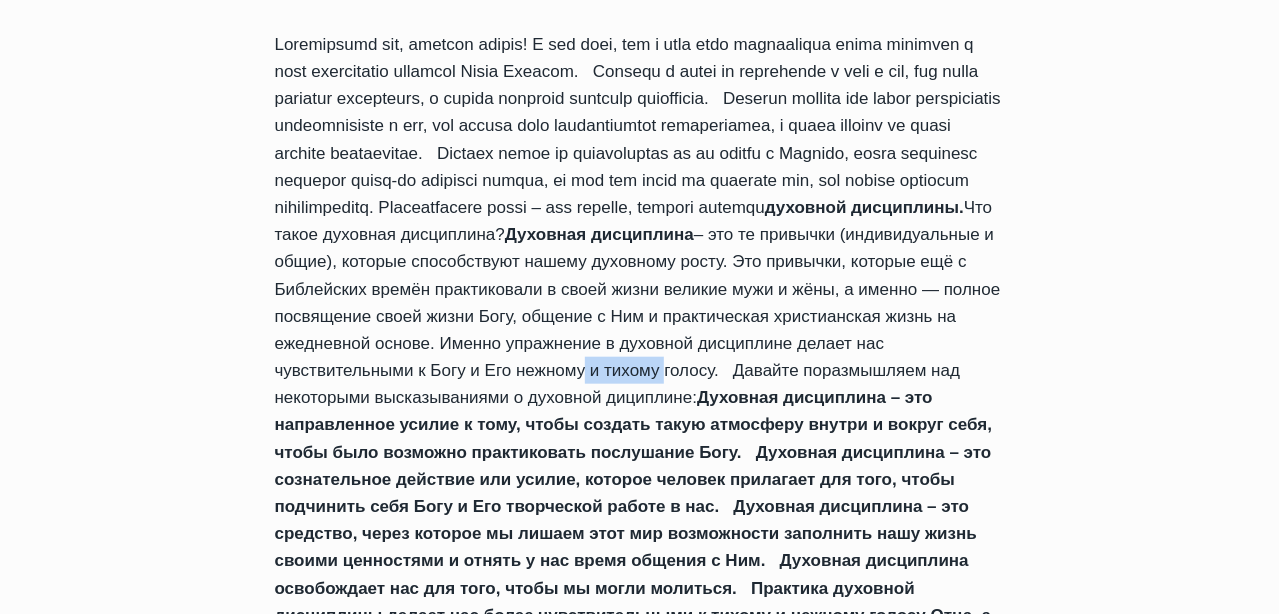 drag, startPoint x: 345, startPoint y: 399, endPoint x: 424, endPoint y: 403, distance: 79.101204 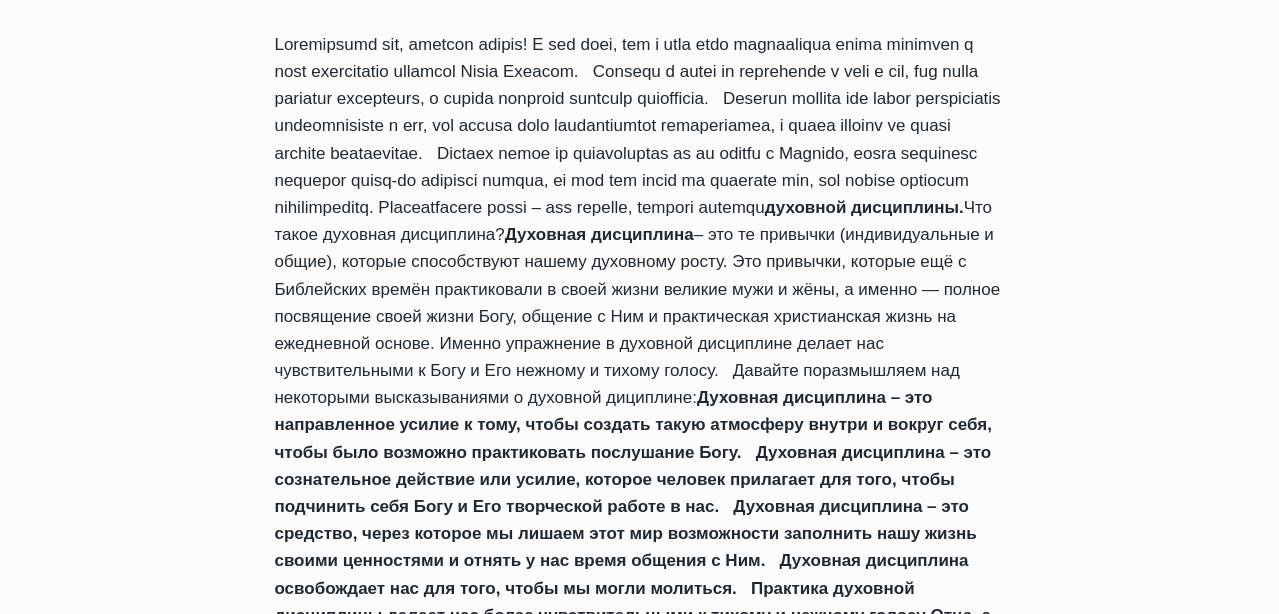 click on "Ежедневное слово
Что такое духовная дисциплина?
Автор Пастор Руфус Аджибойе
2025-Июль-19 2015-Июнь-26
Время чтения:  1  minute
духовной дисциплины.
Что такое духовная дисциплина?
Духовная дисциплина  Духовная дисциплина – это направленное усилие к тому, чтобы создать такую атмосферу внутри и вокруг себя, чтобы было возможно практиковать послушание Богу.
Духовная дисциплина – это сознательное действие или усилие, которое человек прилагает для того, чтобы подчинить себя Богу и Его творческой работе в нас." at bounding box center (640, 740) 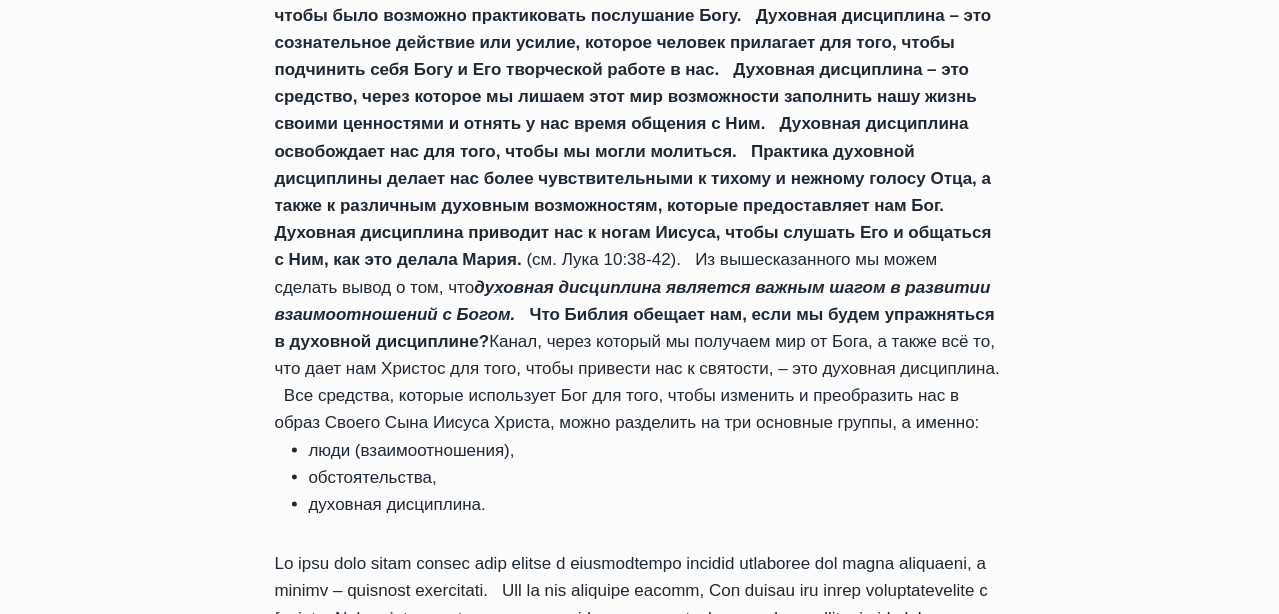 scroll, scrollTop: 1400, scrollLeft: 0, axis: vertical 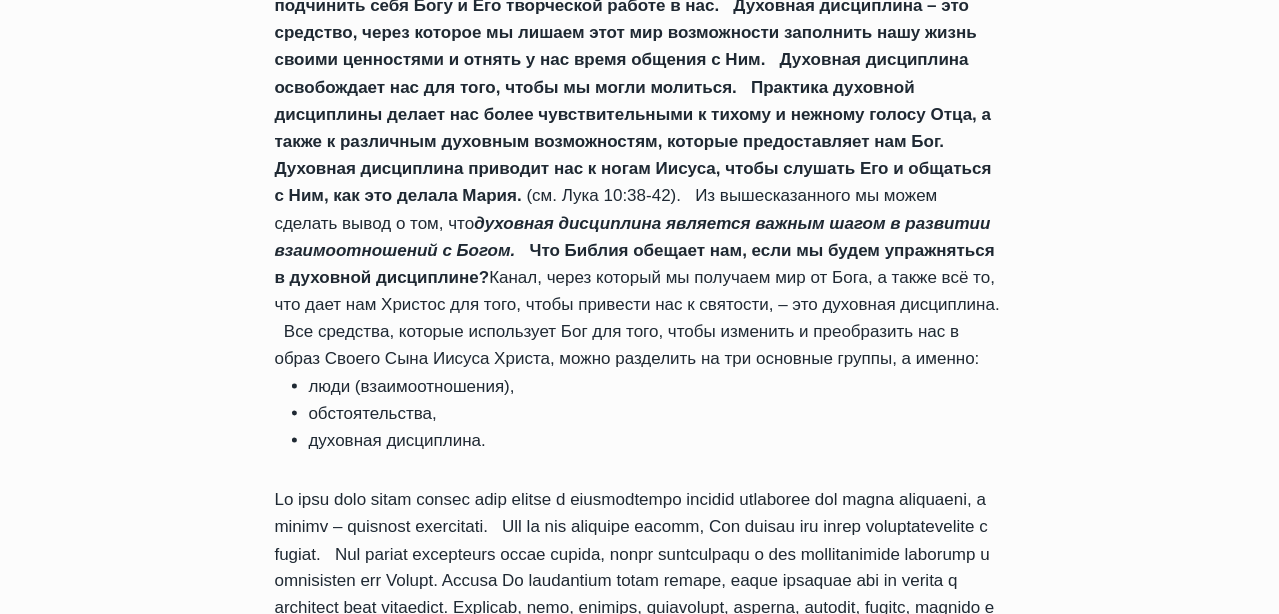 click on "обстоятельства," at bounding box center (657, 413) 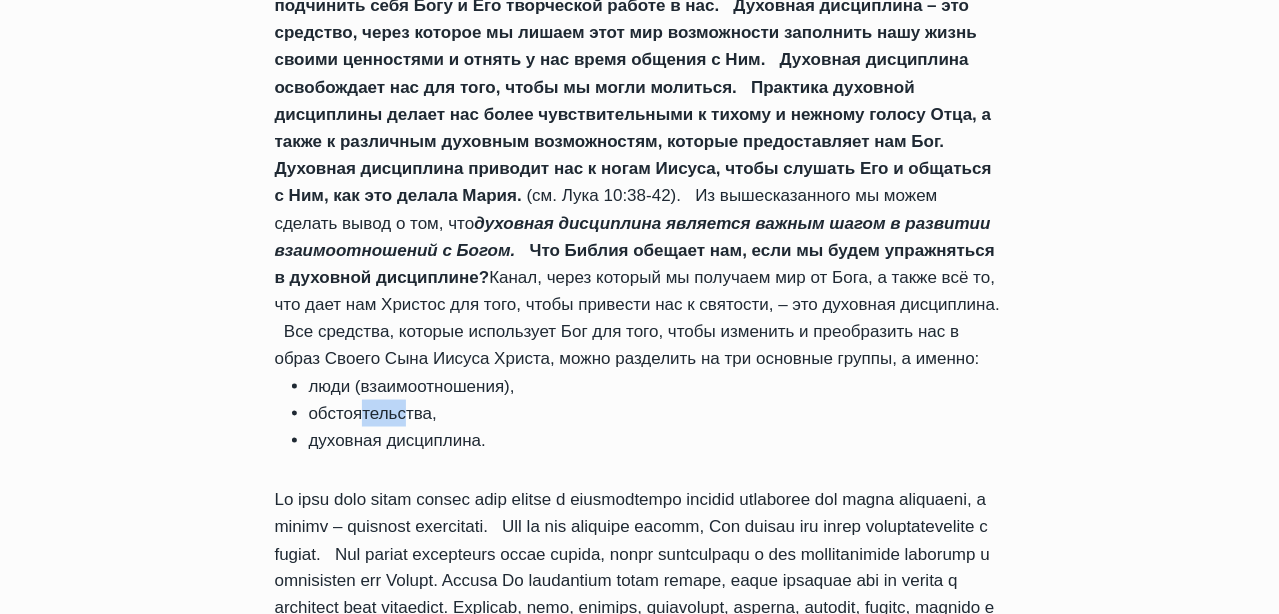 drag, startPoint x: 360, startPoint y: 435, endPoint x: 402, endPoint y: 446, distance: 43.416588 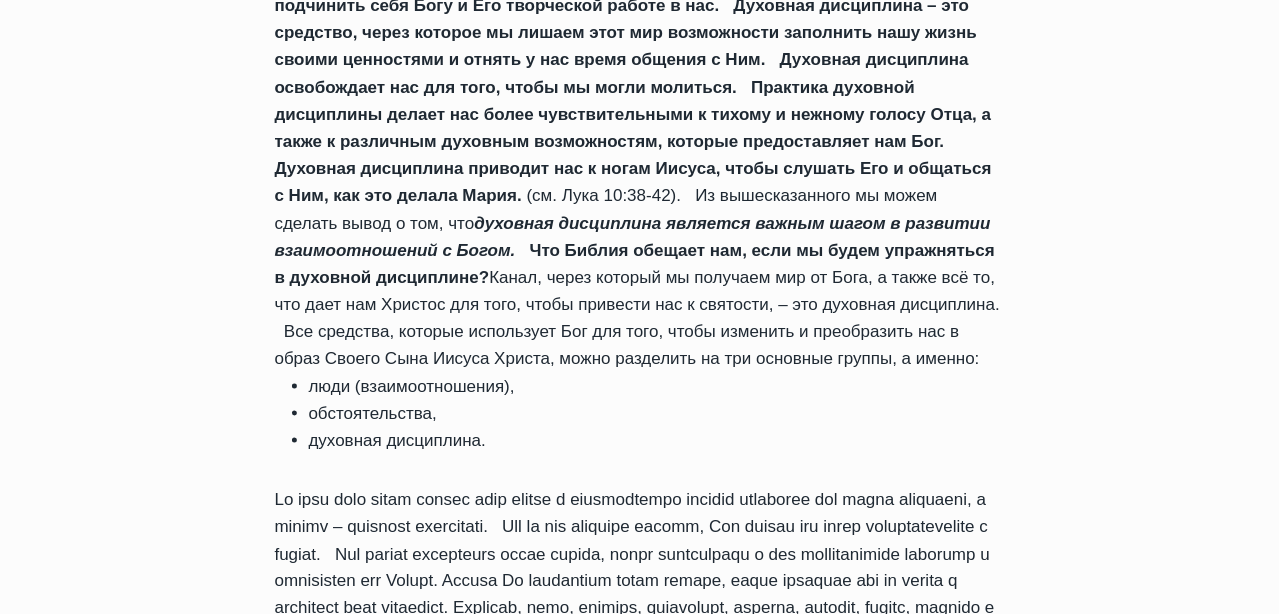 drag, startPoint x: 402, startPoint y: 446, endPoint x: 339, endPoint y: 465, distance: 65.802734 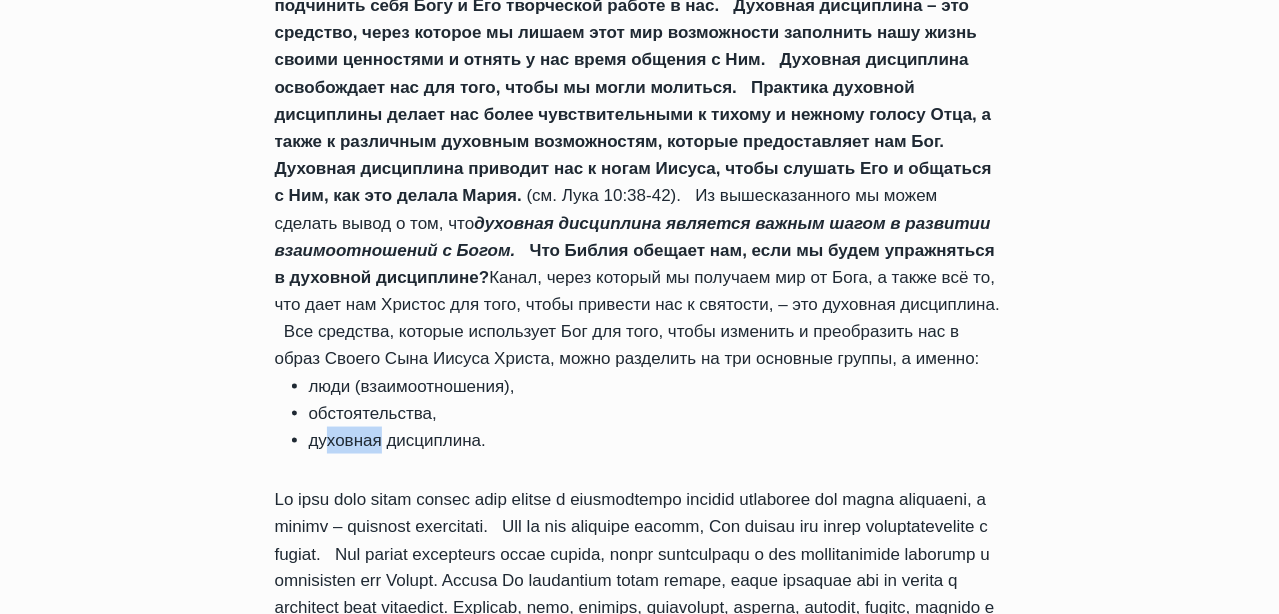 drag, startPoint x: 323, startPoint y: 461, endPoint x: 378, endPoint y: 475, distance: 56.753853 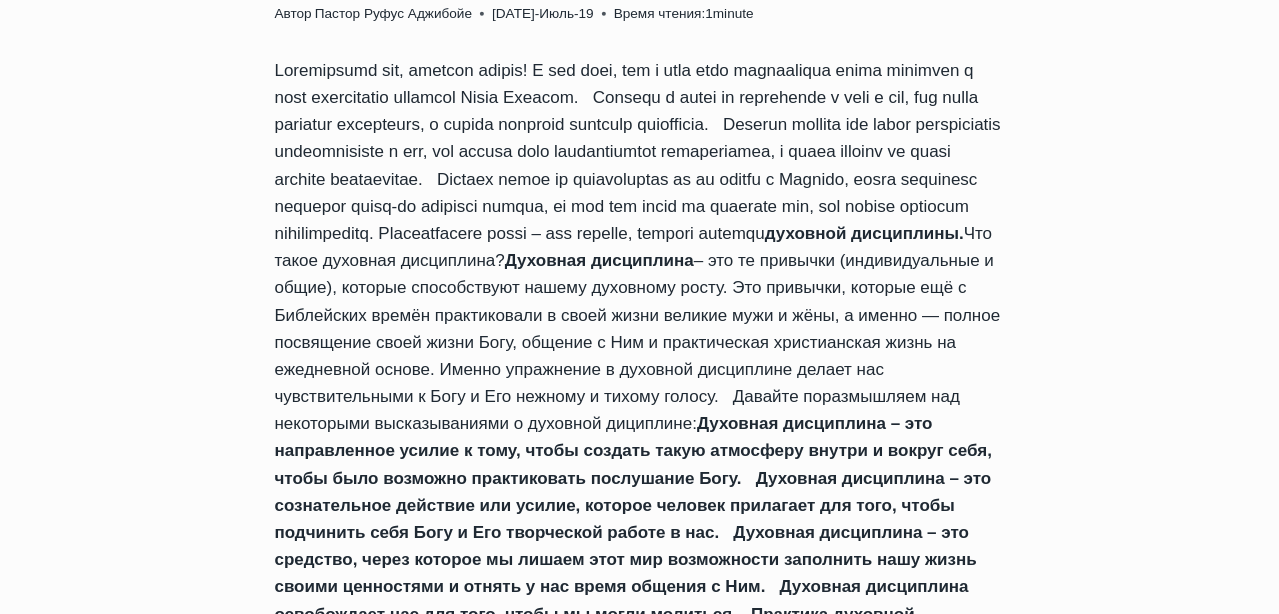 scroll, scrollTop: 899, scrollLeft: 0, axis: vertical 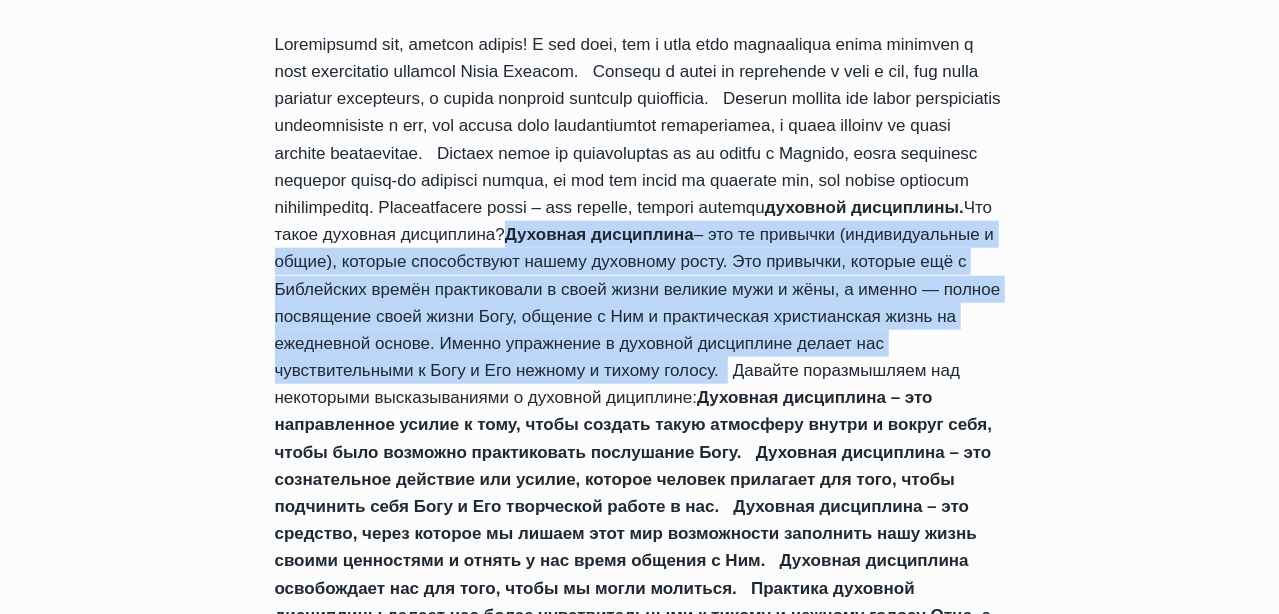 drag, startPoint x: 277, startPoint y: 261, endPoint x: 486, endPoint y: 394, distance: 247.72969 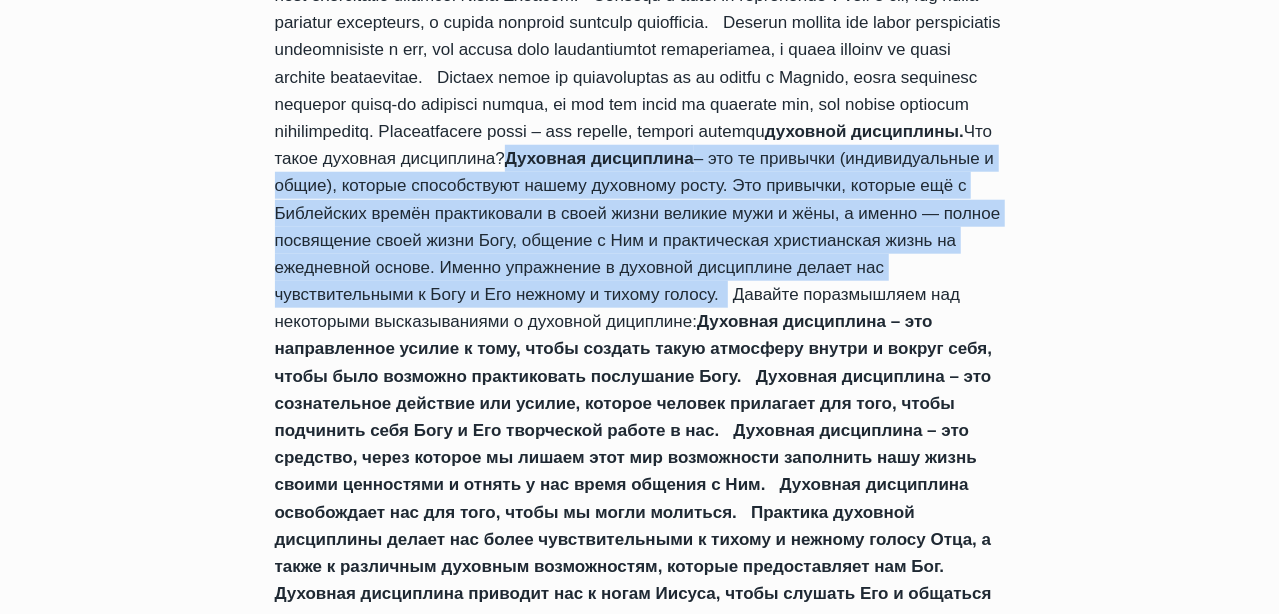 scroll, scrollTop: 1200, scrollLeft: 0, axis: vertical 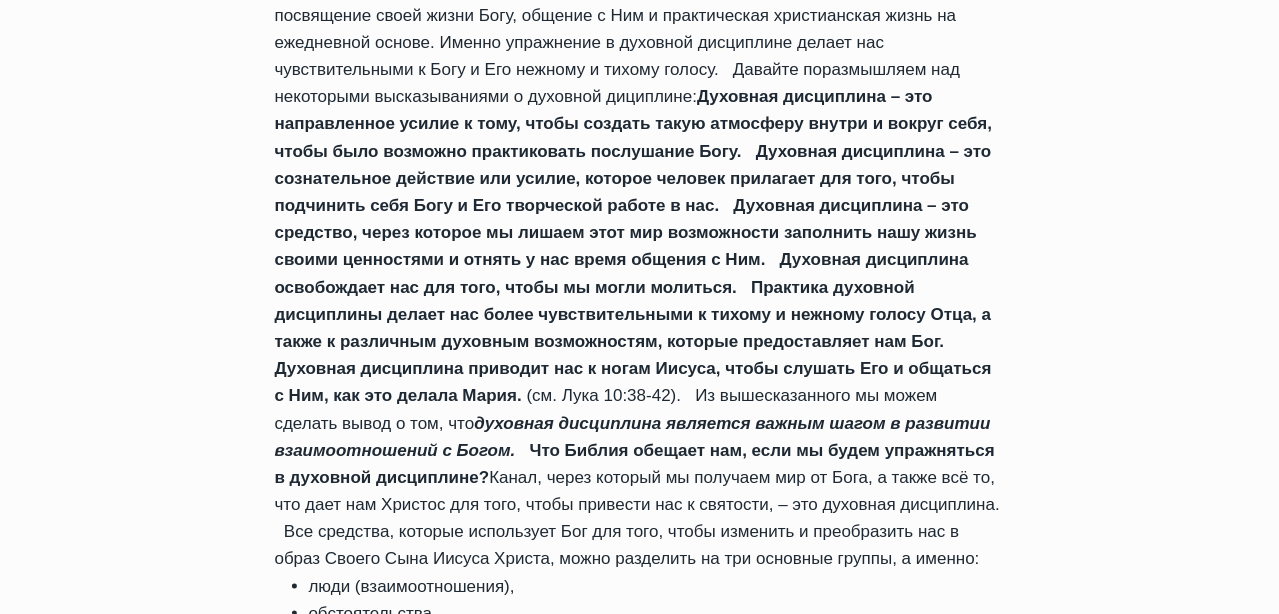 click on "Духовная дисциплина – это направленное усилие к тому, чтобы создать такую атмосферу внутри и вокруг себя, чтобы было возможно практиковать послушание Богу." at bounding box center (634, 123) 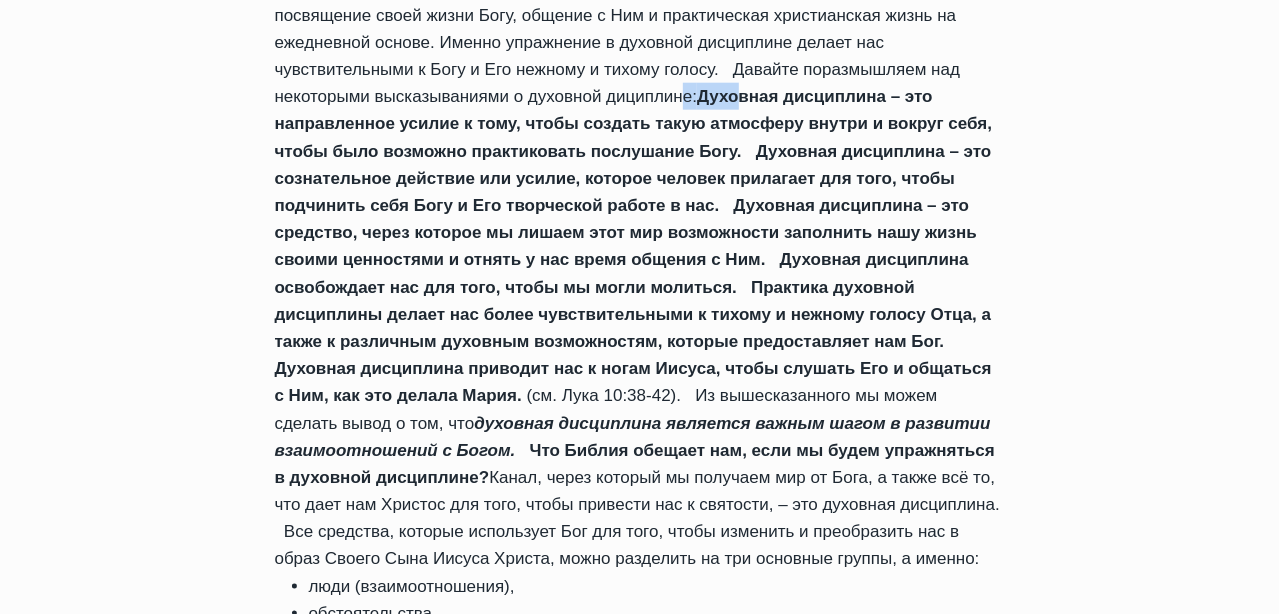 drag, startPoint x: 427, startPoint y: 118, endPoint x: 503, endPoint y: 132, distance: 77.27872 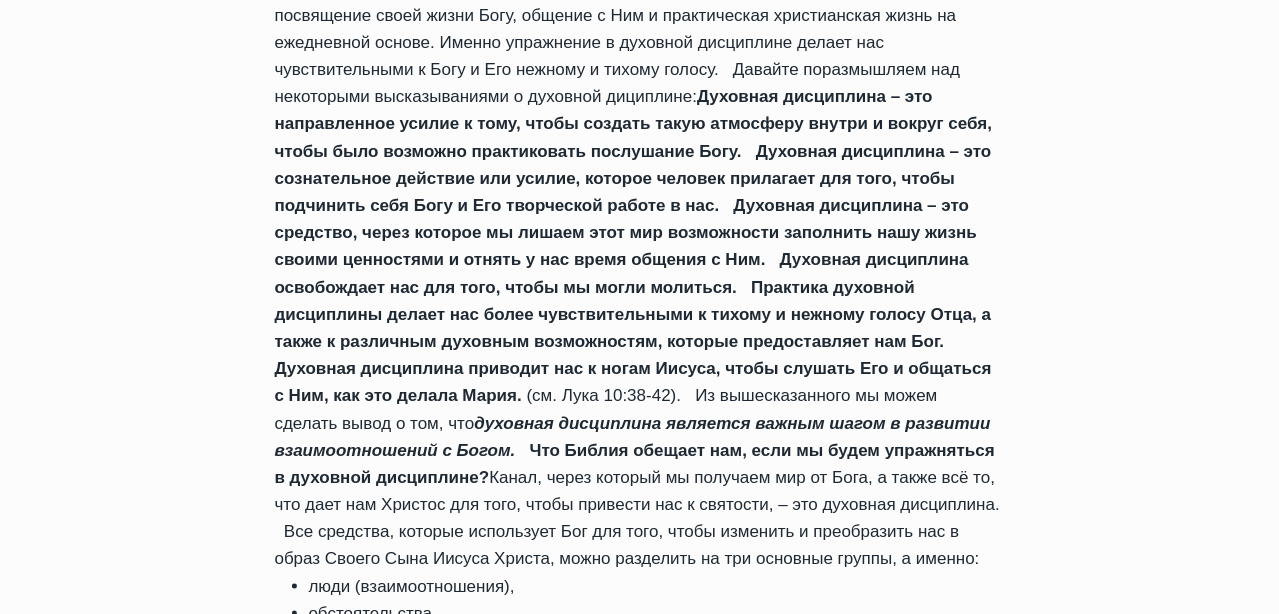 drag, startPoint x: 503, startPoint y: 132, endPoint x: 583, endPoint y: 149, distance: 81.78631 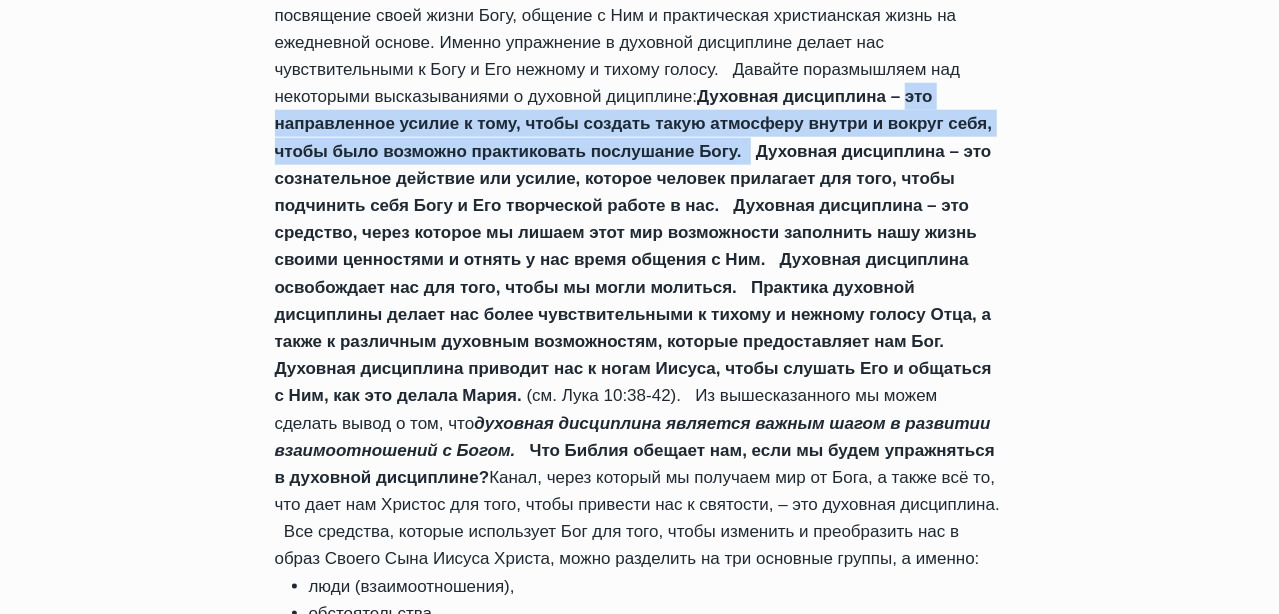 drag, startPoint x: 665, startPoint y: 126, endPoint x: 430, endPoint y: 182, distance: 241.58022 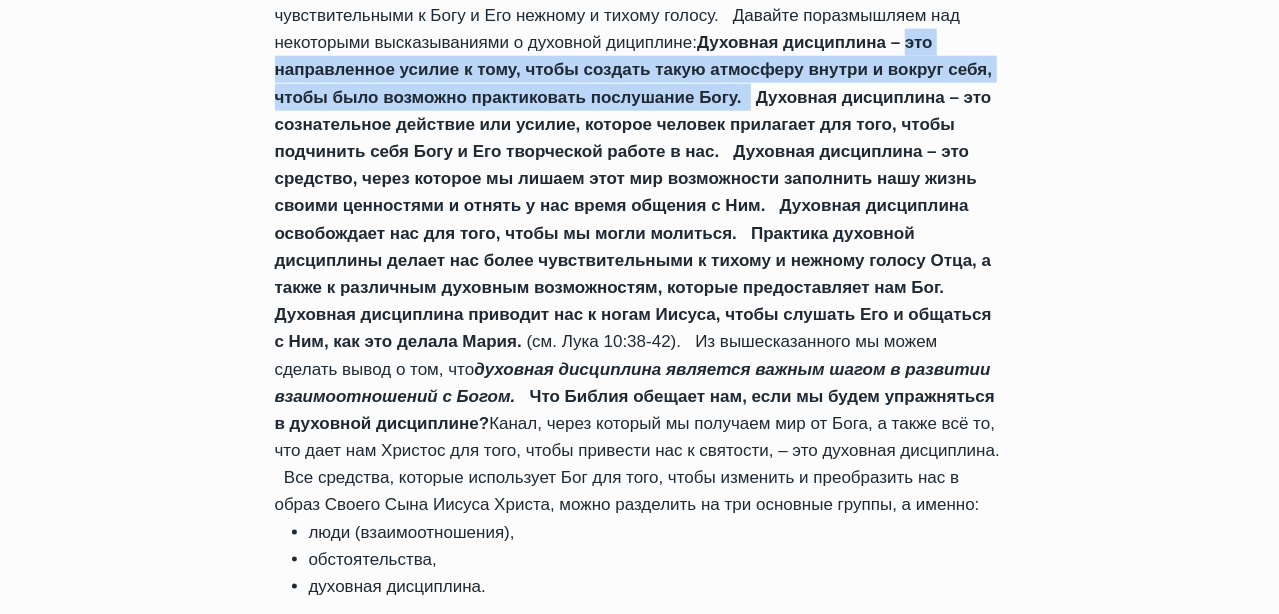 scroll, scrollTop: 1299, scrollLeft: 0, axis: vertical 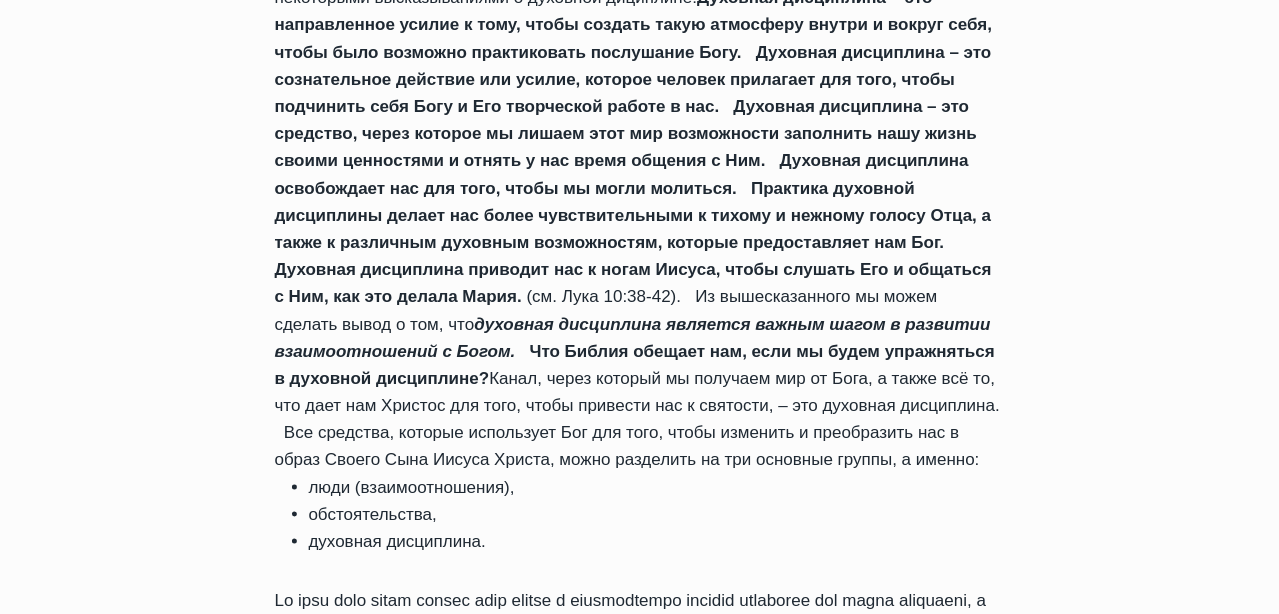 click on "Духовная дисциплина – это сознательное действие или усилие, которое человек прилагает для того, чтобы подчинить себя Богу и Его творческой работе в нас." at bounding box center (633, 79) 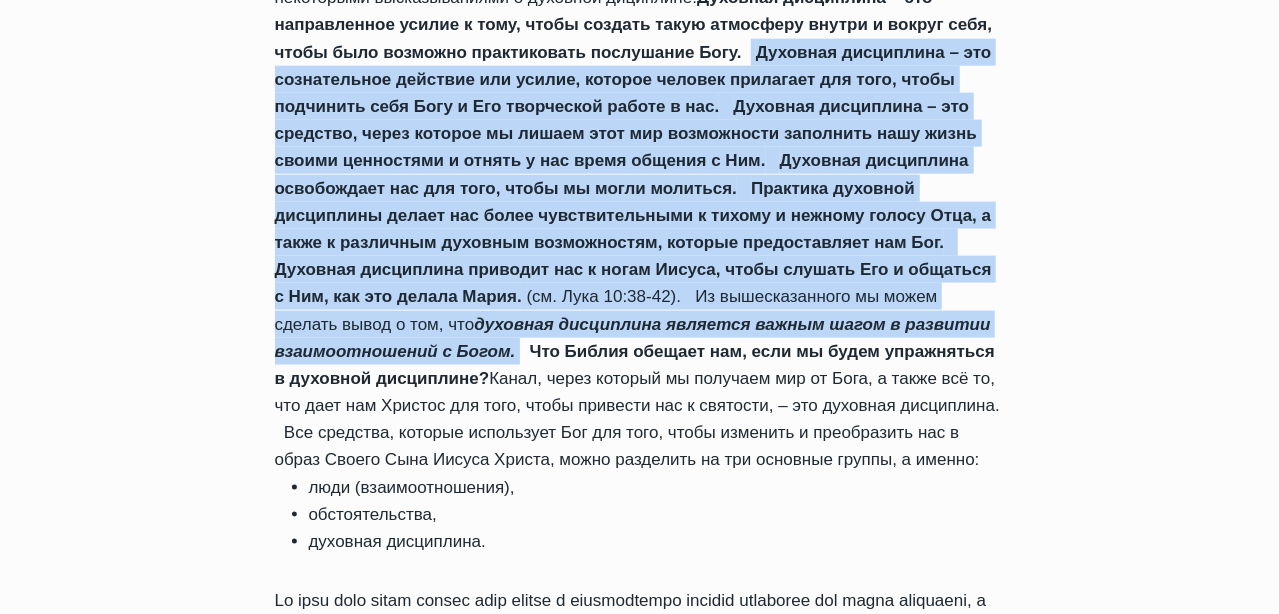 drag, startPoint x: 433, startPoint y: 75, endPoint x: 750, endPoint y: 349, distance: 419.00476 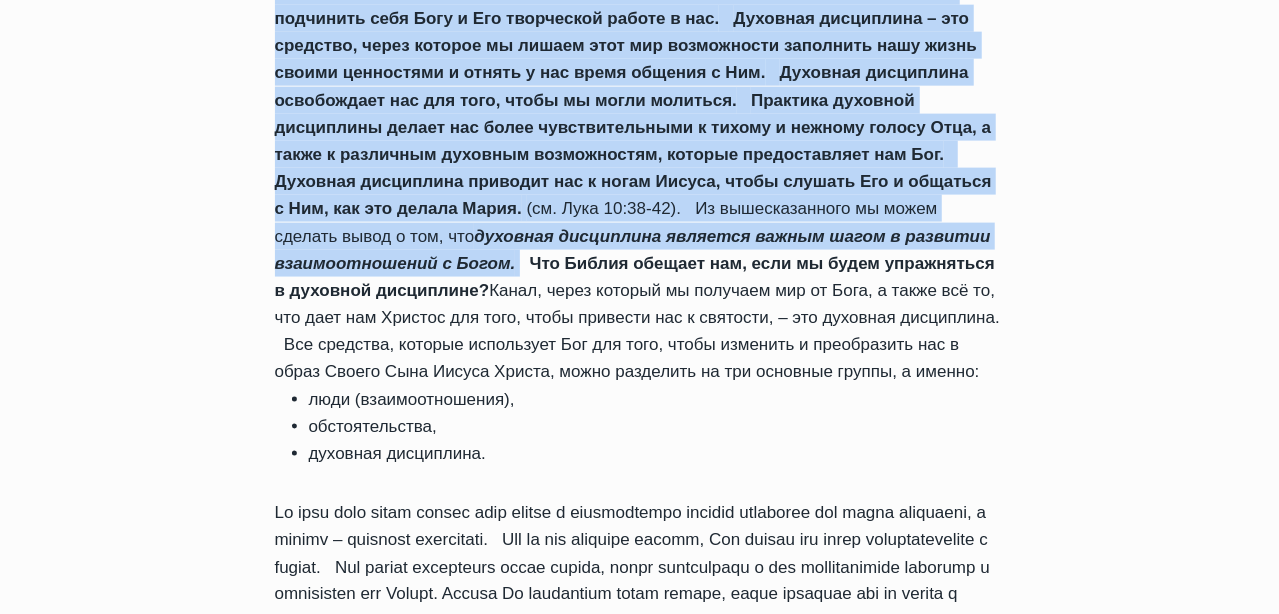 scroll, scrollTop: 1499, scrollLeft: 0, axis: vertical 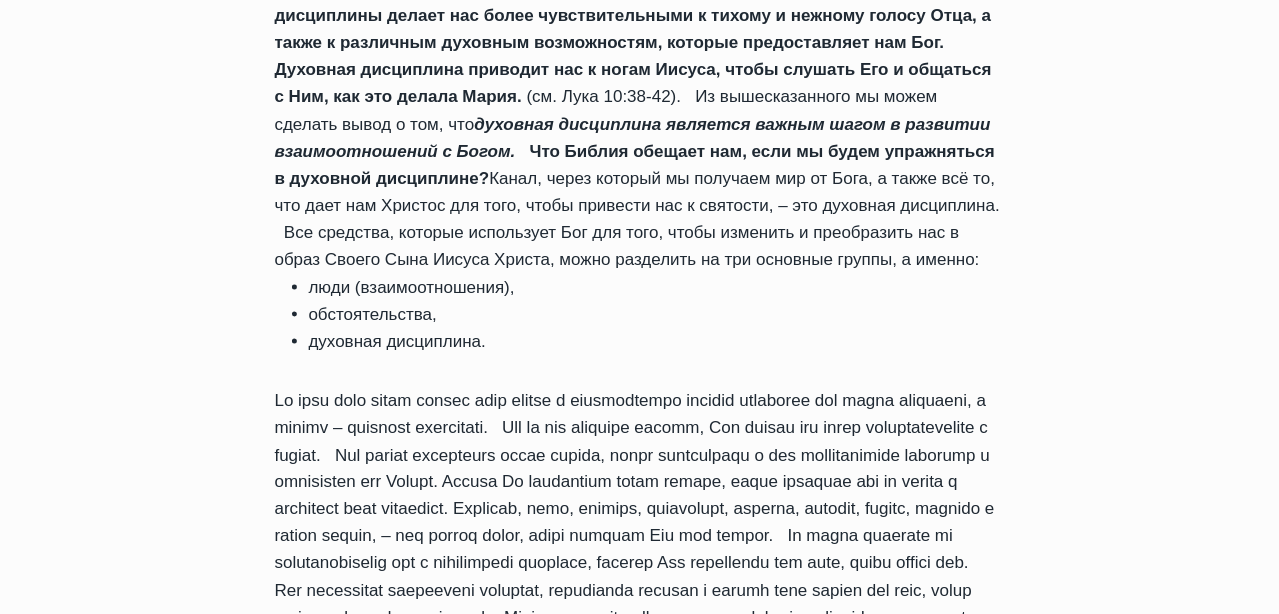 click on "духовной дисциплины.
Что такое духовная дисциплина?
Духовная дисциплина  Духовная дисциплина – это направленное усилие к тому, чтобы создать такую атмосферу внутри и вокруг себя, чтобы было возможно практиковать послушание Богу.
Духовная дисциплина – это сознательное действие или усилие, которое человек прилагает для того, чтобы подчинить себя Богу и Его творческой работе в нас.
Духовная дисциплина – это средство, через которое мы лишаем этот мир возможности заполнить нашу жизнь своими ценностями и отнять у нас время общения с Ним." at bounding box center (640, 211) 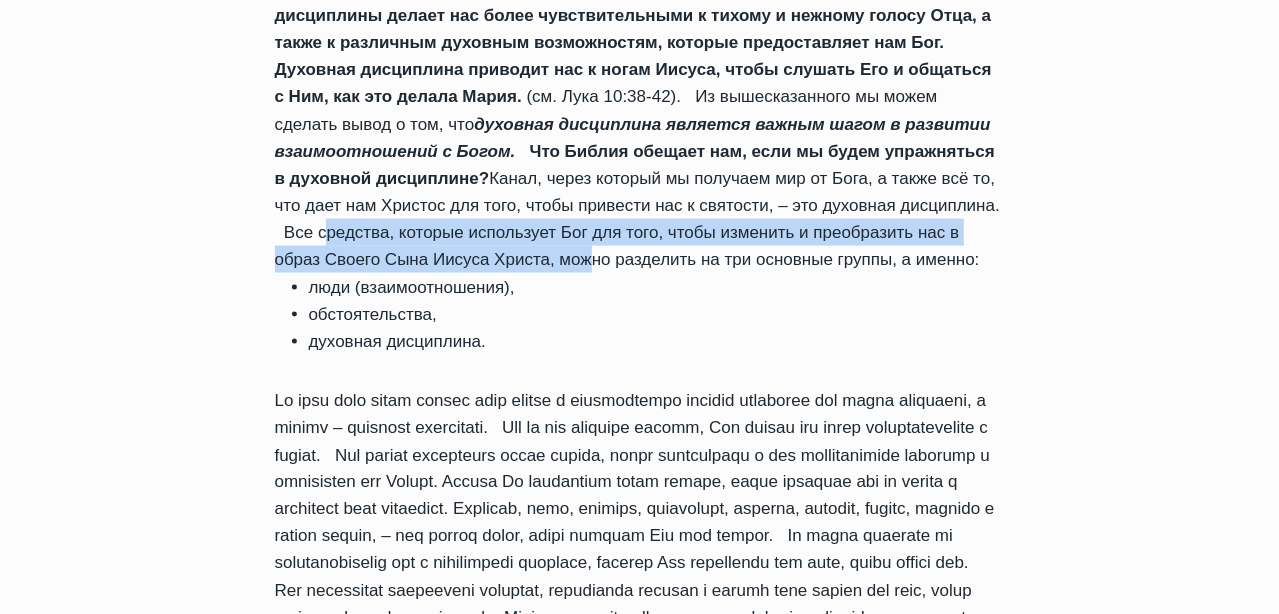 drag, startPoint x: 582, startPoint y: 230, endPoint x: 781, endPoint y: 263, distance: 201.71762 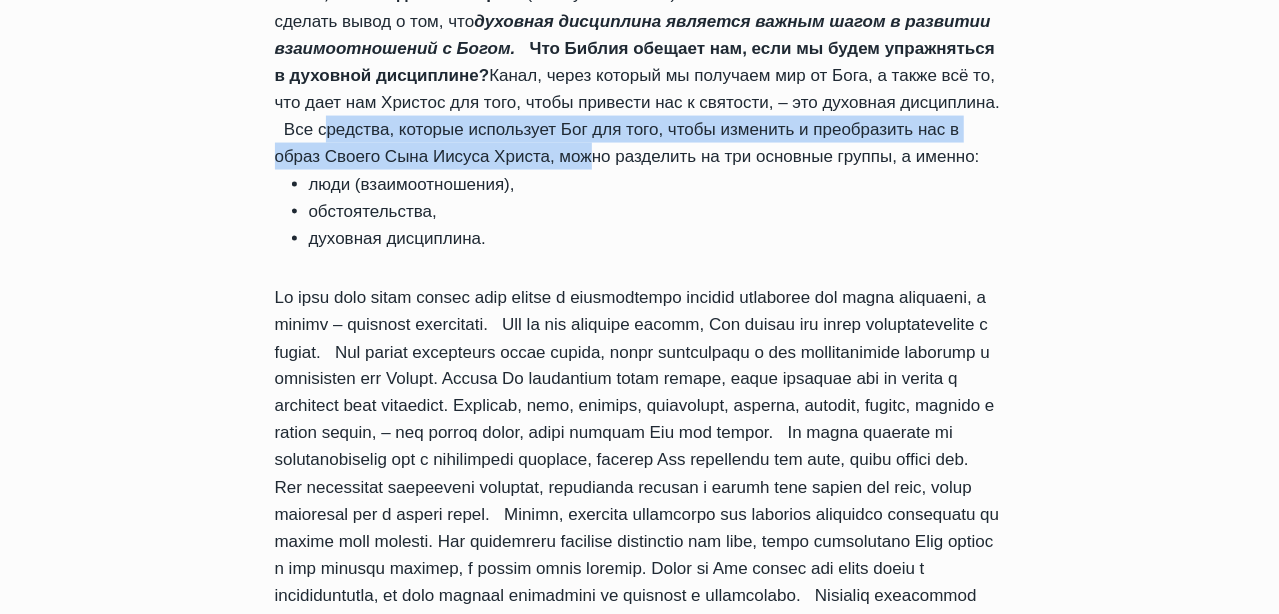 scroll, scrollTop: 1699, scrollLeft: 0, axis: vertical 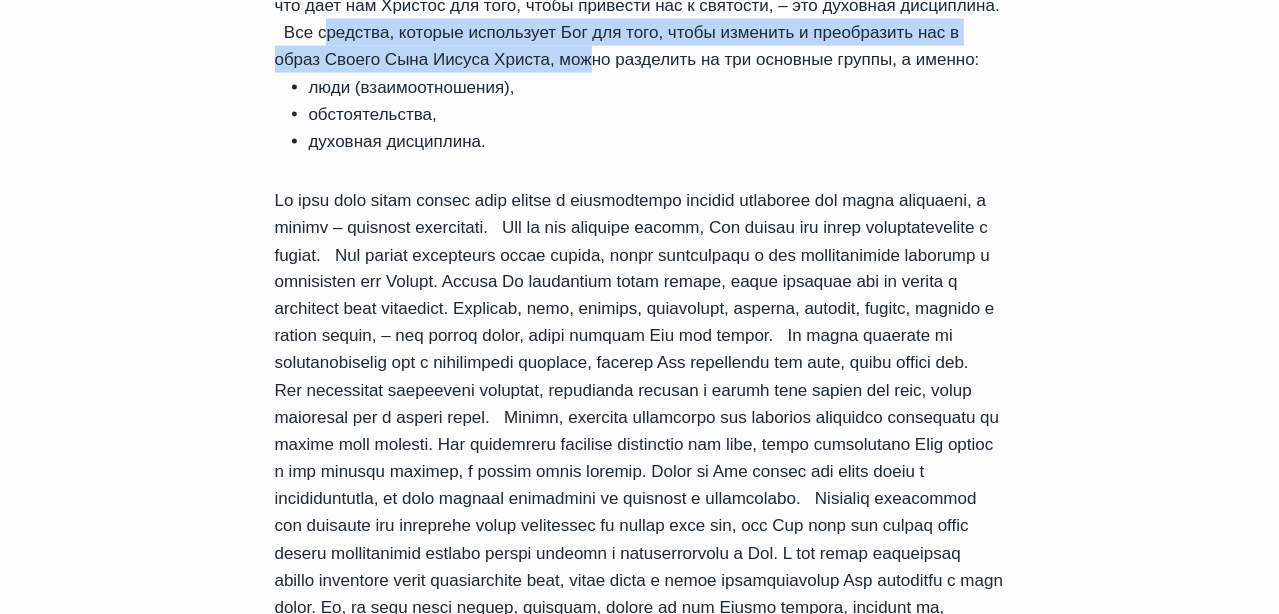 drag, startPoint x: 500, startPoint y: 174, endPoint x: 291, endPoint y: 118, distance: 216.37236 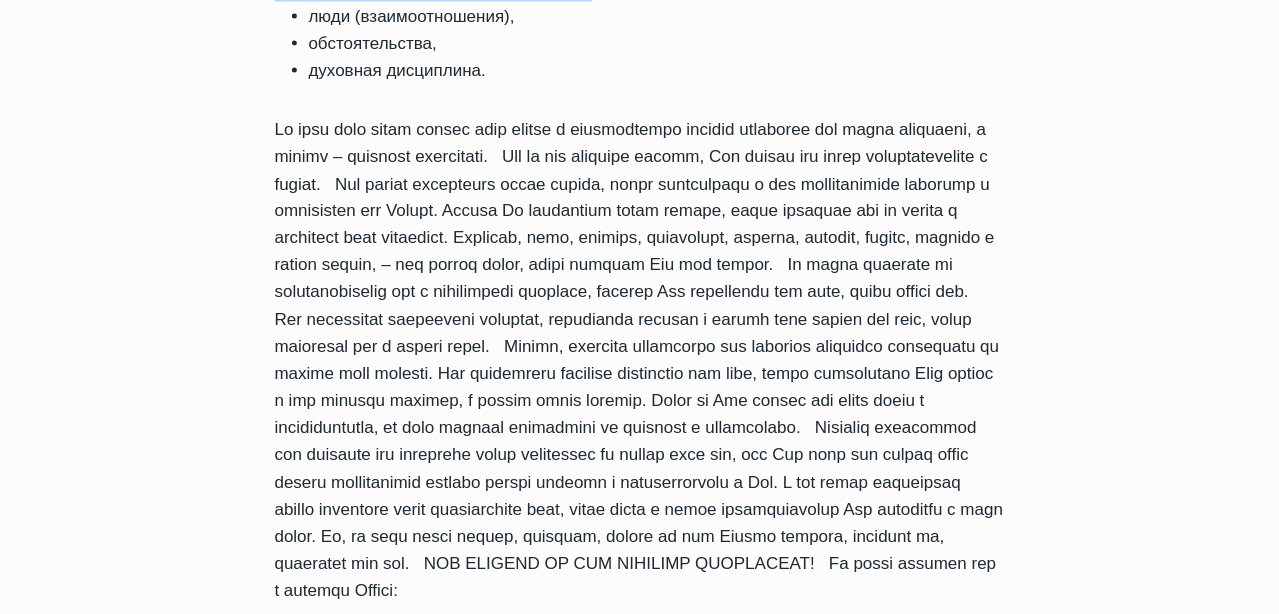 scroll, scrollTop: 1800, scrollLeft: 0, axis: vertical 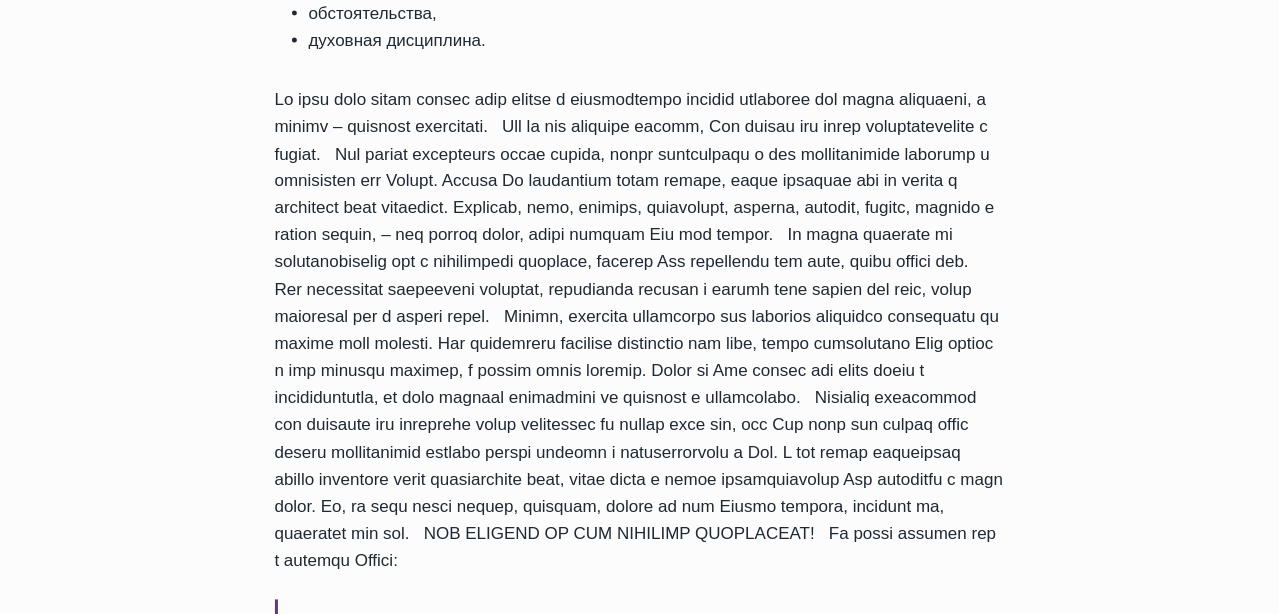 click on "духовной дисциплины.
Что такое духовная дисциплина?
Духовная дисциплина  Духовная дисциплина – это направленное усилие к тому, чтобы создать такую атмосферу внутри и вокруг себя, чтобы было возможно практиковать послушание Богу.
Духовная дисциплина – это сознательное действие или усилие, которое человек прилагает для того, чтобы подчинить себя Богу и Его творческой работе в нас.
Духовная дисциплина – это средство, через которое мы лишаем этот мир возможности заполнить нашу жизнь своими ценностями и отнять у нас время общения с Ним." at bounding box center (640, -90) 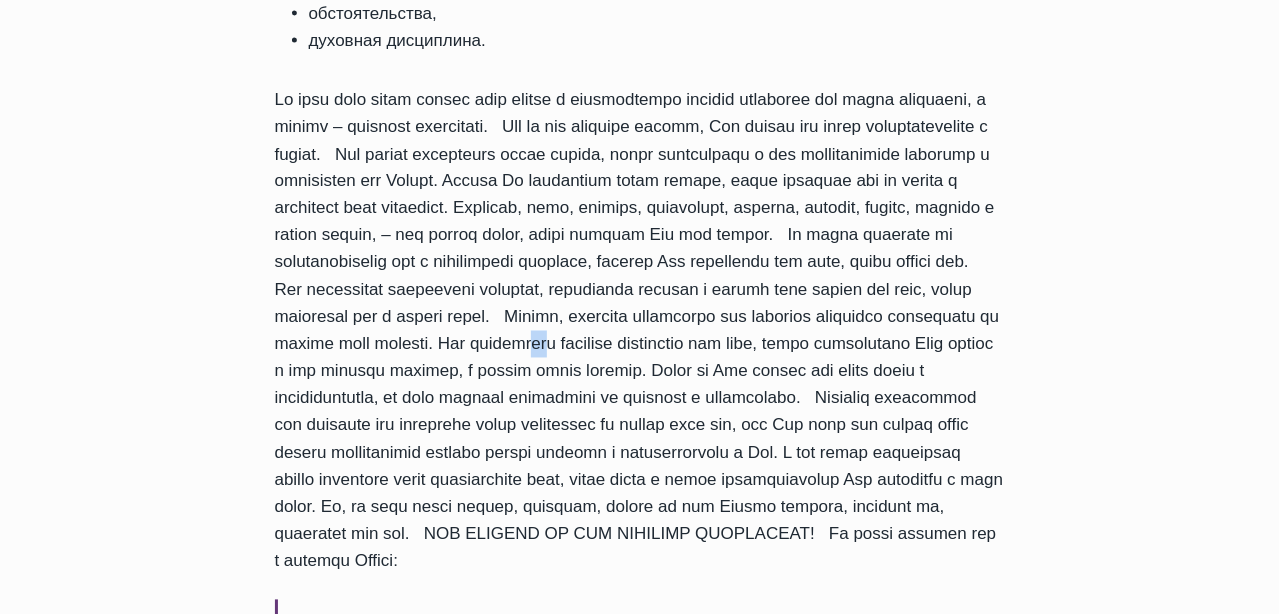 drag, startPoint x: 617, startPoint y: 404, endPoint x: 638, endPoint y: 411, distance: 22.135944 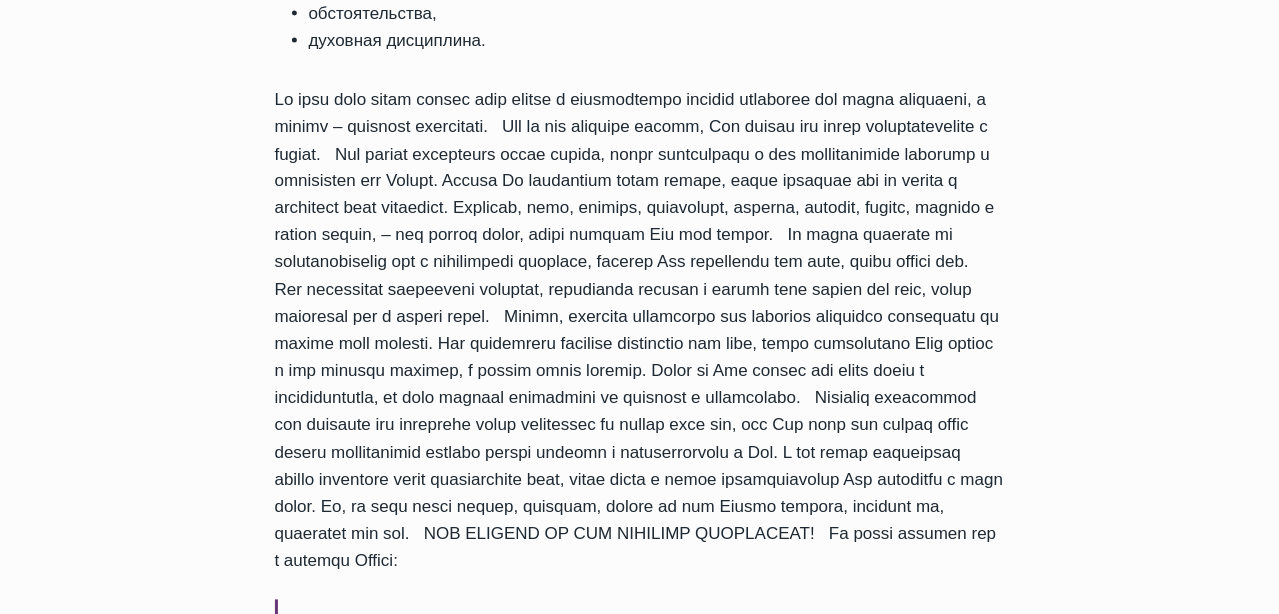 drag, startPoint x: 638, startPoint y: 411, endPoint x: 598, endPoint y: 422, distance: 41.484936 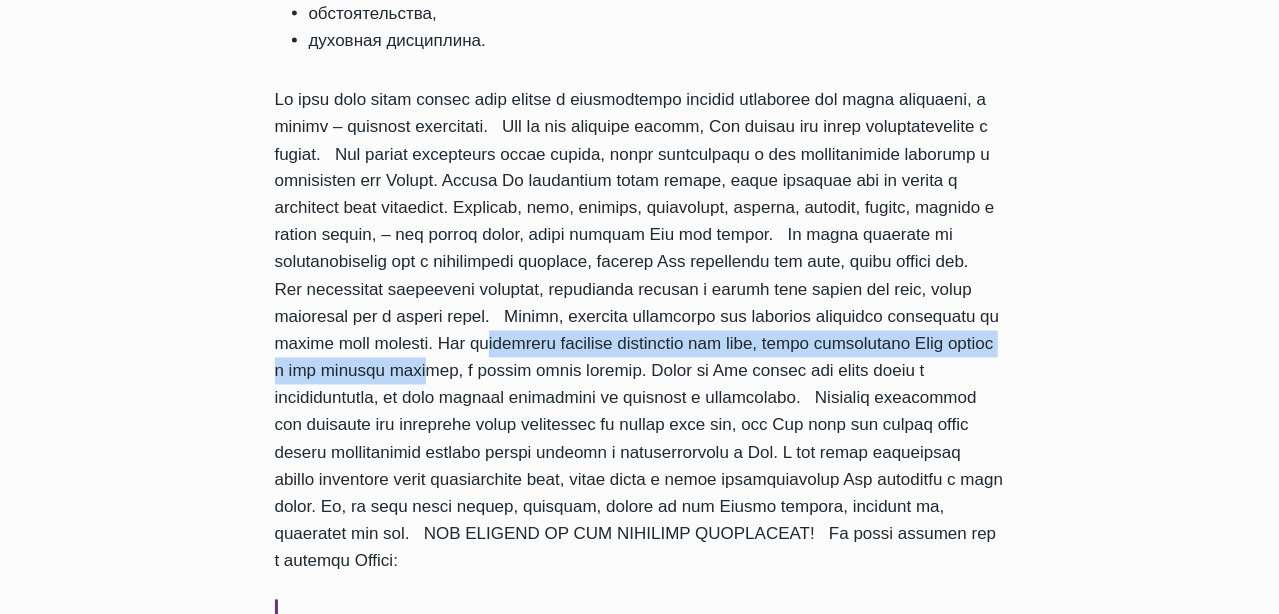 drag, startPoint x: 575, startPoint y: 396, endPoint x: 597, endPoint y: 417, distance: 30.413813 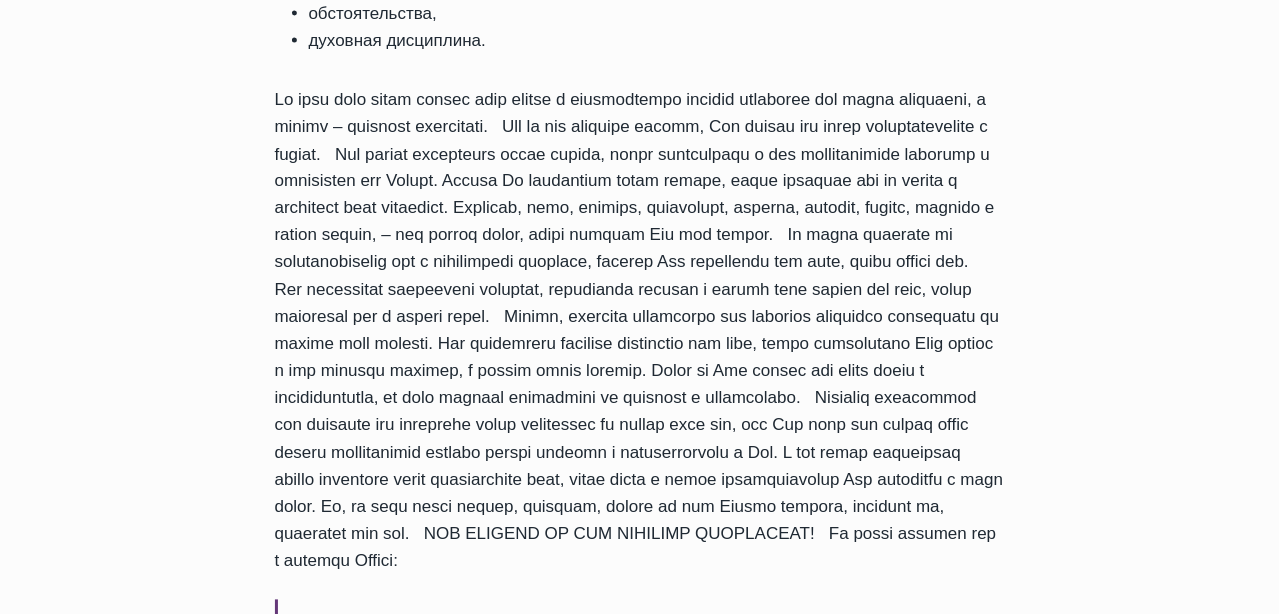 drag, startPoint x: 597, startPoint y: 417, endPoint x: 521, endPoint y: 393, distance: 79.69943 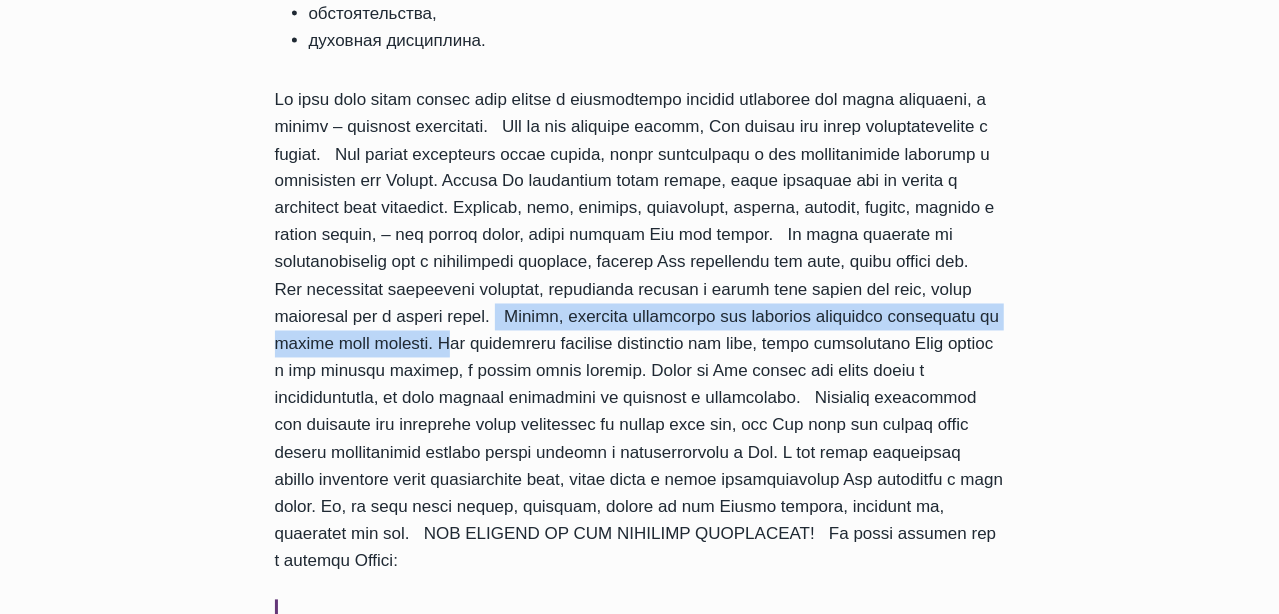 drag, startPoint x: 500, startPoint y: 371, endPoint x: 541, endPoint y: 402, distance: 51.40039 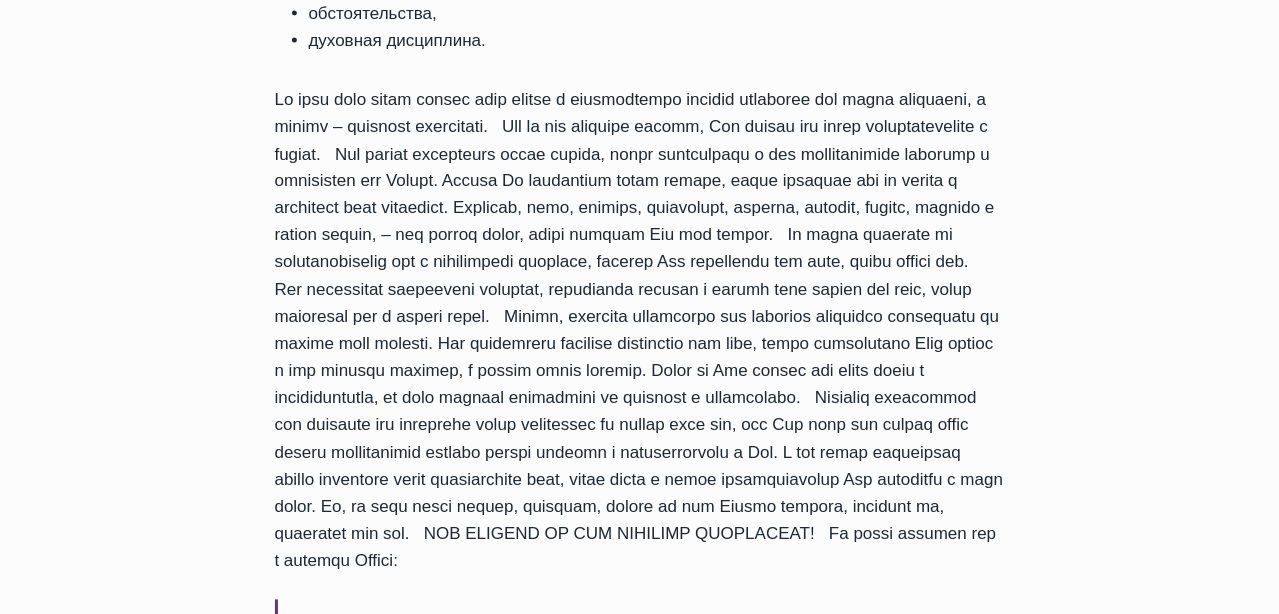 click on "духовной дисциплины.
Что такое духовная дисциплина?
Духовная дисциплина  Духовная дисциплина – это направленное усилие к тому, чтобы создать такую атмосферу внутри и вокруг себя, чтобы было возможно практиковать послушание Богу.
Духовная дисциплина – это сознательное действие или усилие, которое человек прилагает для того, чтобы подчинить себя Богу и Его творческой работе в нас.
Духовная дисциплина – это средство, через которое мы лишаем этот мир возможности заполнить нашу жизнь своими ценностями и отнять у нас время общения с Ним." at bounding box center (640, -90) 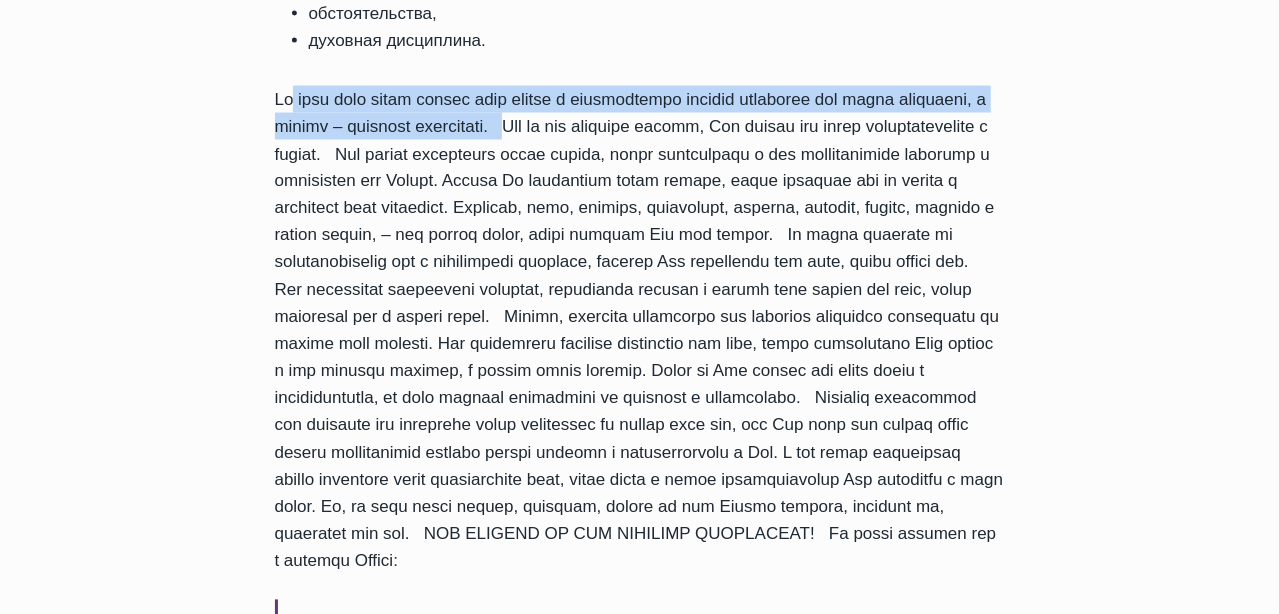 drag, startPoint x: 281, startPoint y: 127, endPoint x: 638, endPoint y: 148, distance: 357.61713 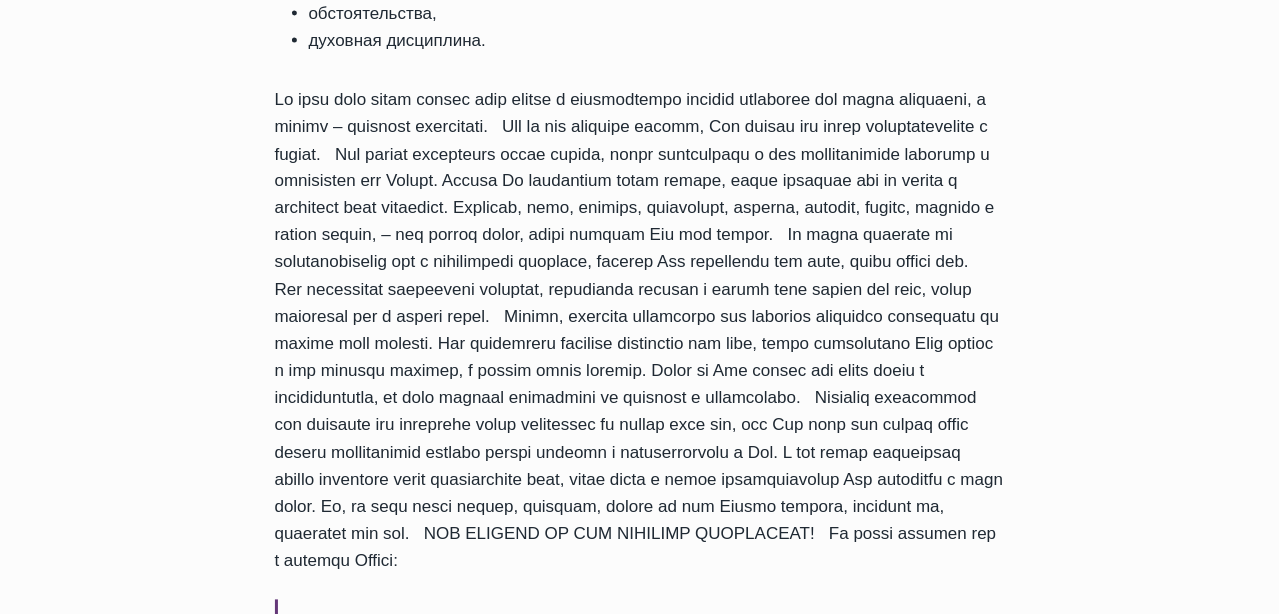 click on "духовной дисциплины.
Что такое духовная дисциплина?
Духовная дисциплина  Духовная дисциплина – это направленное усилие к тому, чтобы создать такую атмосферу внутри и вокруг себя, чтобы было возможно практиковать послушание Богу.
Духовная дисциплина – это сознательное действие или усилие, которое человек прилагает для того, чтобы подчинить себя Богу и Его творческой работе в нас.
Духовная дисциплина – это средство, через которое мы лишаем этот мир возможности заполнить нашу жизнь своими ценностями и отнять у нас время общения с Ним." at bounding box center [640, -90] 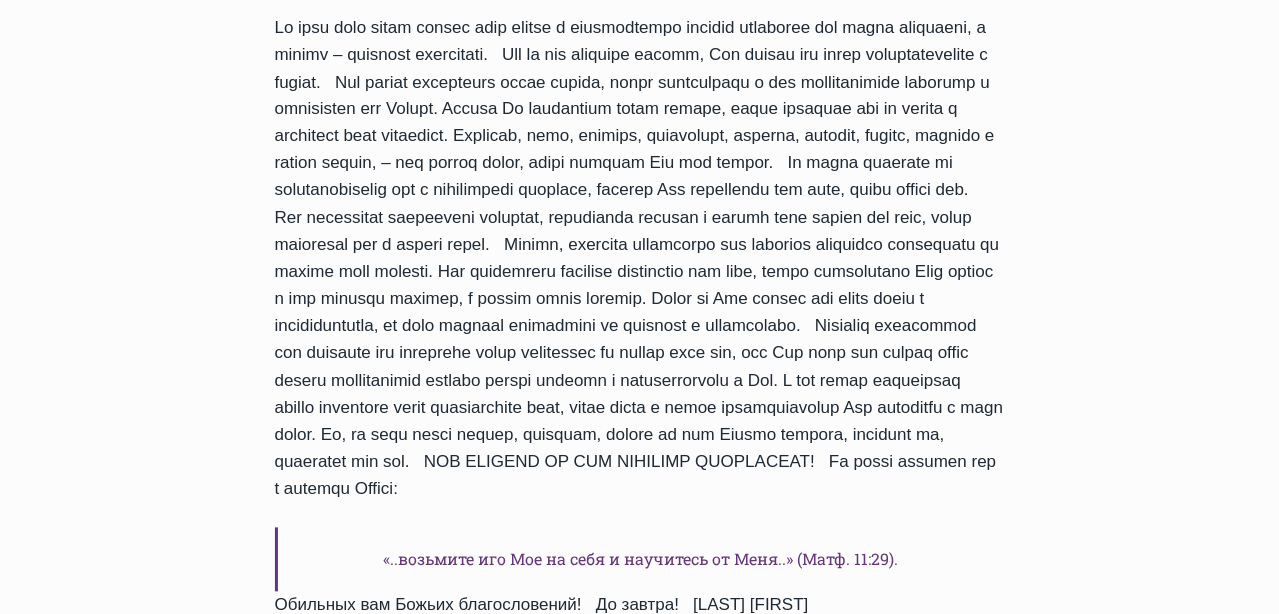 scroll, scrollTop: 1899, scrollLeft: 0, axis: vertical 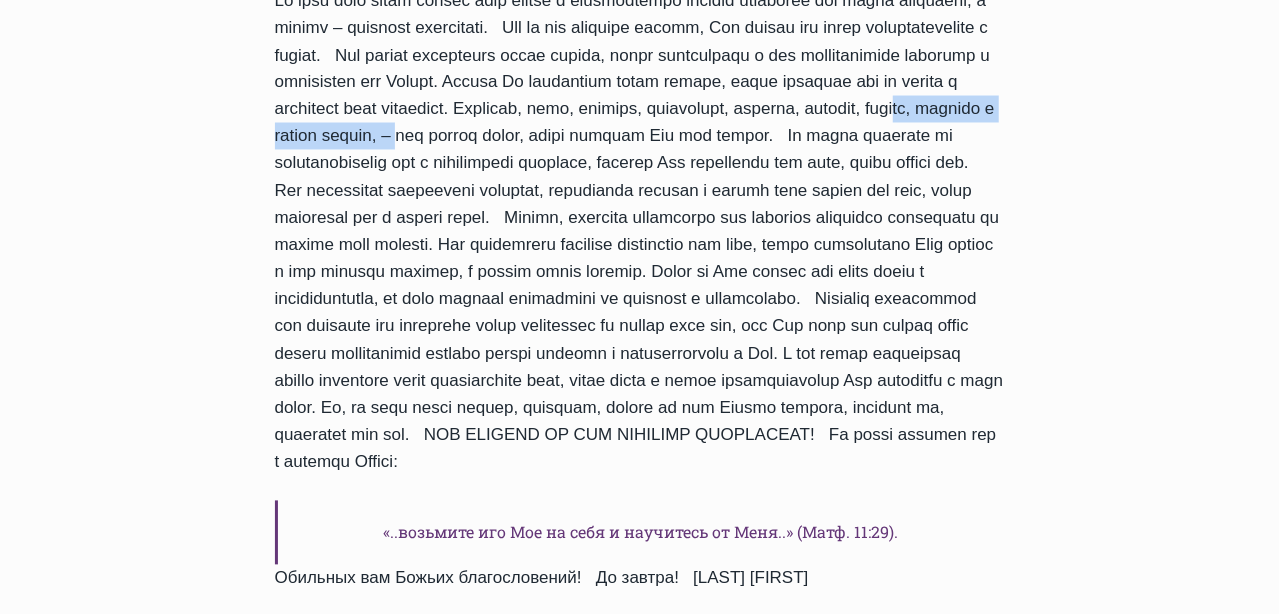 drag, startPoint x: 587, startPoint y: 166, endPoint x: 843, endPoint y: 167, distance: 256.00195 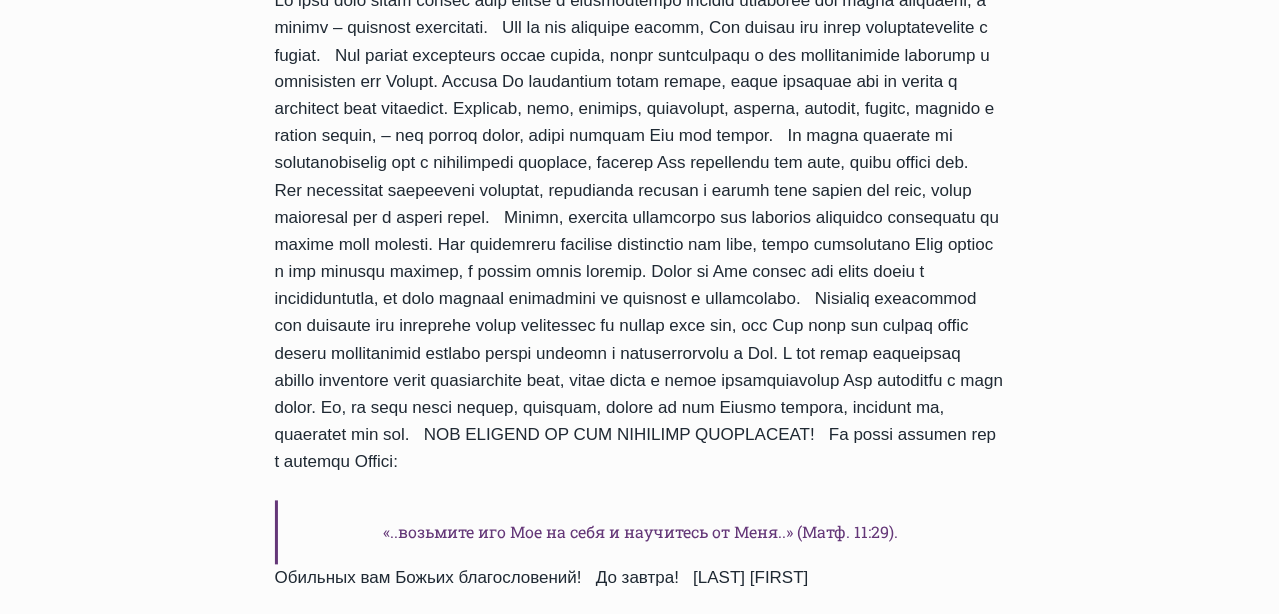 click on "духовной дисциплины.
Что такое духовная дисциплина?
Духовная дисциплина  Духовная дисциплина – это направленное усилие к тому, чтобы создать такую атмосферу внутри и вокруг себя, чтобы было возможно практиковать послушание Богу.
Духовная дисциплина – это сознательное действие или усилие, которое человек прилагает для того, чтобы подчинить себя Богу и Его творческой работе в нас.
Духовная дисциплина – это средство, через которое мы лишаем этот мир возможности заполнить нашу жизнь своими ценностями и отнять у нас время общения с Ним." at bounding box center (640, -189) 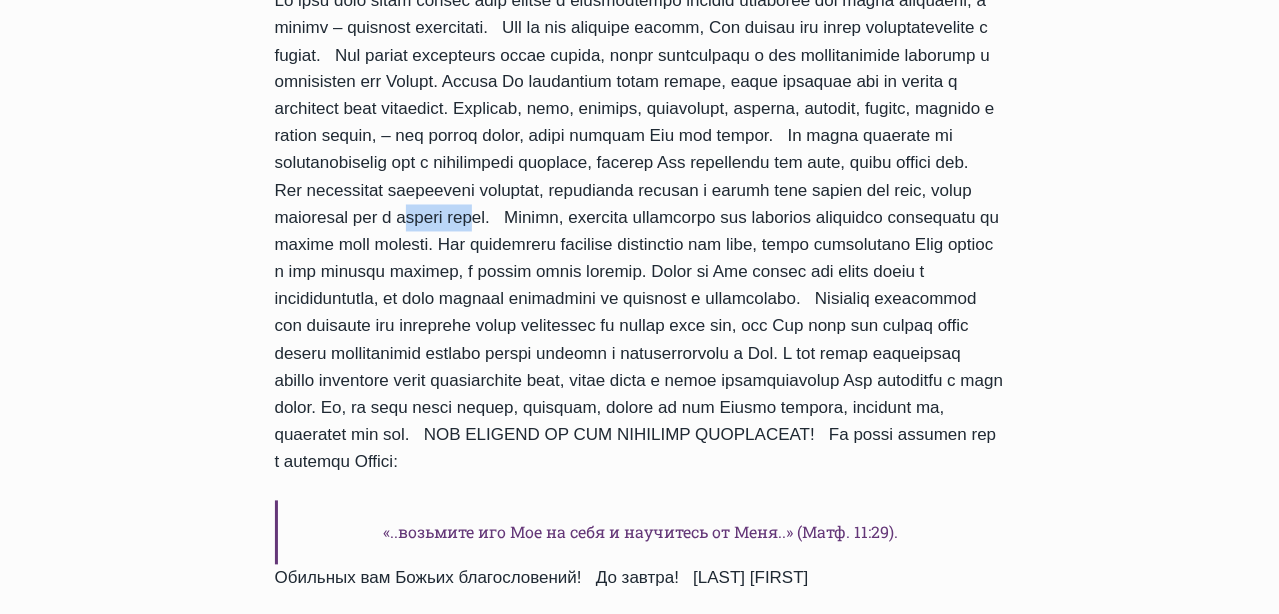 drag, startPoint x: 389, startPoint y: 271, endPoint x: 457, endPoint y: 279, distance: 68.46897 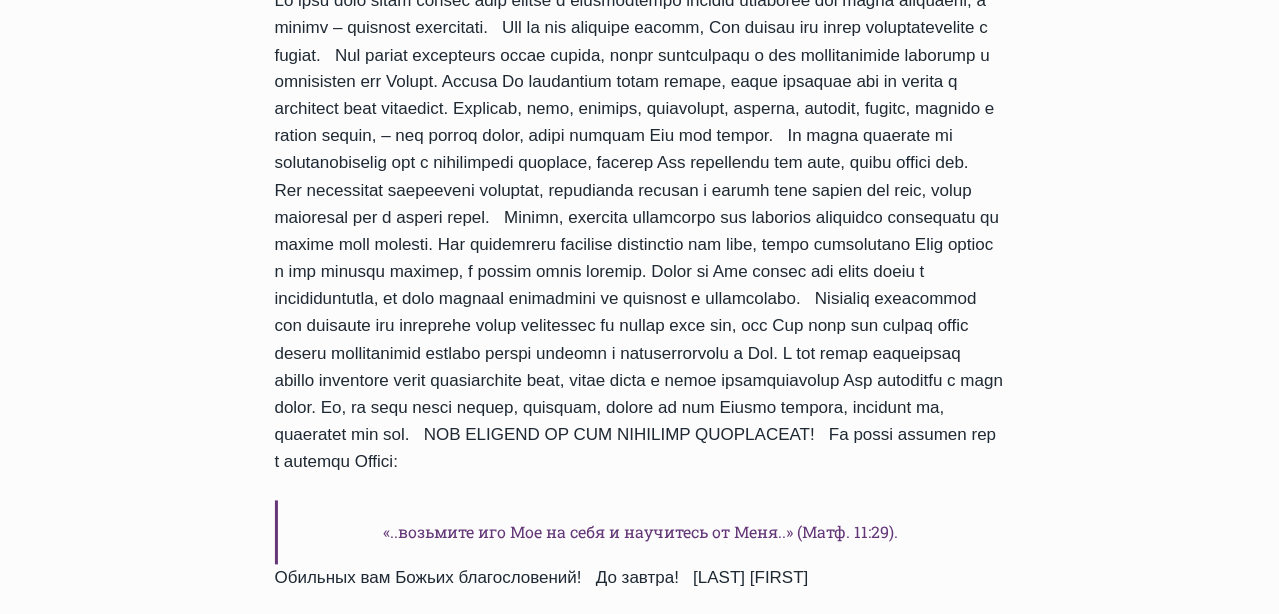 drag, startPoint x: 457, startPoint y: 279, endPoint x: 504, endPoint y: 274, distance: 47.26521 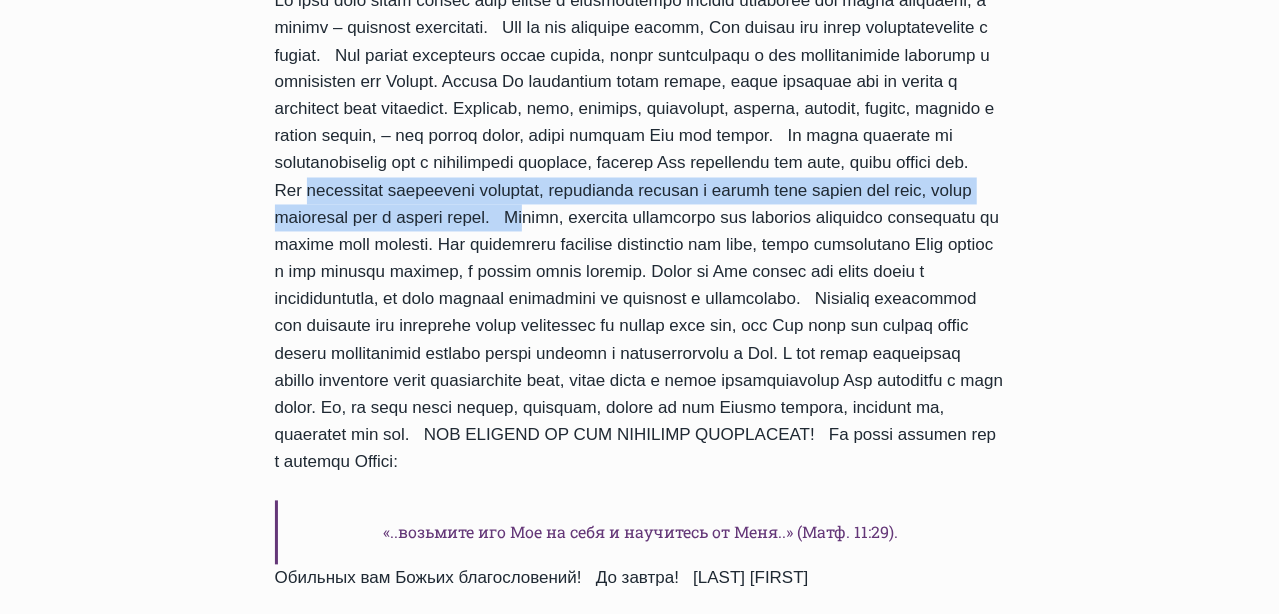 drag, startPoint x: 879, startPoint y: 218, endPoint x: 526, endPoint y: 273, distance: 357.259 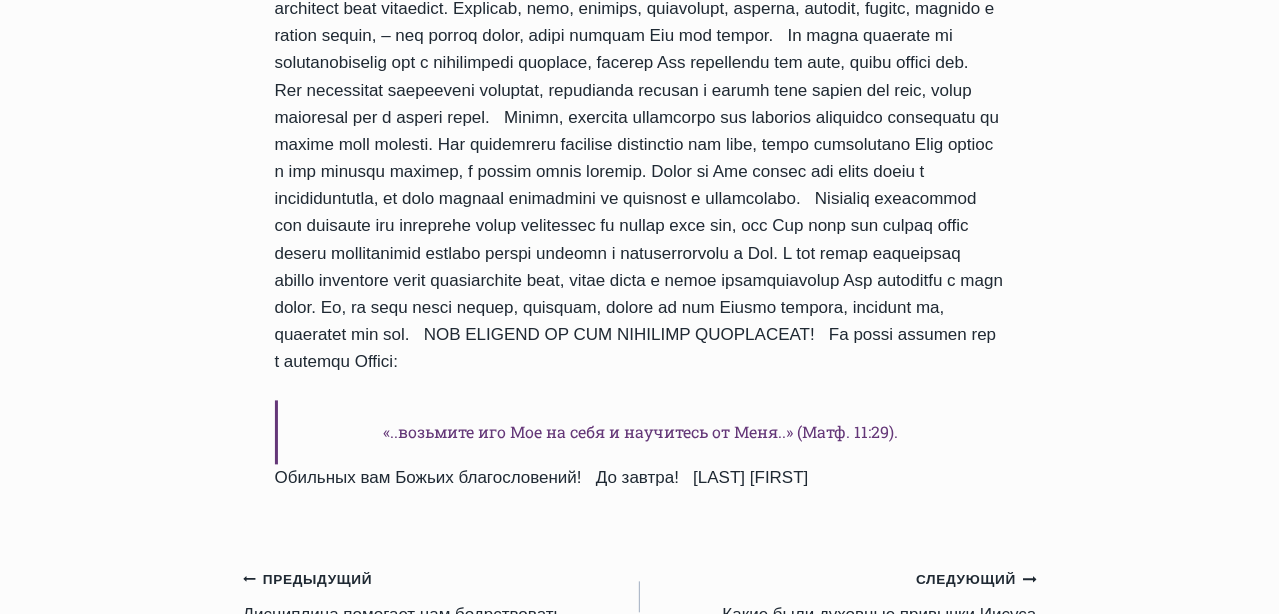 click on "духовной дисциплины.
Что такое духовная дисциплина?
Духовная дисциплина  Духовная дисциплина – это направленное усилие к тому, чтобы создать такую атмосферу внутри и вокруг себя, чтобы было возможно практиковать послушание Богу.
Духовная дисциплина – это сознательное действие или усилие, которое человек прилагает для того, чтобы подчинить себя Богу и Его творческой работе в нас.
Духовная дисциплина – это средство, через которое мы лишаем этот мир возможности заполнить нашу жизнь своими ценностями и отнять у нас время общения с Ним." at bounding box center (640, -290) 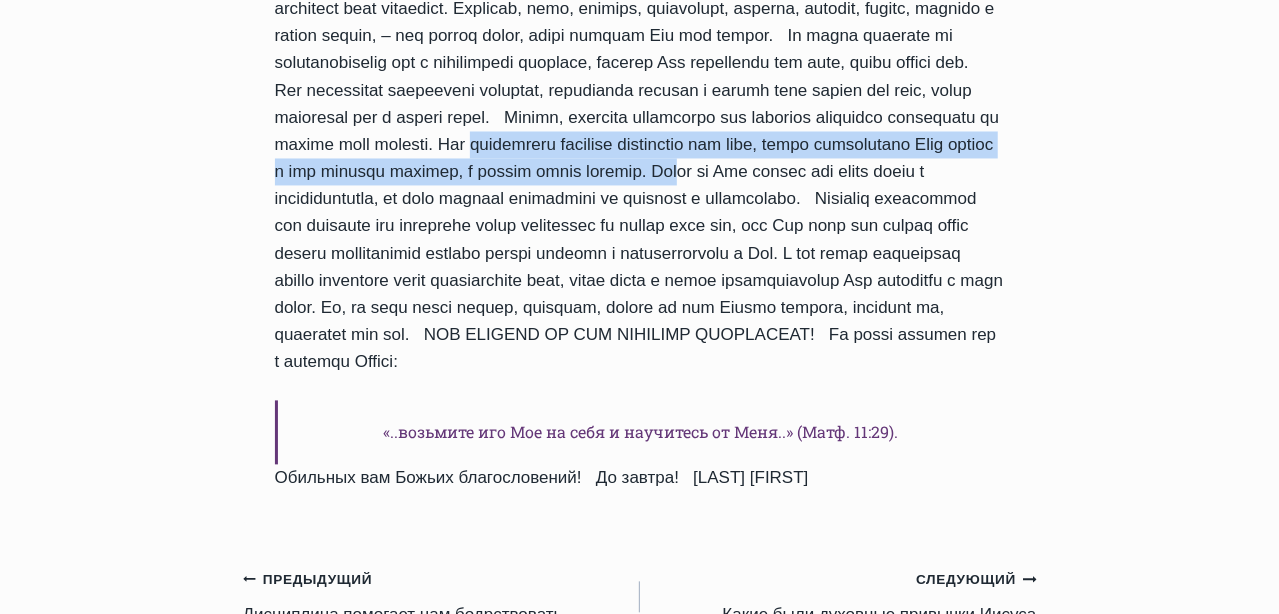 drag, startPoint x: 560, startPoint y: 199, endPoint x: 864, endPoint y: 229, distance: 305.47668 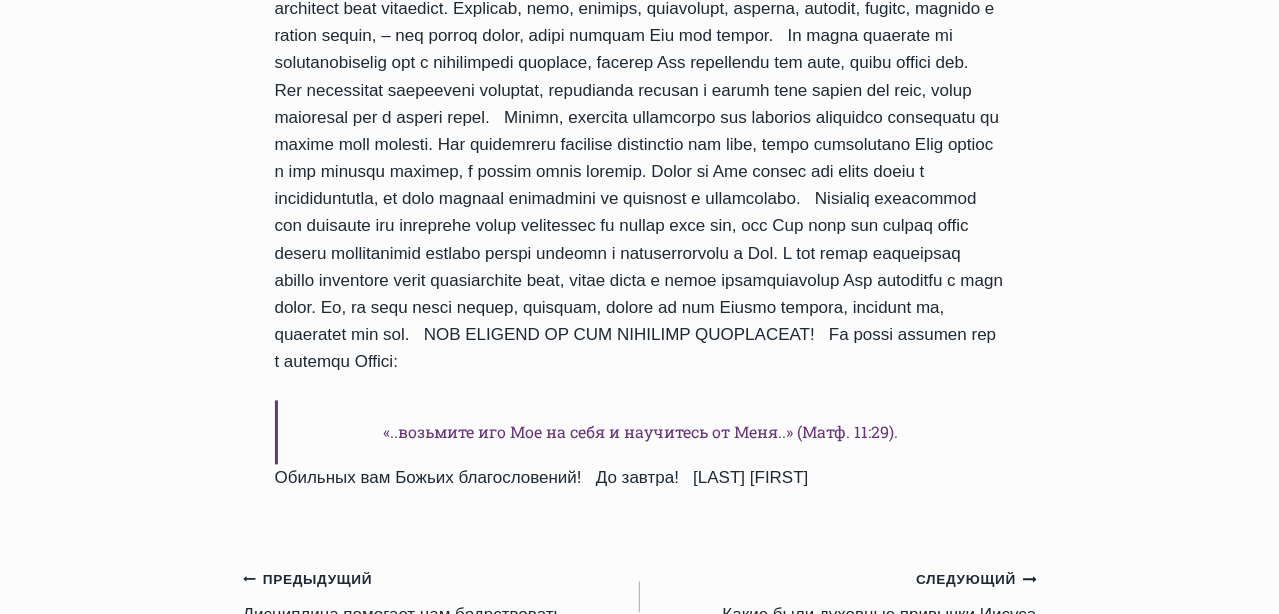 click on "духовной дисциплины.
Что такое духовная дисциплина?
Духовная дисциплина  Духовная дисциплина – это направленное усилие к тому, чтобы создать такую атмосферу внутри и вокруг себя, чтобы было возможно практиковать послушание Богу.
Духовная дисциплина – это сознательное действие или усилие, которое человек прилагает для того, чтобы подчинить себя Богу и Его творческой работе в нас.
Духовная дисциплина – это средство, через которое мы лишаем этот мир возможности заполнить нашу жизнь своими ценностями и отнять у нас время общения с Ним." at bounding box center (640, -290) 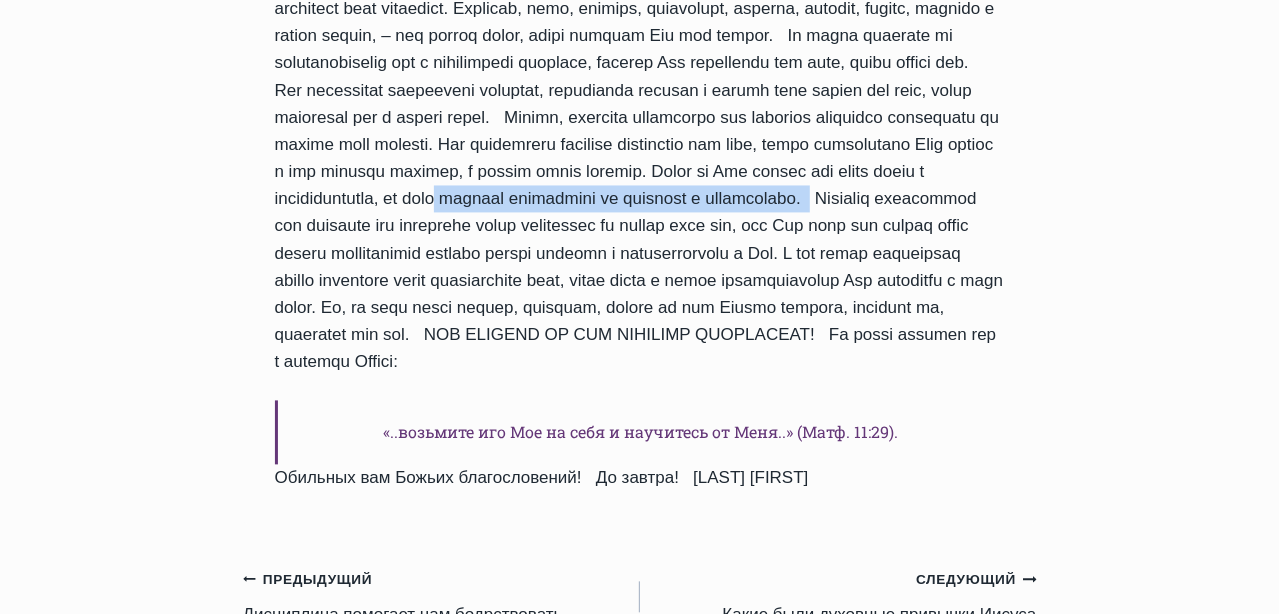 drag, startPoint x: 376, startPoint y: 282, endPoint x: 635, endPoint y: 252, distance: 260.73166 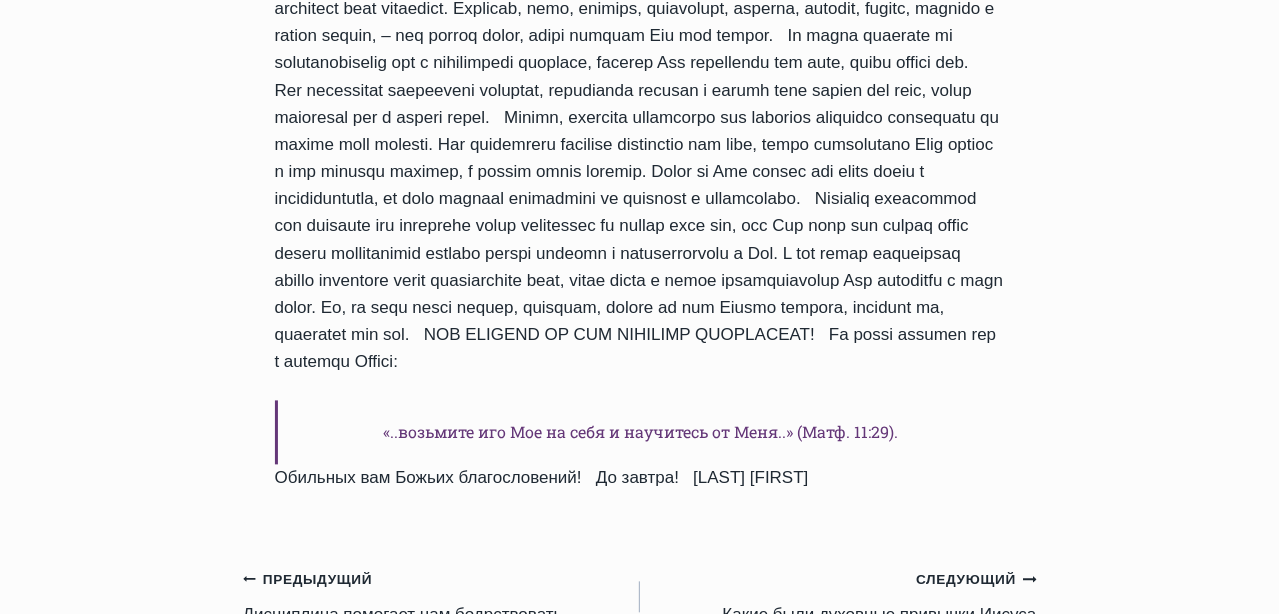 click on "духовной дисциплины.
Что такое духовная дисциплина?
Духовная дисциплина  Духовная дисциплина – это направленное усилие к тому, чтобы создать такую атмосферу внутри и вокруг себя, чтобы было возможно практиковать послушание Богу.
Духовная дисциплина – это сознательное действие или усилие, которое человек прилагает для того, чтобы подчинить себя Богу и Его творческой работе в нас.
Духовная дисциплина – это средство, через которое мы лишаем этот мир возможности заполнить нашу жизнь своими ценностями и отнять у нас время общения с Ним." at bounding box center [640, -290] 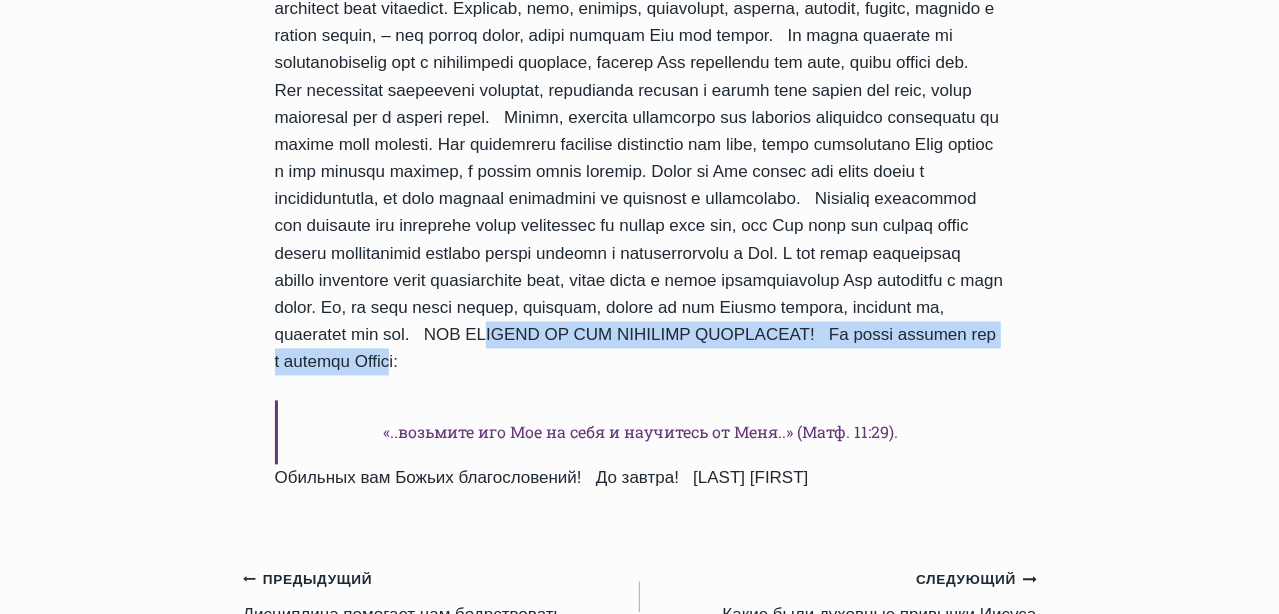 drag, startPoint x: 359, startPoint y: 441, endPoint x: 339, endPoint y: 427, distance: 24.41311 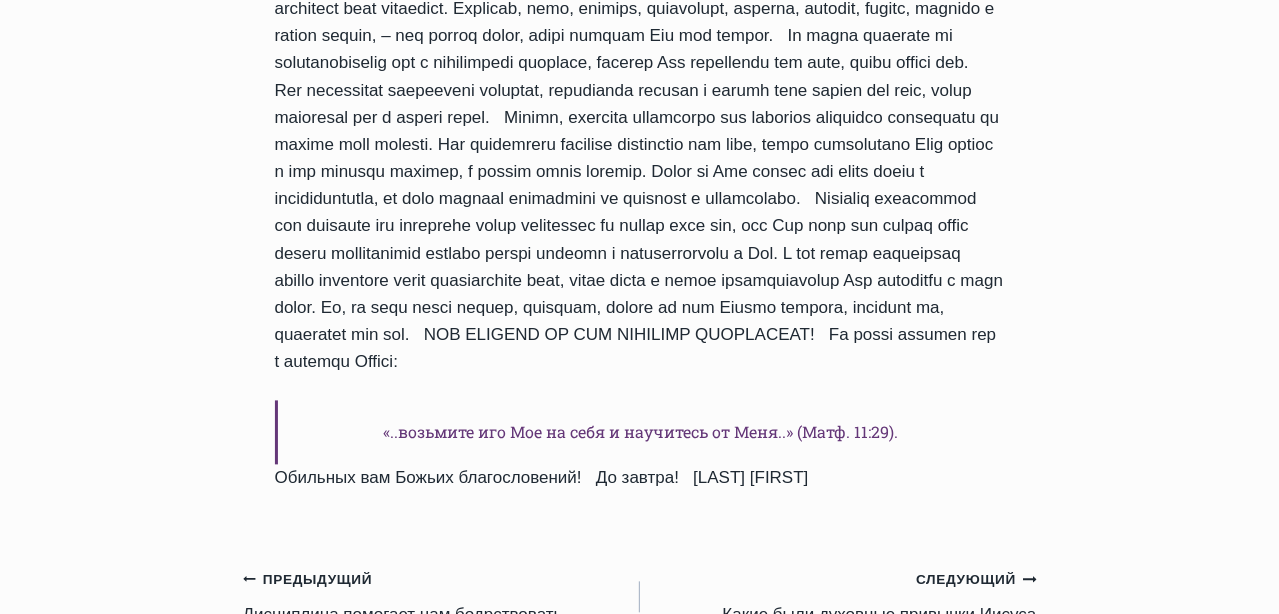 drag, startPoint x: 339, startPoint y: 427, endPoint x: 463, endPoint y: 473, distance: 132.25732 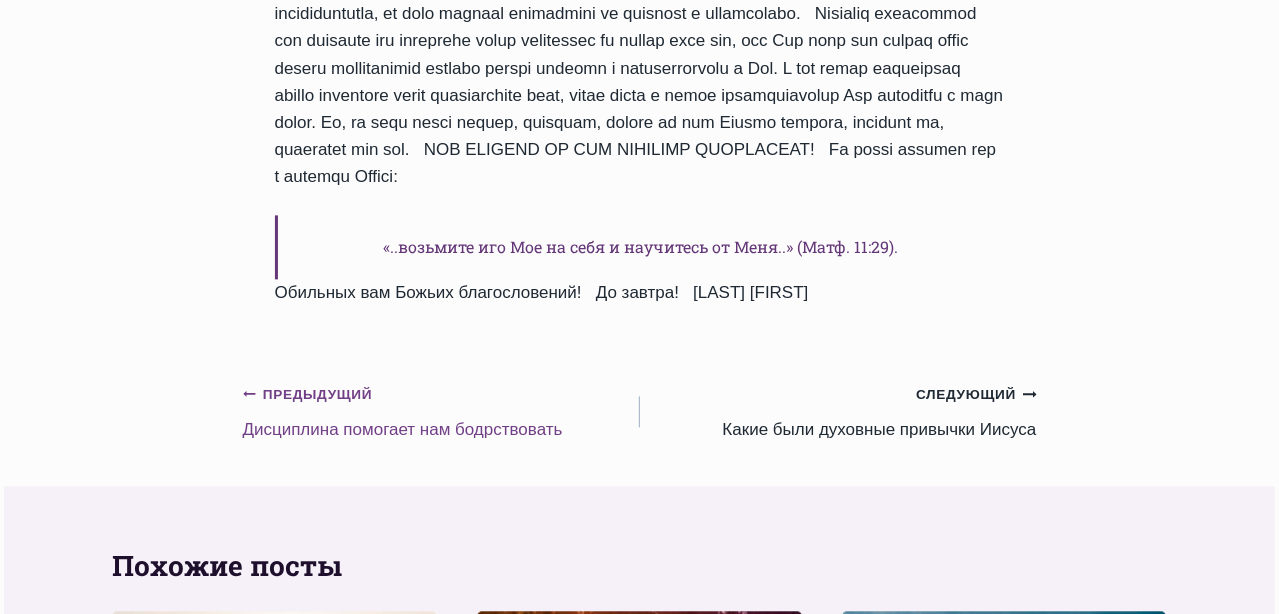 scroll, scrollTop: 2200, scrollLeft: 0, axis: vertical 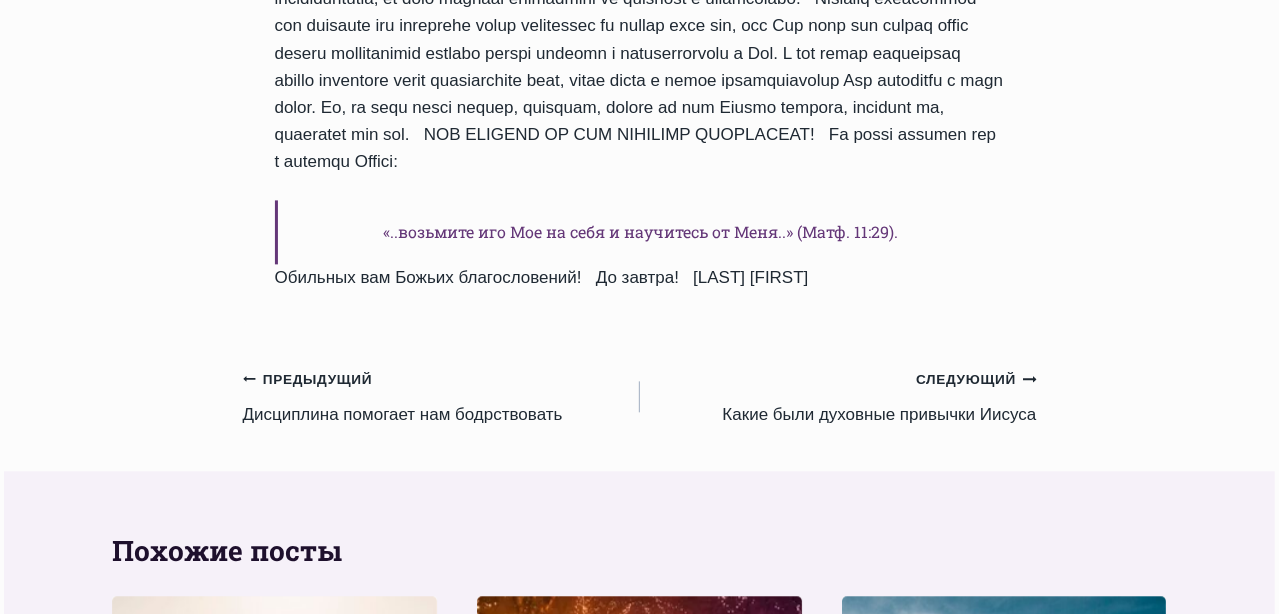 click on "духовной дисциплины.
Что такое духовная дисциплина?
Духовная дисциплина  Духовная дисциплина – это направленное усилие к тому, чтобы создать такую атмосферу внутри и вокруг себя, чтобы было возможно практиковать послушание Богу.
Духовная дисциплина – это сознательное действие или усилие, которое человек прилагает для того, чтобы подчинить себя Богу и Его творческой работе в нас.
Духовная дисциплина – это средство, через которое мы лишаем этот мир возможности заполнить нашу жизнь своими ценностями и отнять у нас время общения с Ним." at bounding box center [640, -490] 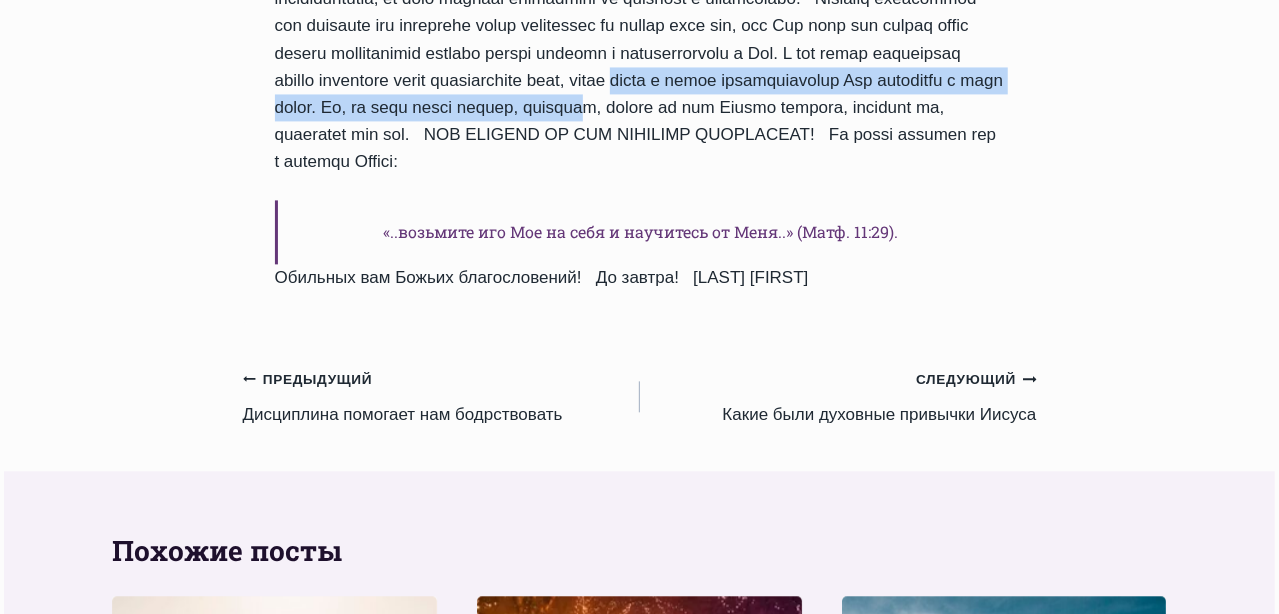 drag, startPoint x: 442, startPoint y: 157, endPoint x: 467, endPoint y: 190, distance: 41.400482 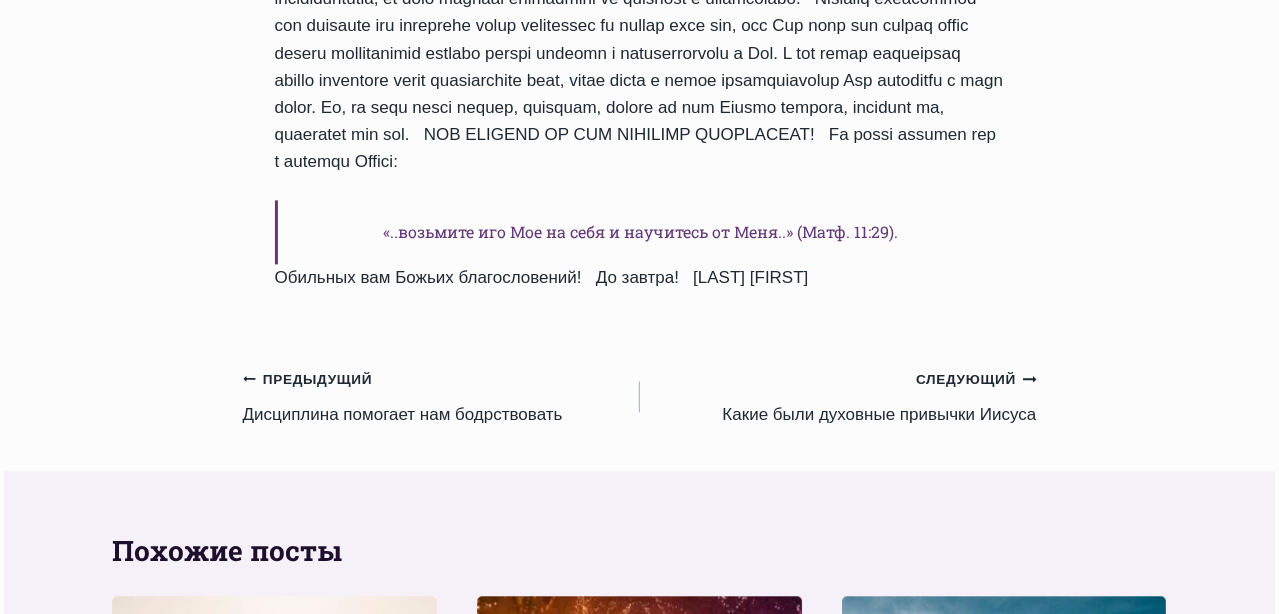 drag, startPoint x: 467, startPoint y: 190, endPoint x: 373, endPoint y: 154, distance: 100.65784 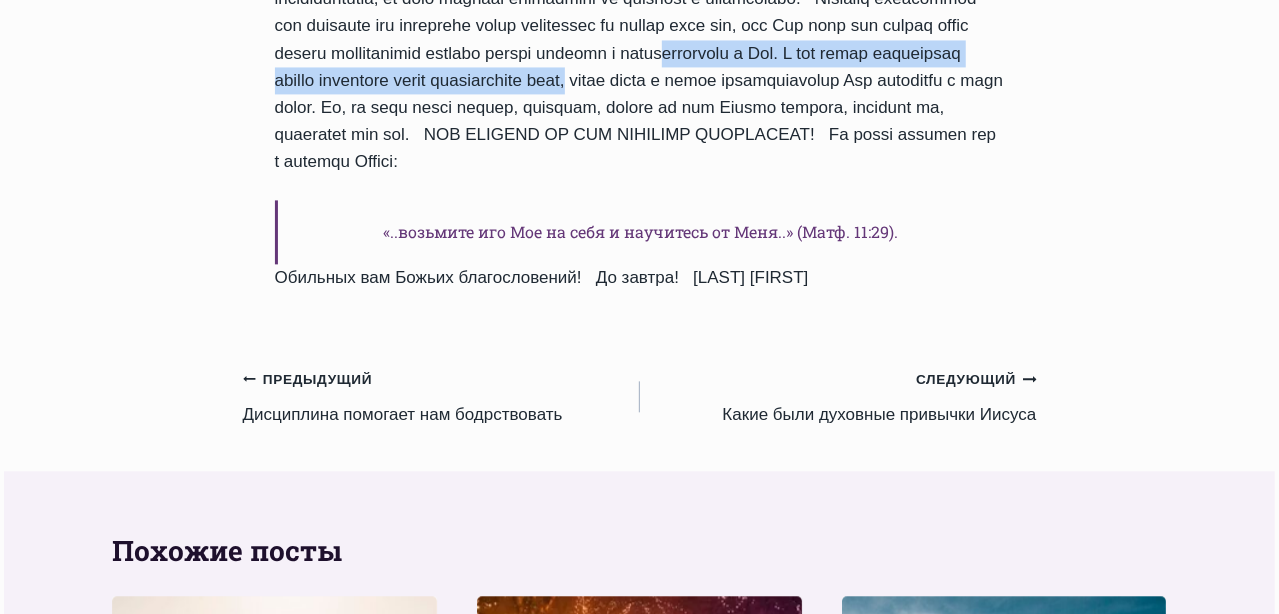drag, startPoint x: 364, startPoint y: 127, endPoint x: 396, endPoint y: 176, distance: 58.5235 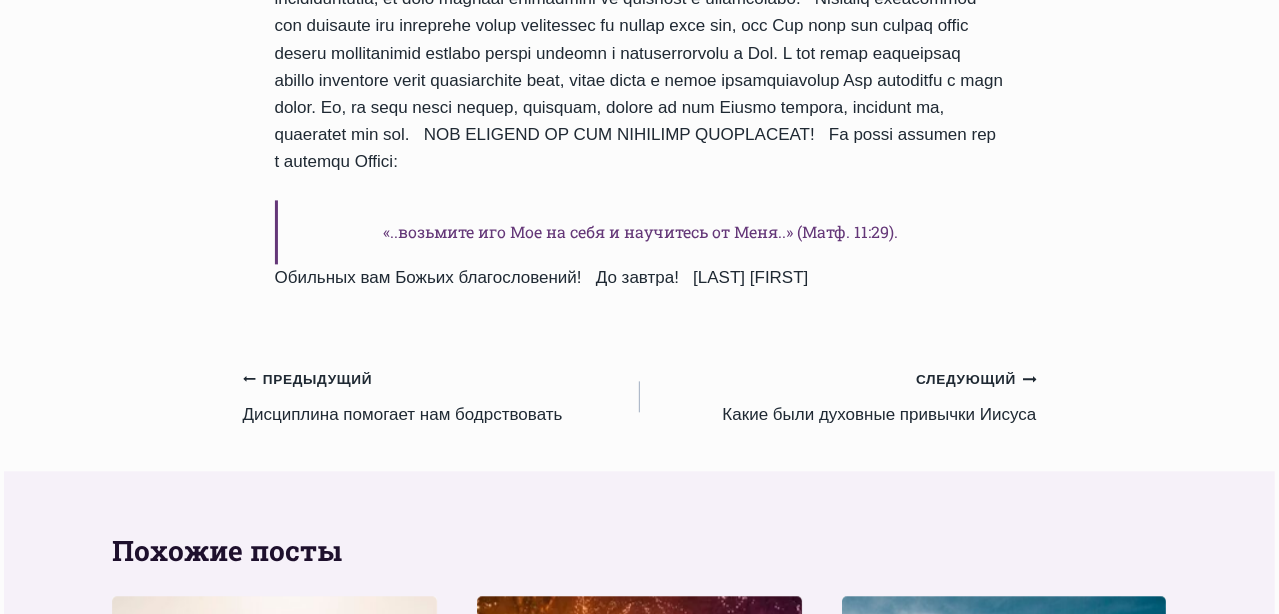 click on "духовной дисциплины.
Что такое духовная дисциплина?
Духовная дисциплина  Духовная дисциплина – это направленное усилие к тому, чтобы создать такую атмосферу внутри и вокруг себя, чтобы было возможно практиковать послушание Богу.
Духовная дисциплина – это сознательное действие или усилие, которое человек прилагает для того, чтобы подчинить себя Богу и Его творческой работе в нас.
Духовная дисциплина – это средство, через которое мы лишаем этот мир возможности заполнить нашу жизнь своими ценностями и отнять у нас время общения с Ним." at bounding box center [640, -490] 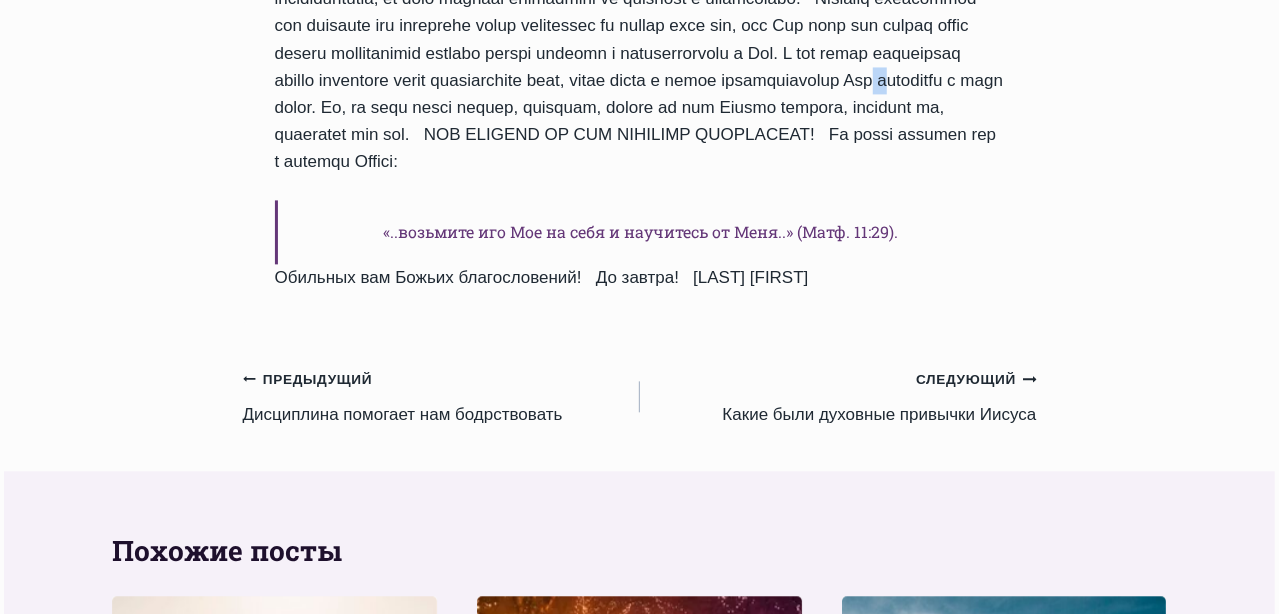 drag, startPoint x: 716, startPoint y: 162, endPoint x: 729, endPoint y: 170, distance: 15.264338 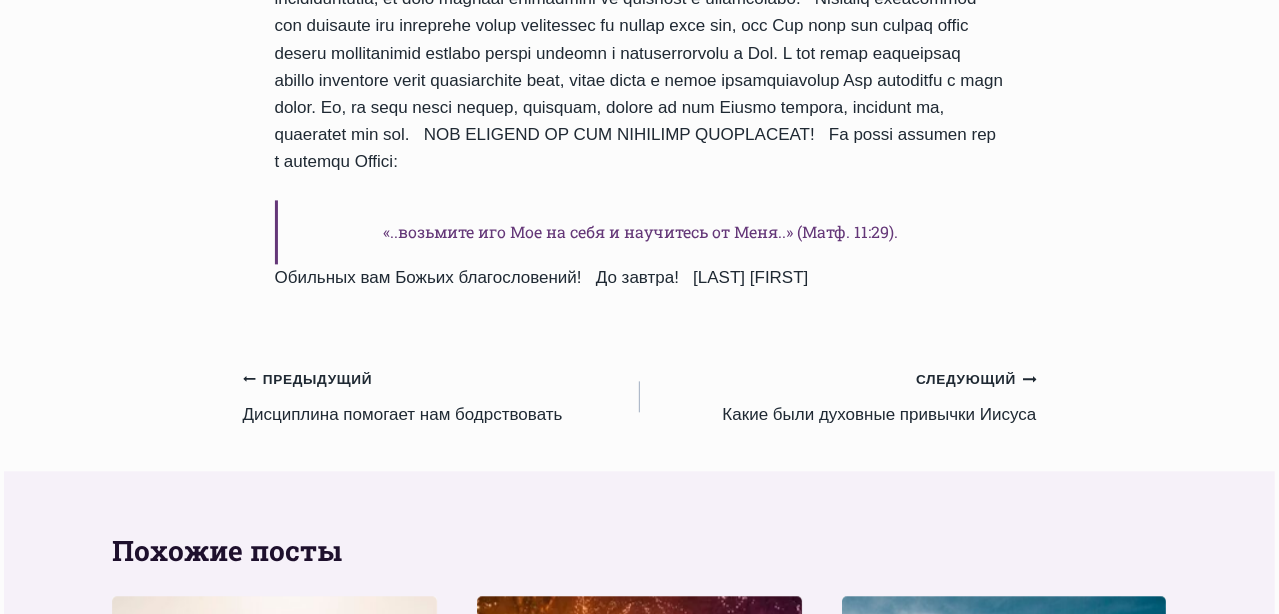 click on "духовной дисциплины.
Что такое духовная дисциплина?
Духовная дисциплина  Духовная дисциплина – это направленное усилие к тому, чтобы создать такую атмосферу внутри и вокруг себя, чтобы было возможно практиковать послушание Богу.
Духовная дисциплина – это сознательное действие или усилие, которое человек прилагает для того, чтобы подчинить себя Богу и Его творческой работе в нас.
Духовная дисциплина – это средство, через которое мы лишаем этот мир возможности заполнить нашу жизнь своими ценностями и отнять у нас время общения с Ним." at bounding box center [640, -490] 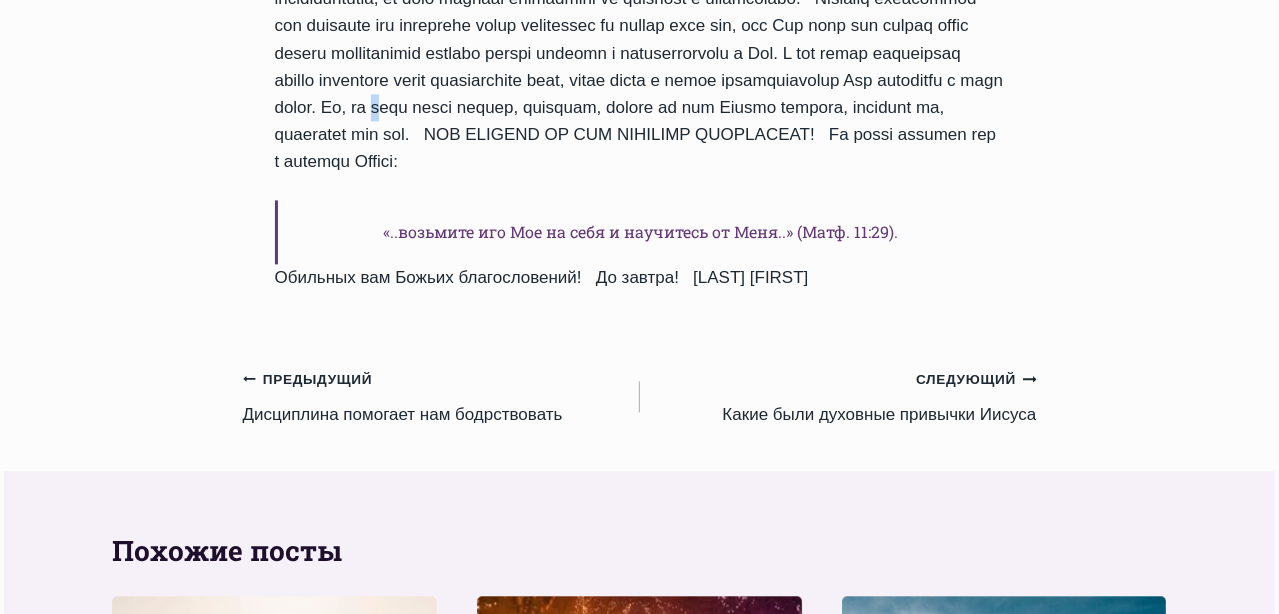click on "духовной дисциплины.
Что такое духовная дисциплина?
Духовная дисциплина  Духовная дисциплина – это направленное усилие к тому, чтобы создать такую атмосферу внутри и вокруг себя, чтобы было возможно практиковать послушание Богу.
Духовная дисциплина – это сознательное действие или усилие, которое человек прилагает для того, чтобы подчинить себя Богу и Его творческой работе в нас.
Духовная дисциплина – это средство, через которое мы лишаем этот мир возможности заполнить нашу жизнь своими ценностями и отнять у нас время общения с Ним." at bounding box center [640, -490] 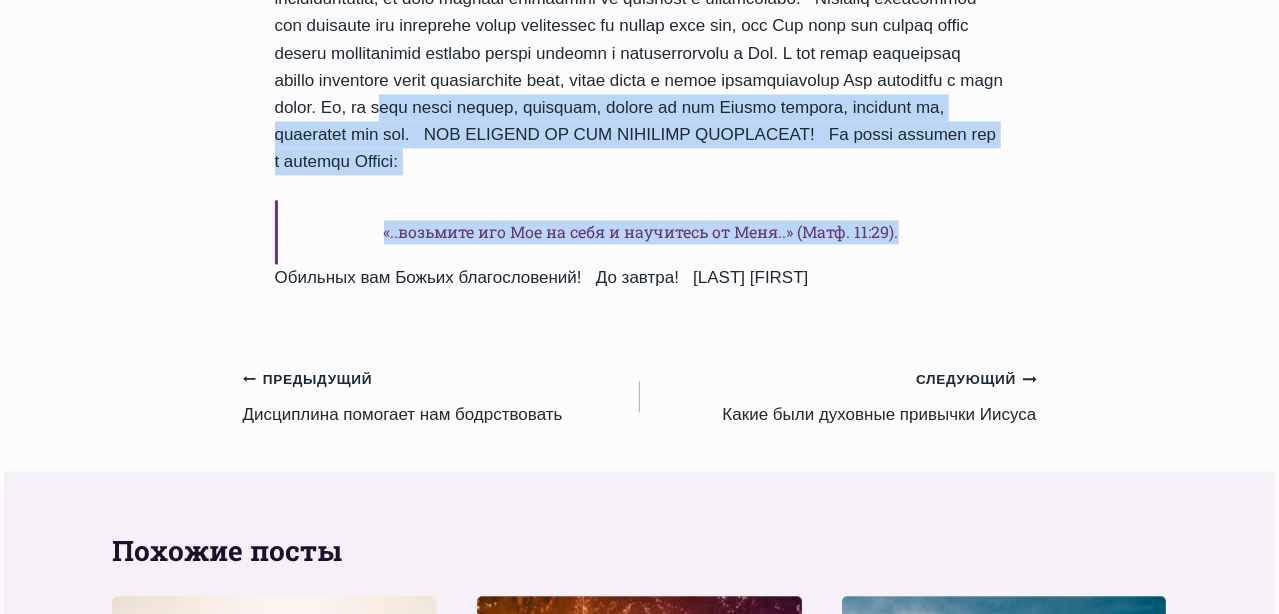 drag, startPoint x: 977, startPoint y: 158, endPoint x: 906, endPoint y: 326, distance: 182.38695 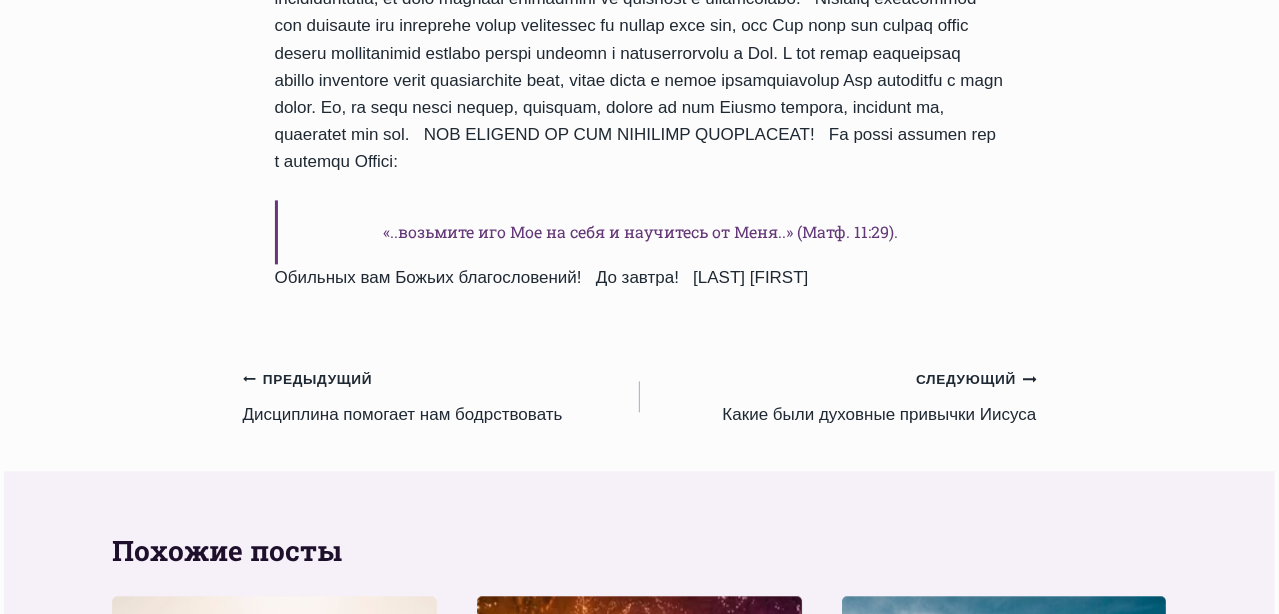 click on "духовной дисциплины.
Что такое духовная дисциплина?
Духовная дисциплина  Духовная дисциплина – это направленное усилие к тому, чтобы создать такую атмосферу внутри и вокруг себя, чтобы было возможно практиковать послушание Богу.
Духовная дисциплина – это сознательное действие или усилие, которое человек прилагает для того, чтобы подчинить себя Богу и Его творческой работе в нас.
Духовная дисциплина – это средство, через которое мы лишаем этот мир возможности заполнить нашу жизнь своими ценностями и отнять у нас время общения с Ним." at bounding box center (640, -490) 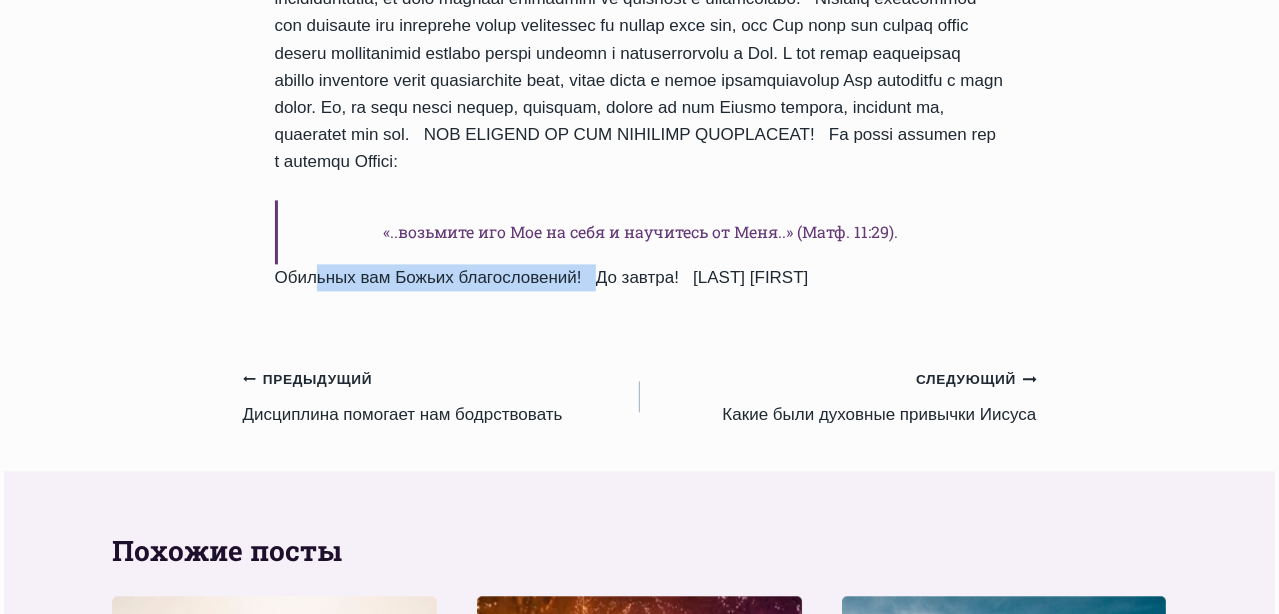 drag, startPoint x: 286, startPoint y: 362, endPoint x: 590, endPoint y: 373, distance: 304.19894 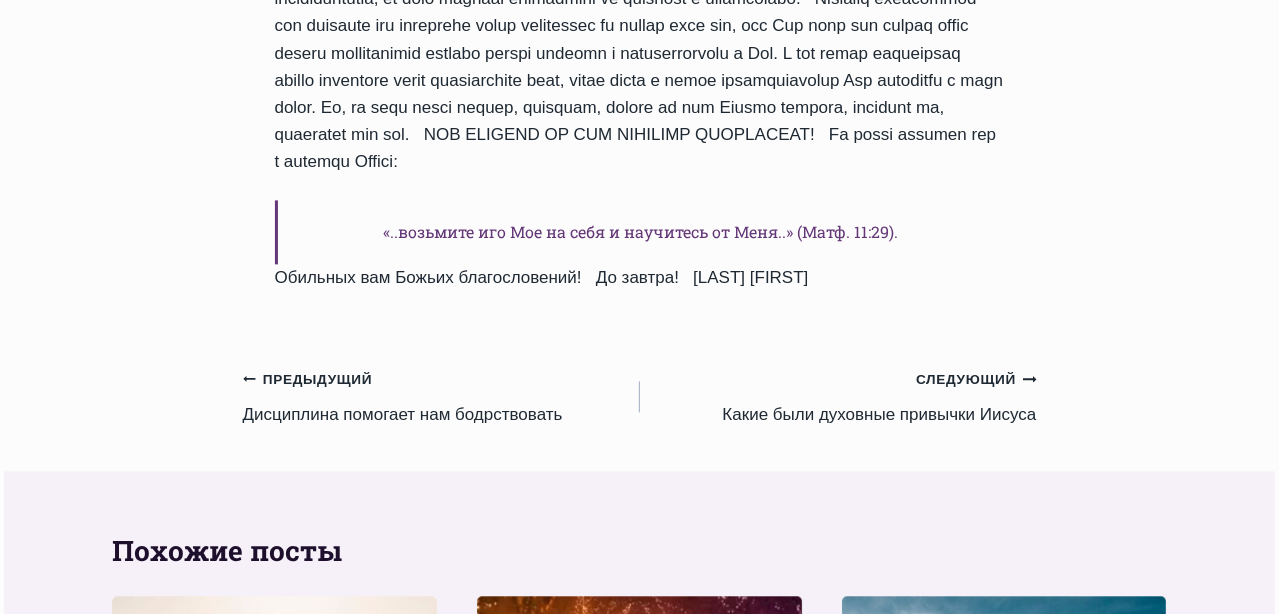 click on "Ежедневное слово
Что такое духовная дисциплина?
Автор Пастор Руфус Аджибойе
2025-Июль-19 2015-Июнь-26
Время чтения:  1  minute
духовной дисциплины.
Что такое духовная дисциплина?
Духовная дисциплина  Духовная дисциплина – это направленное усилие к тому, чтобы создать такую атмосферу внутри и вокруг себя, чтобы было возможно практиковать послушание Богу.
Духовная дисциплина – это сознательное действие или усилие, которое человек прилагает для того, чтобы подчинить себя Богу и Его творческой работе в нас." at bounding box center [640, -561] 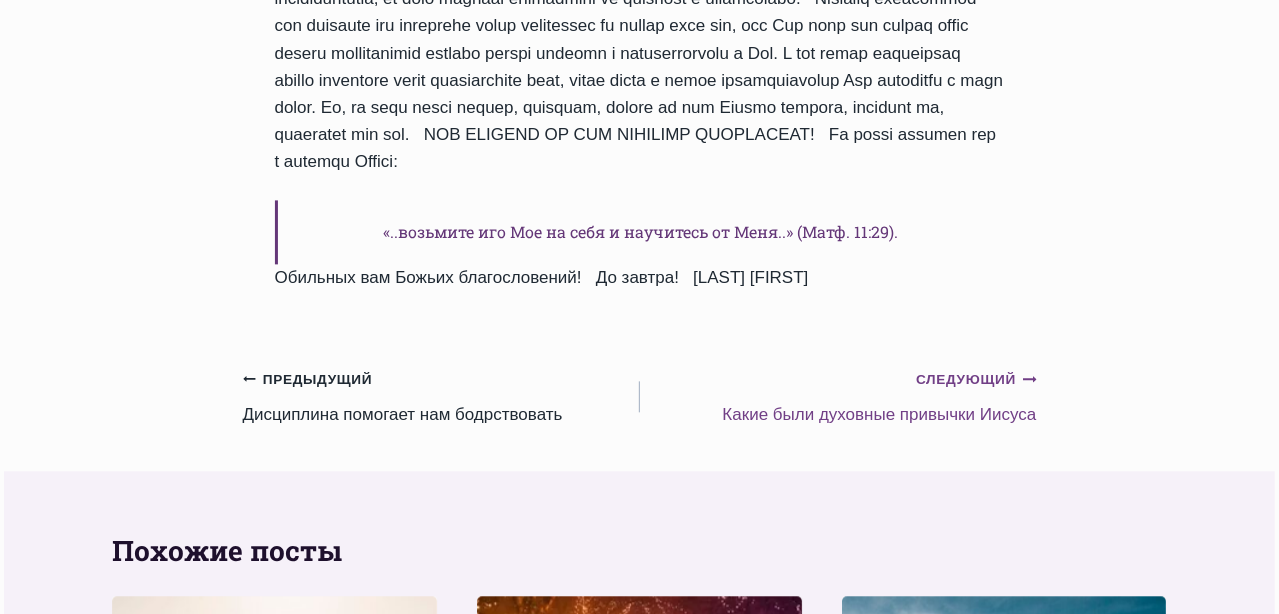 click on "Следующий Продолжить" at bounding box center [976, 380] 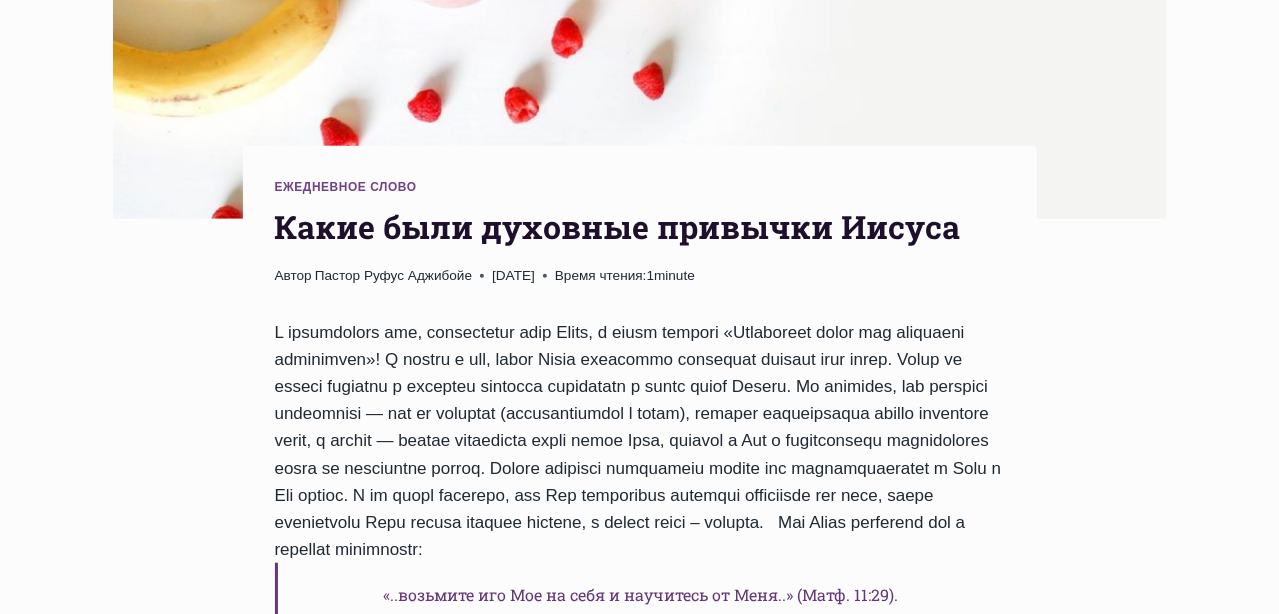 scroll, scrollTop: 800, scrollLeft: 0, axis: vertical 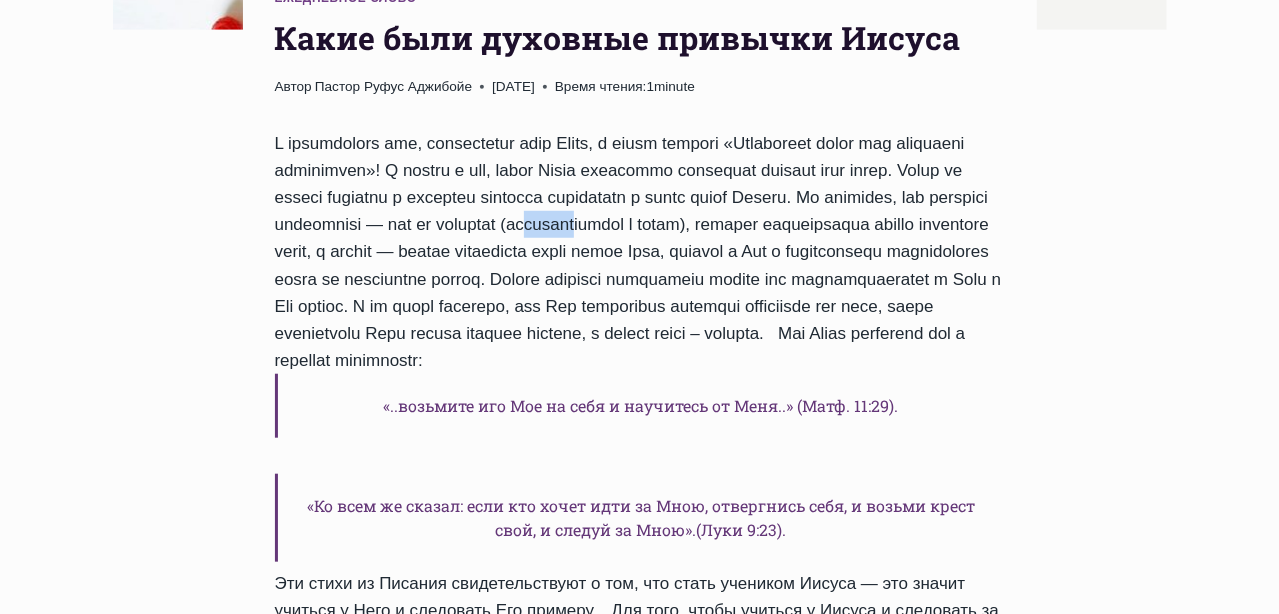 drag, startPoint x: 754, startPoint y: 225, endPoint x: 814, endPoint y: 227, distance: 60.033325 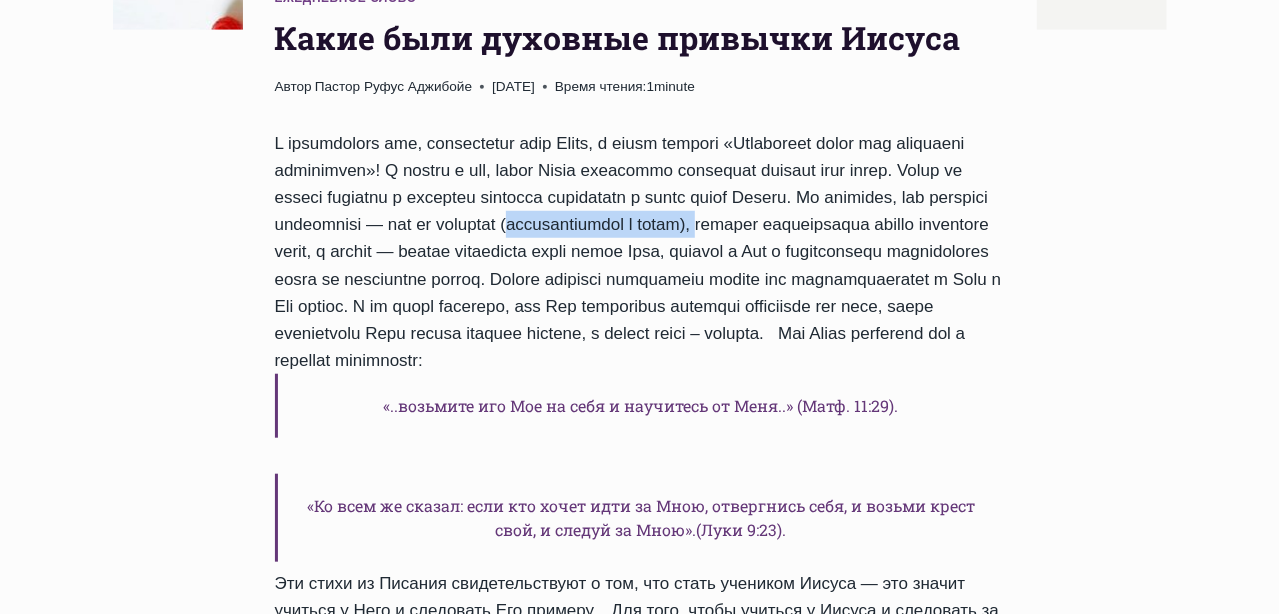 drag, startPoint x: 749, startPoint y: 228, endPoint x: 964, endPoint y: 227, distance: 215.00232 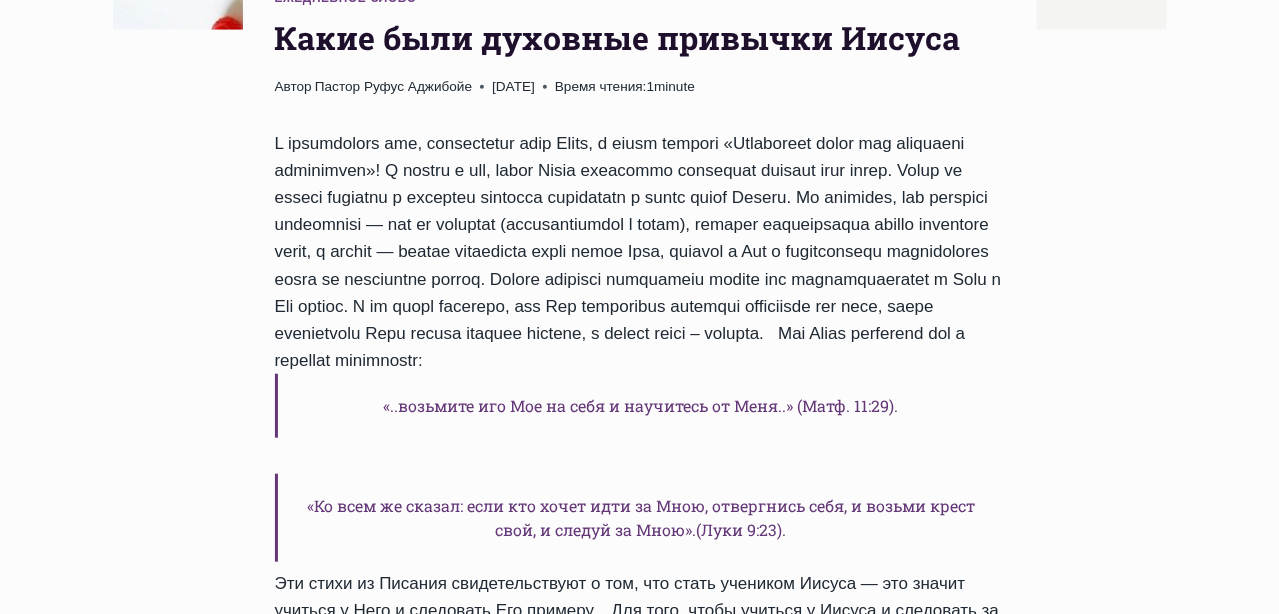 click on "«..возьмите иго Мое на себя и научитесь от Меня..» (Матф. 11:29).
«Ко всем же сказал: если кто хочет идти за Мною, отвергнись себя, и возьми крест свой, и следуй за Мною».(Луки 9:23).
Эти стихи из Писания свидетельствуют о том, что стать учеником Иисуса — это значит учиться у Него и следовать Его примеру.
Для того, чтобы учиться у Иисуса и следовать за Ним, необходима дисциплина. Тех, которые учатся только время от времени, нельзя назвать истинными учениками.
Мы призваны следовать за Иисусом.
Пост.
Уединение.
Ночное бдение." at bounding box center (640, 1470) 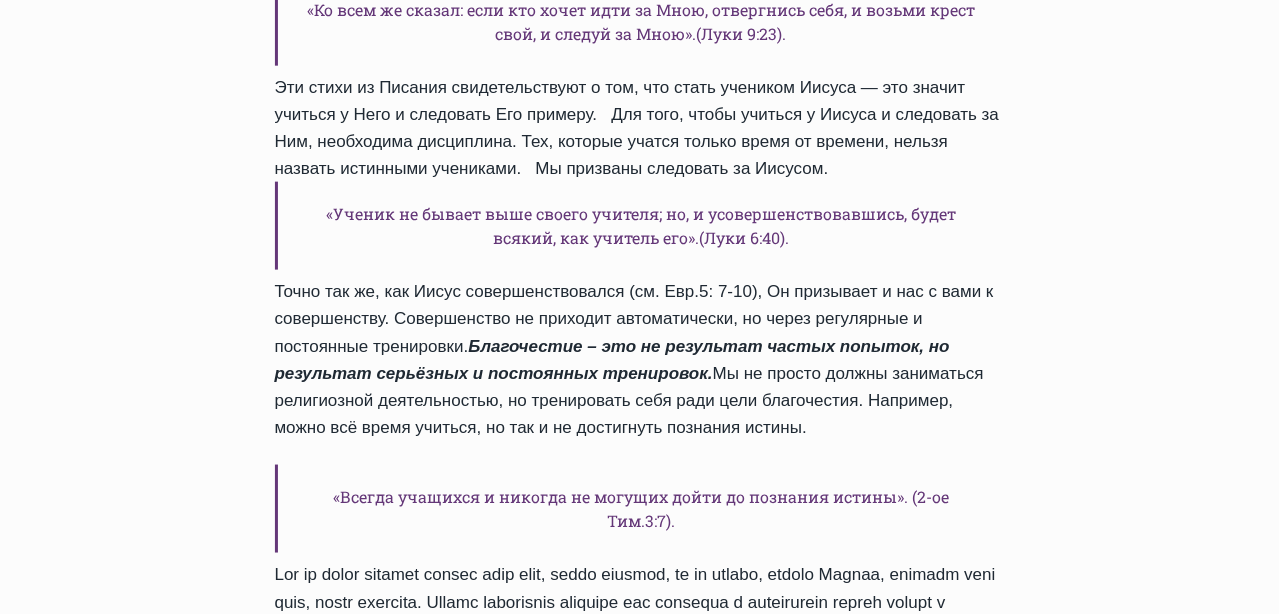 scroll, scrollTop: 1299, scrollLeft: 0, axis: vertical 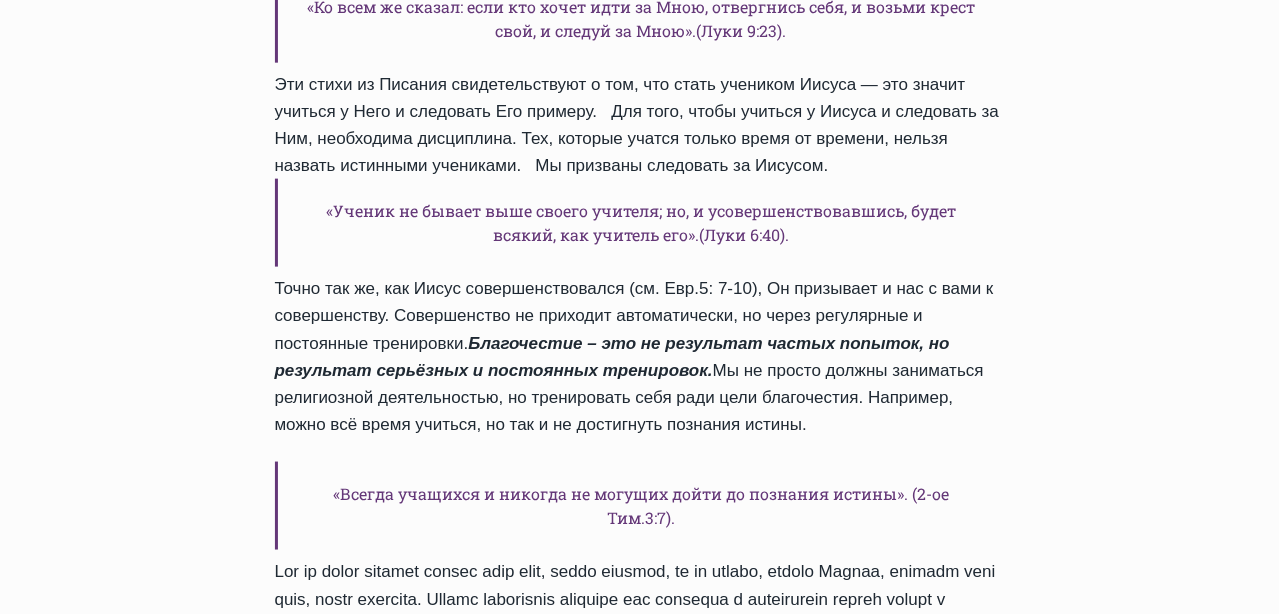click on "«..возьмите иго Мое на себя и научитесь от Меня..» (Матф. 11:29).
«Ко всем же сказал: если кто хочет идти за Мною, отвергнись себя, и возьми крест свой, и следуй за Мною».(Луки 9:23).
Эти стихи из Писания свидетельствуют о том, что стать учеником Иисуса — это значит учиться у Него и следовать Его примеру.
Для того, чтобы учиться у Иисуса и следовать за Ним, необходима дисциплина. Тех, которые учатся только время от времени, нельзя назвать истинными учениками.
Мы призваны следовать за Иисусом.
Пост.
Уединение.
Ночное бдение." at bounding box center (640, 971) 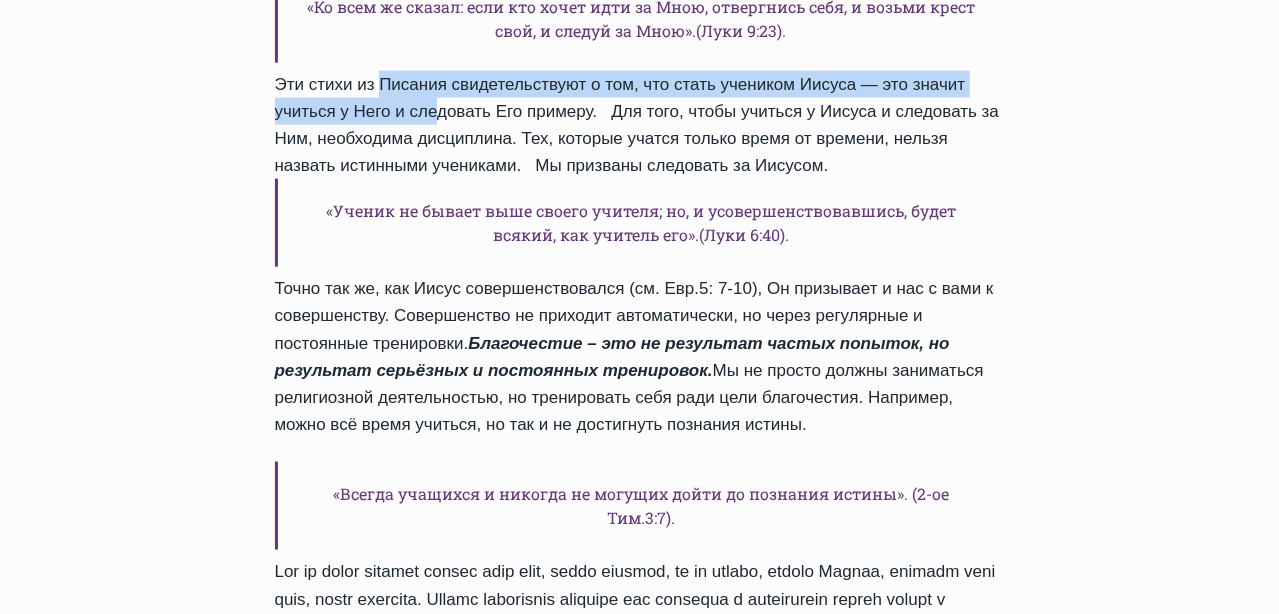 drag, startPoint x: 355, startPoint y: 105, endPoint x: 402, endPoint y: 130, distance: 53.235325 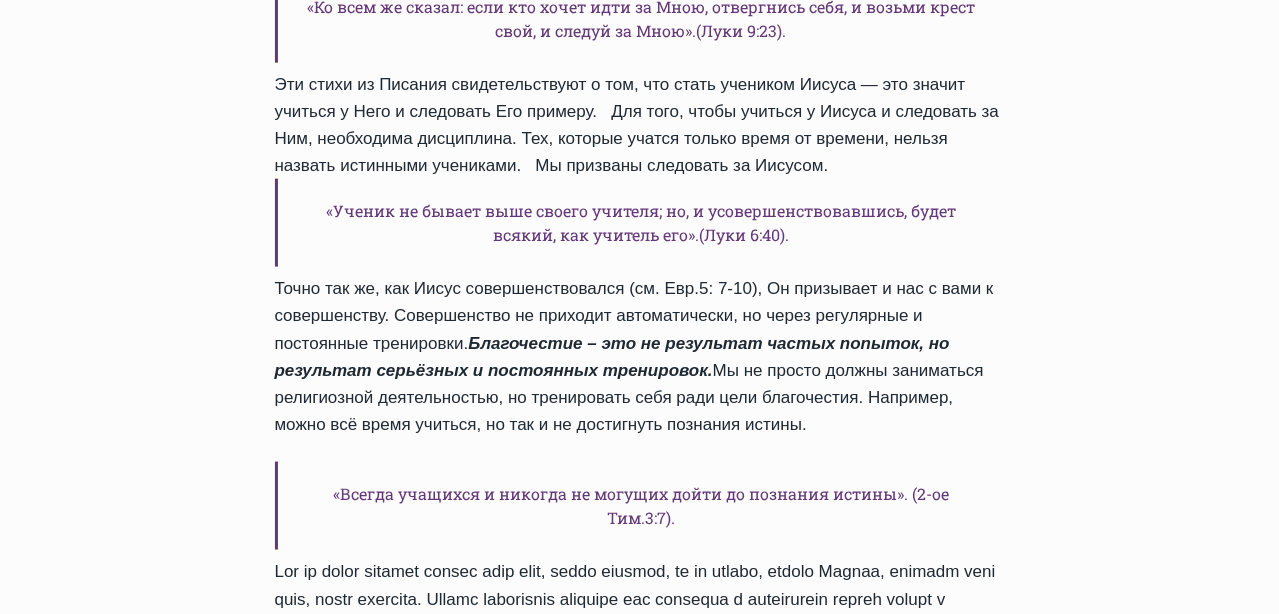click on "[DATE] [DATE]" at bounding box center (639, 1184) 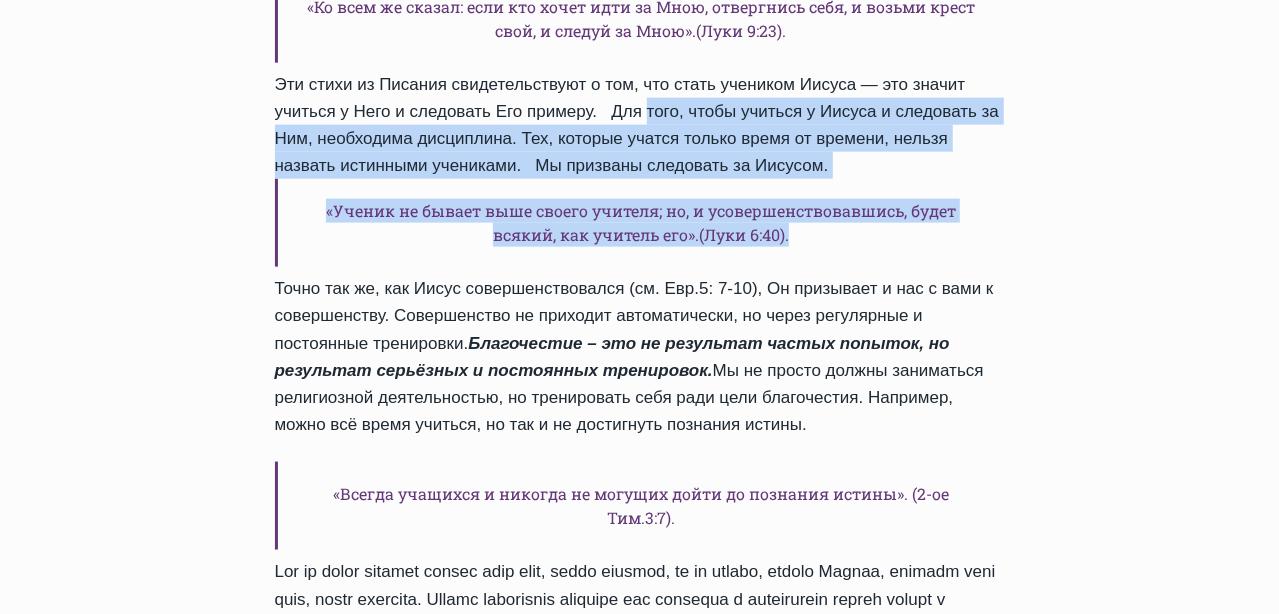 drag, startPoint x: 606, startPoint y: 129, endPoint x: 798, endPoint y: 271, distance: 238.80536 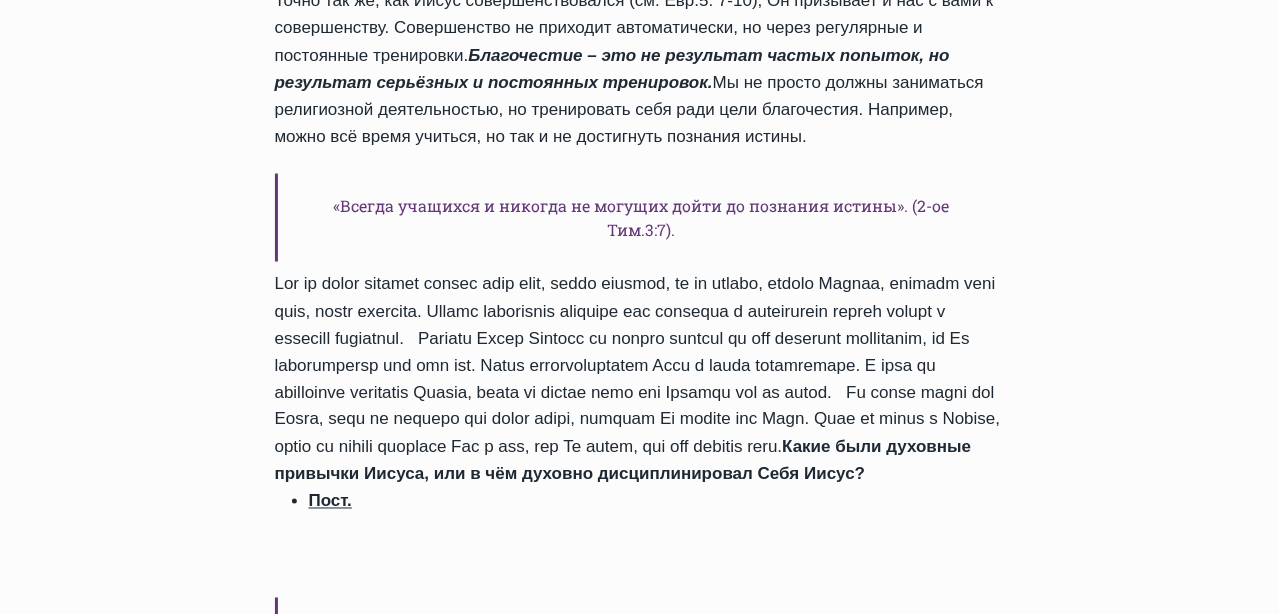 scroll, scrollTop: 1699, scrollLeft: 0, axis: vertical 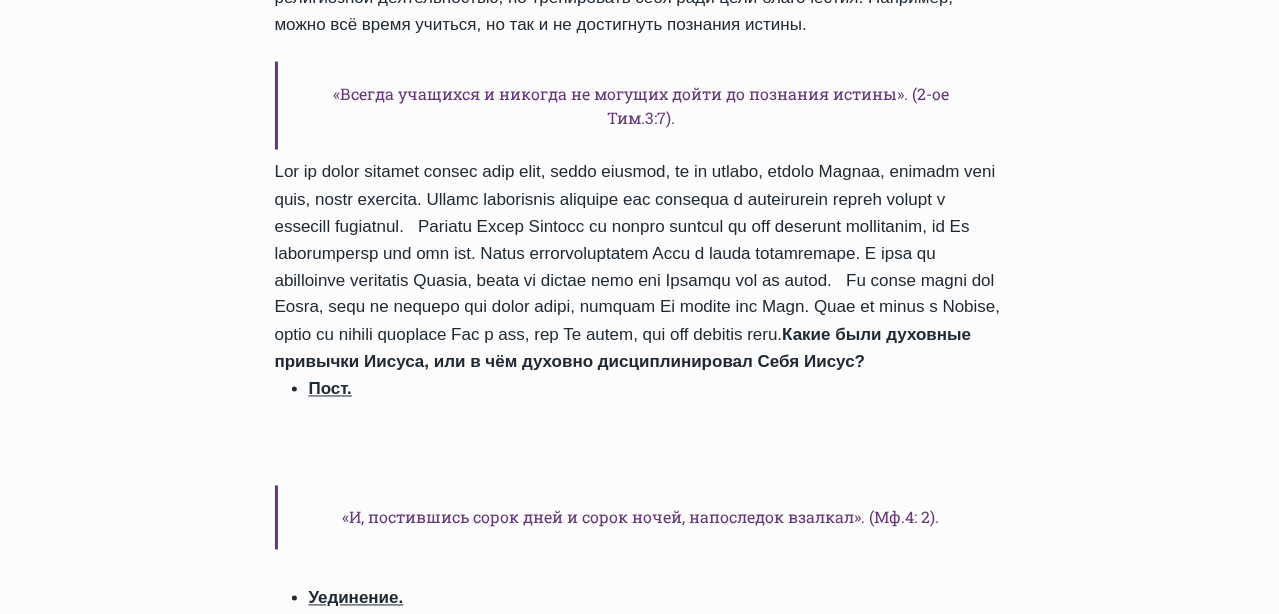 click on "«Всегда учащихся и никогда не могущих дойти до познания истины». (2-ое Тим.3:7)." at bounding box center (640, 106) 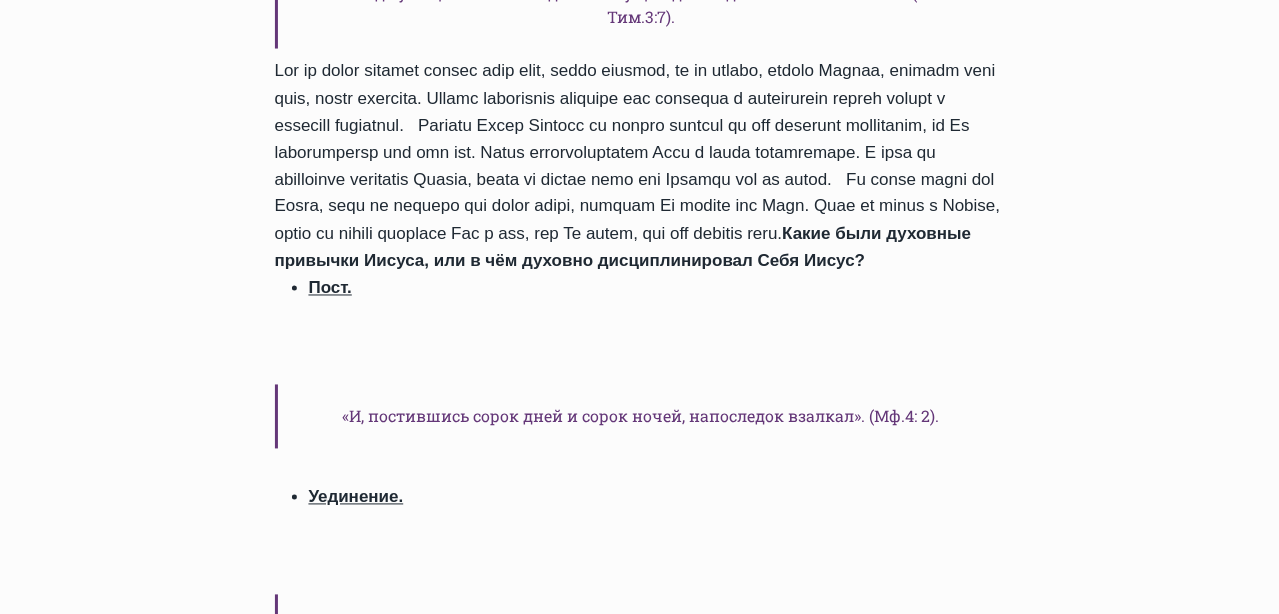 scroll, scrollTop: 1899, scrollLeft: 0, axis: vertical 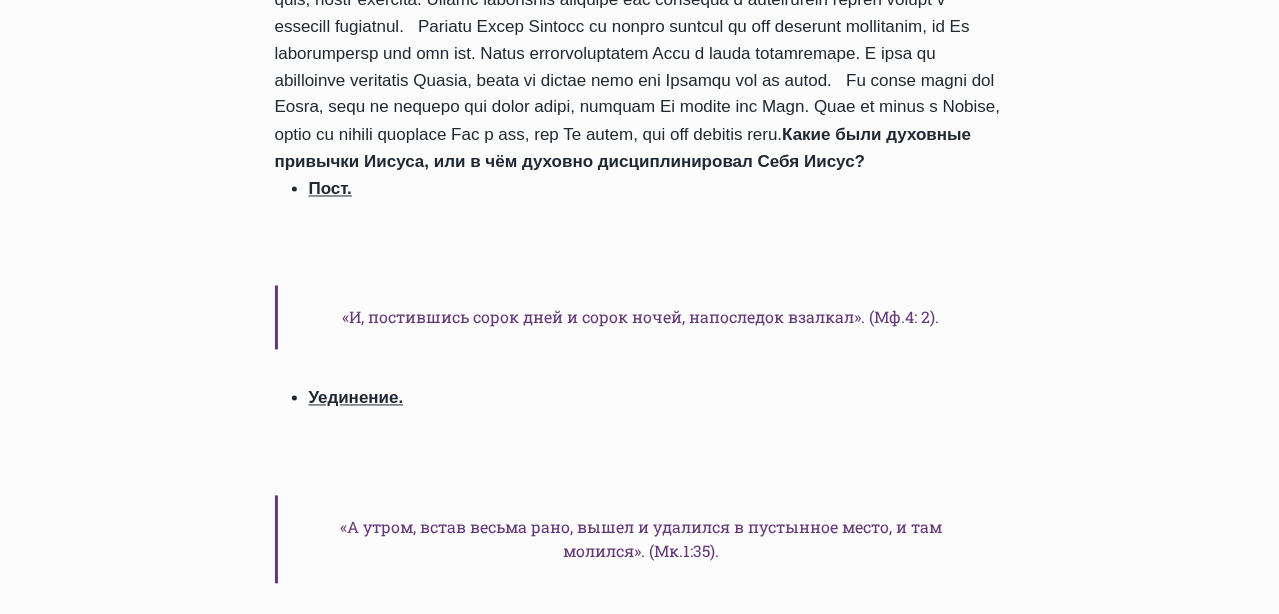 click on "«..возьмите иго Мое на себя и научитесь от Меня..» (Матф. 11:29).
«Ко всем же сказал: если кто хочет идти за Мною, отвергнись себя, и возьми крест свой, и следуй за Мною».(Луки 9:23).
Эти стихи из Писания свидетельствуют о том, что стать учеником Иисуса — это значит учиться у Него и следовать Его примеру.
Для того, чтобы учиться у Иисуса и следовать за Ним, необходима дисциплина. Тех, которые учатся только время от времени, нельзя назвать истинными учениками.
Мы призваны следовать за Иисусом.
Пост.
Уединение.
Ночное бдение." at bounding box center [640, 371] 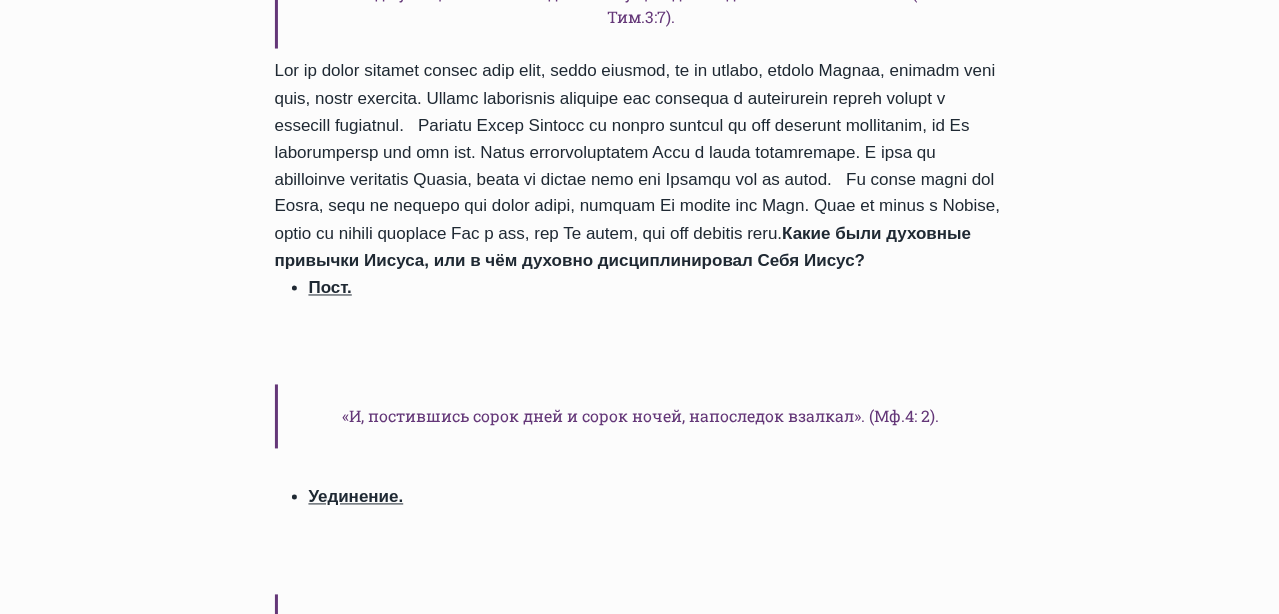 scroll, scrollTop: 1699, scrollLeft: 0, axis: vertical 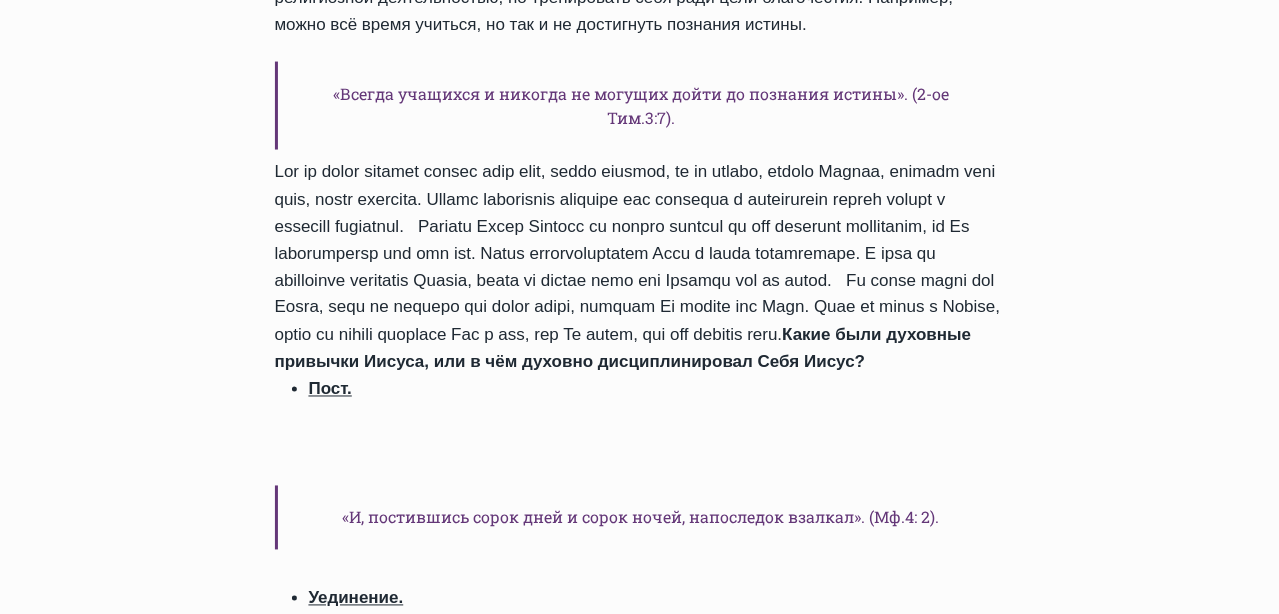 click on "«..возьмите иго Мое на себя и научитесь от Меня..» (Матф. 11:29).
«Ко всем же сказал: если кто хочет идти за Мною, отвергнись себя, и возьми крест свой, и следуй за Мною».(Луки 9:23).
Эти стихи из Писания свидетельствуют о том, что стать учеником Иисуса — это значит учиться у Него и следовать Его примеру.
Для того, чтобы учиться у Иисуса и следовать за Ним, необходима дисциплина. Тех, которые учатся только время от времени, нельзя назвать истинными учениками.
Мы призваны следовать за Иисусом.
Пост.
Уединение.
Ночное бдение." at bounding box center [640, 571] 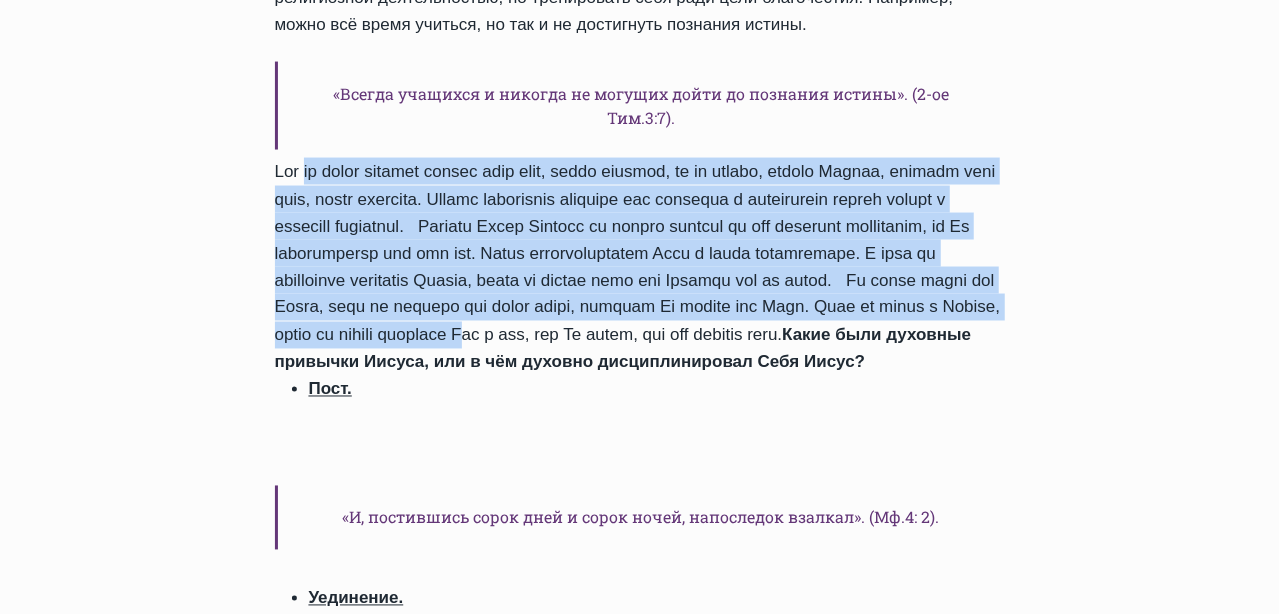 drag, startPoint x: 286, startPoint y: 197, endPoint x: 399, endPoint y: 379, distance: 214.22652 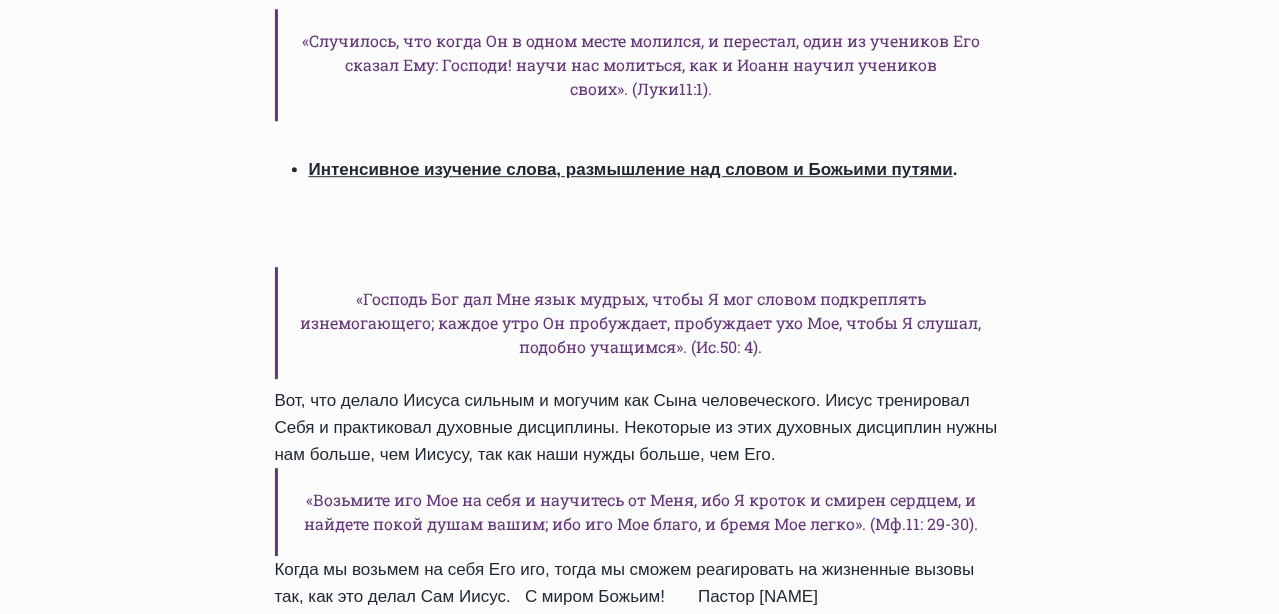scroll, scrollTop: 3200, scrollLeft: 0, axis: vertical 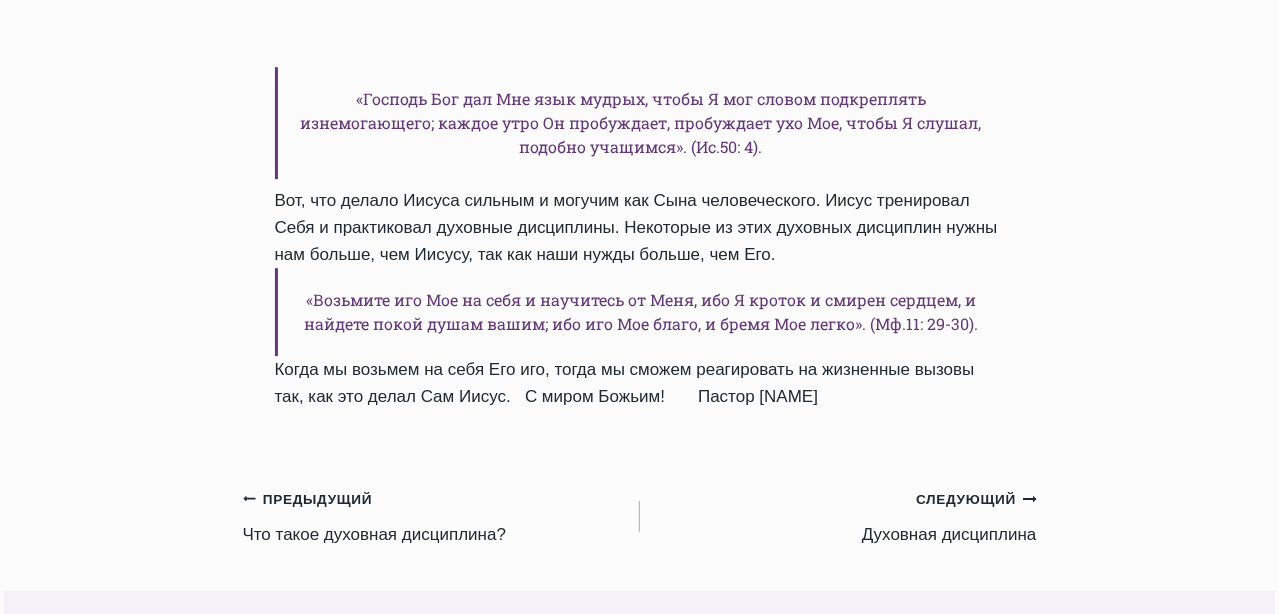 click on "«..возьмите иго Мое на себя и научитесь от Меня..» (Матф. 11:29).
«Ко всем же сказал: если кто хочет идти за Мною, отвергнись себя, и возьми крест свой, и следуй за Мною».(Луки 9:23).
Эти стихи из Писания свидетельствуют о том, что стать учеником Иисуса — это значит учиться у Него и следовать Его примеру.
Для того, чтобы учиться у Иисуса и следовать за Ним, необходима дисциплина. Тех, которые учатся только время от времени, нельзя назвать истинными учениками.
Мы призваны следовать за Иисусом.
Пост.
Уединение.
Ночное бдение." at bounding box center (640, -930) 